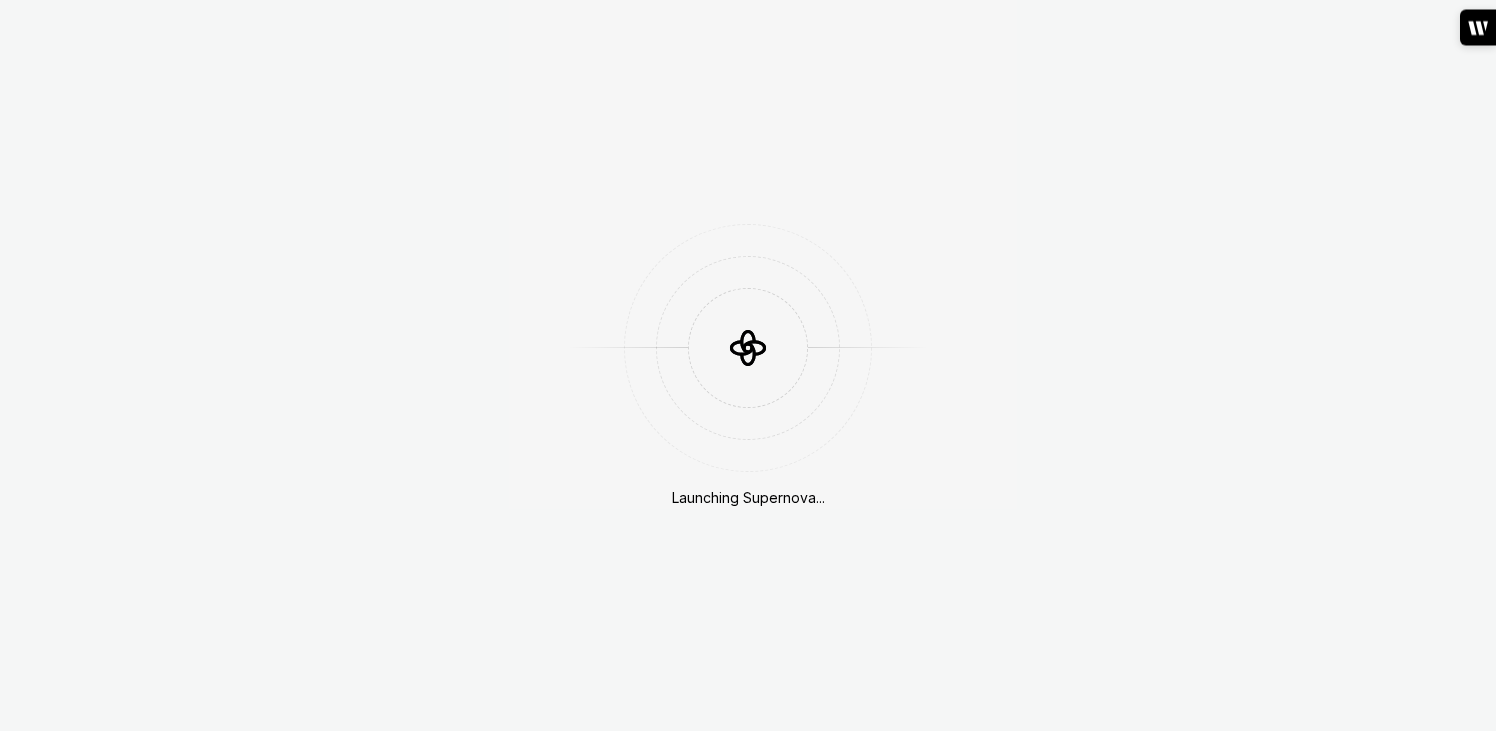 scroll, scrollTop: 0, scrollLeft: 0, axis: both 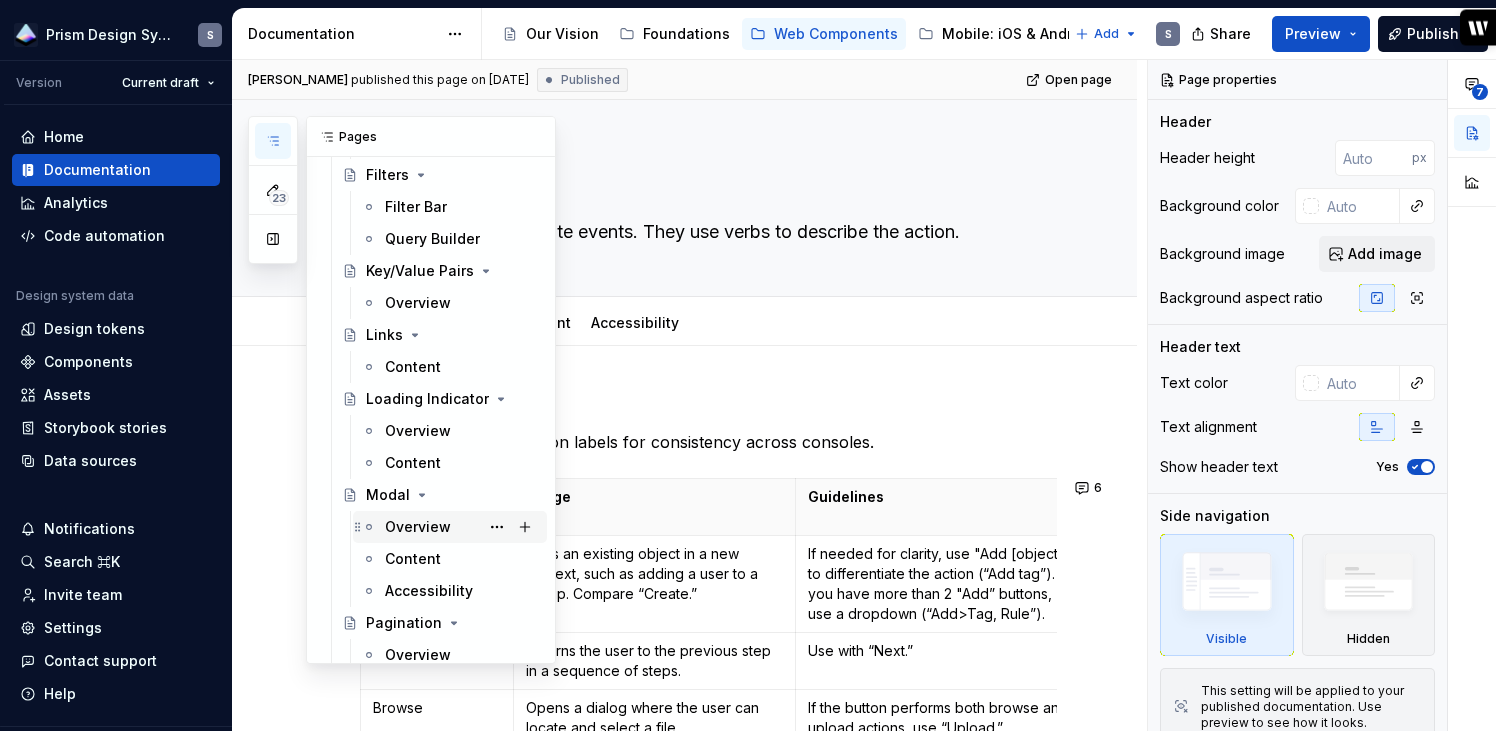 click on "Overview" at bounding box center (418, 527) 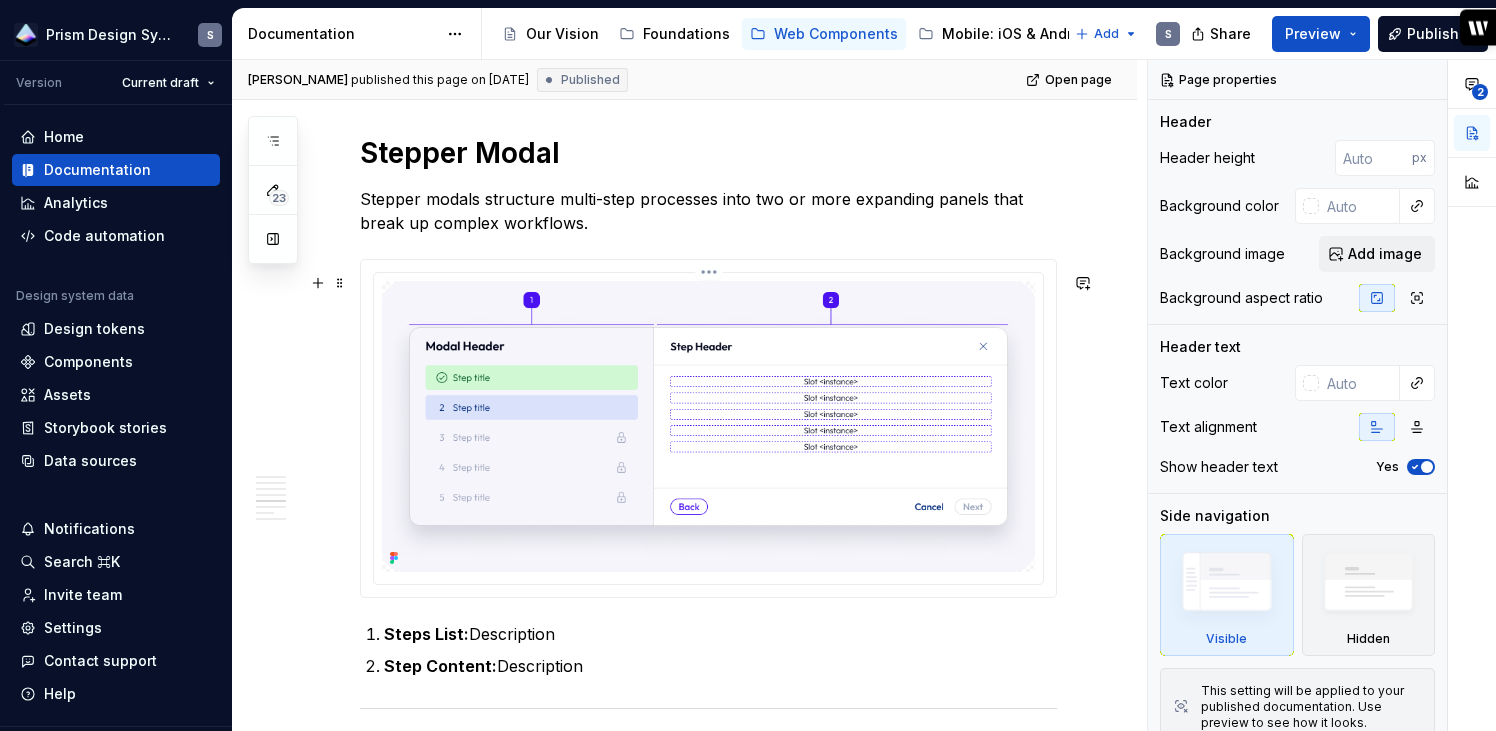 scroll, scrollTop: 3193, scrollLeft: 0, axis: vertical 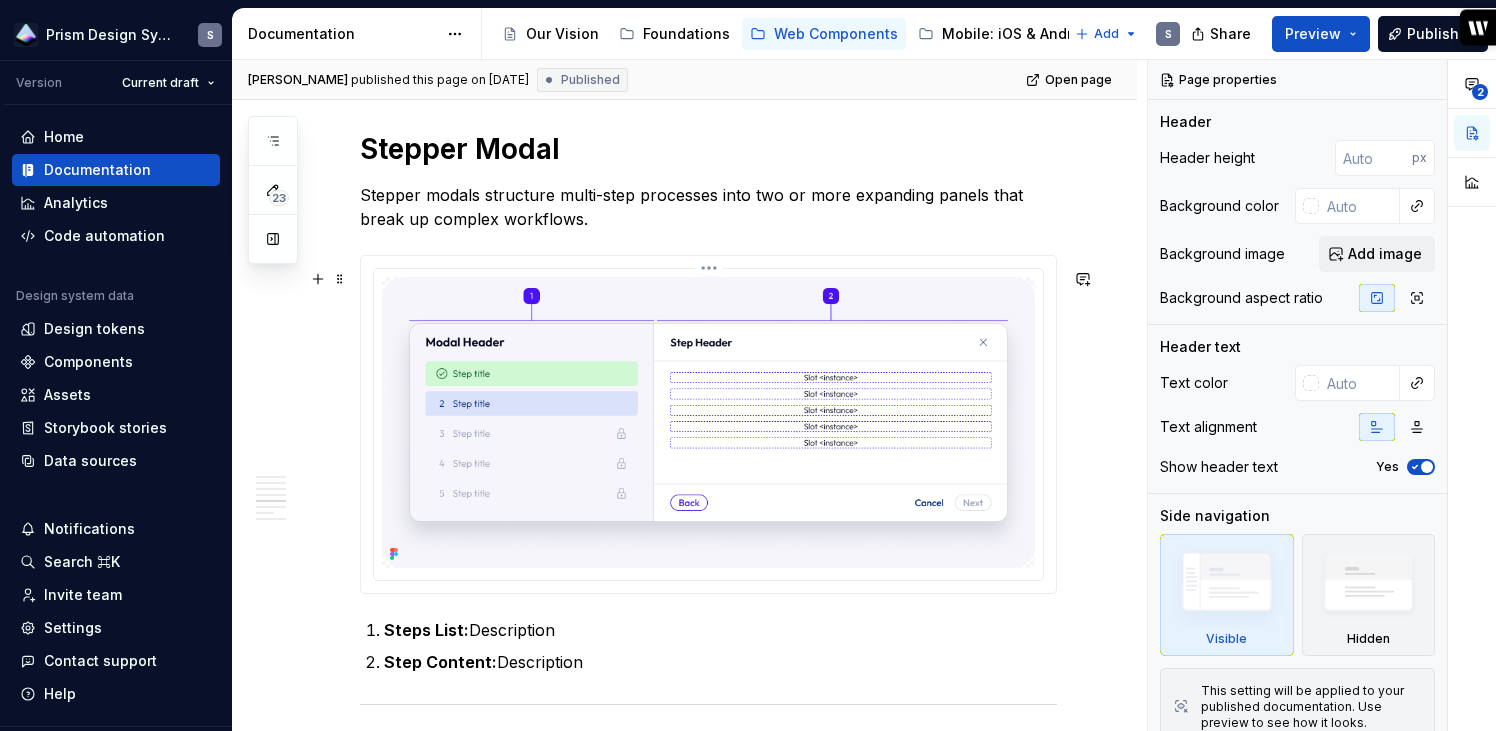 click on "Prism Design System S Version Current draft Home Documentation Analytics Code automation Design system data Design tokens Components Assets Storybook stories Data sources Notifications Search ⌘K Invite team Settings Contact support Help Documentation
Accessibility guide for tree Page tree.
Navigate the tree with the arrow keys. Common tree hotkeys apply. Further keybindings are available:
enter to execute primary action on focused item
f2 to start renaming the focused item
escape to abort renaming an item
control+d to start dragging selected items
Our Vision  Foundations Web Components Mobile: iOS & Android Tools & Resources Component Status Add S Share Preview Publish 23 Pages Add
Accessibility guide for tree Page tree.
Navigate the tree with the arrow keys. Common tree hotkeys apply. Further keybindings are available:
enter to execute primary action on focused item
S" at bounding box center (748, 365) 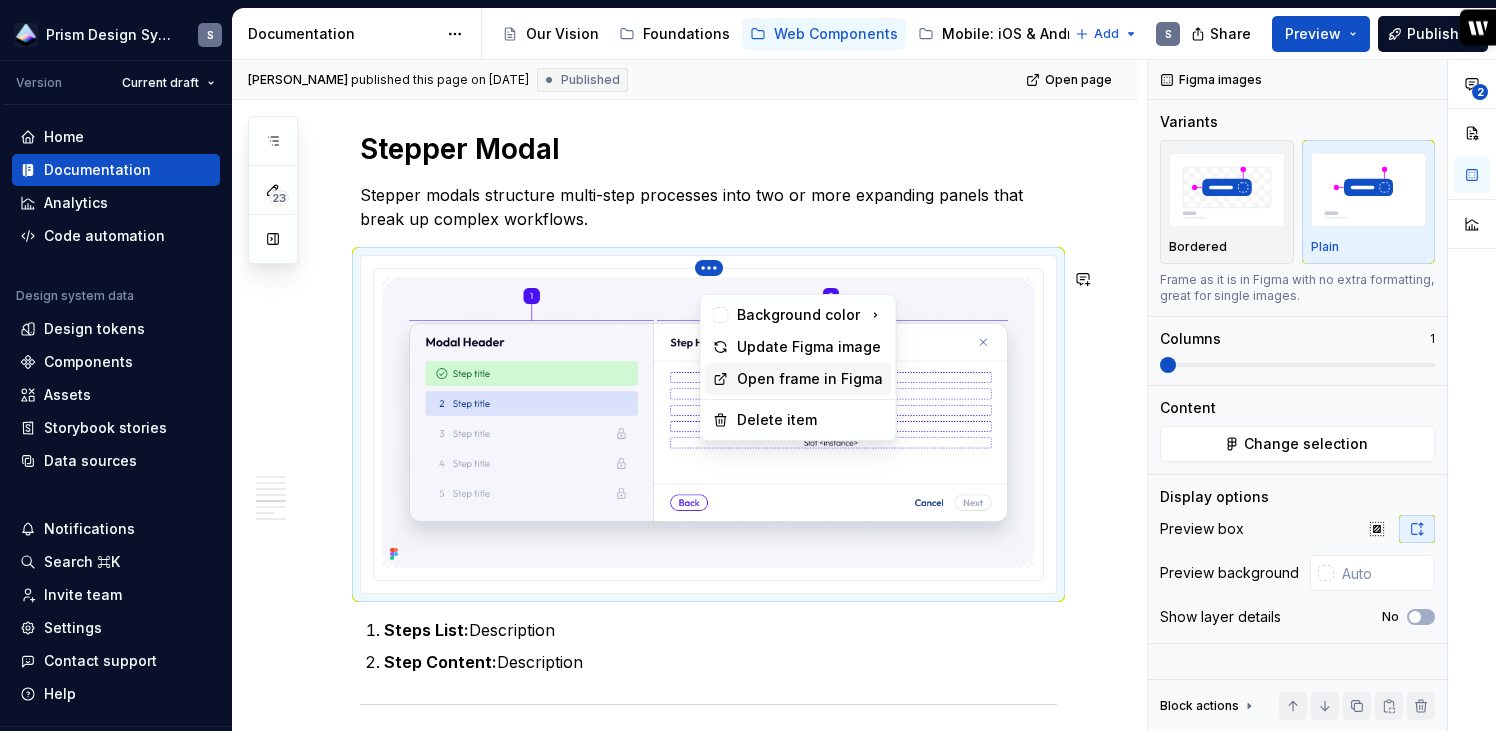 click on "Open frame in Figma" at bounding box center [810, 379] 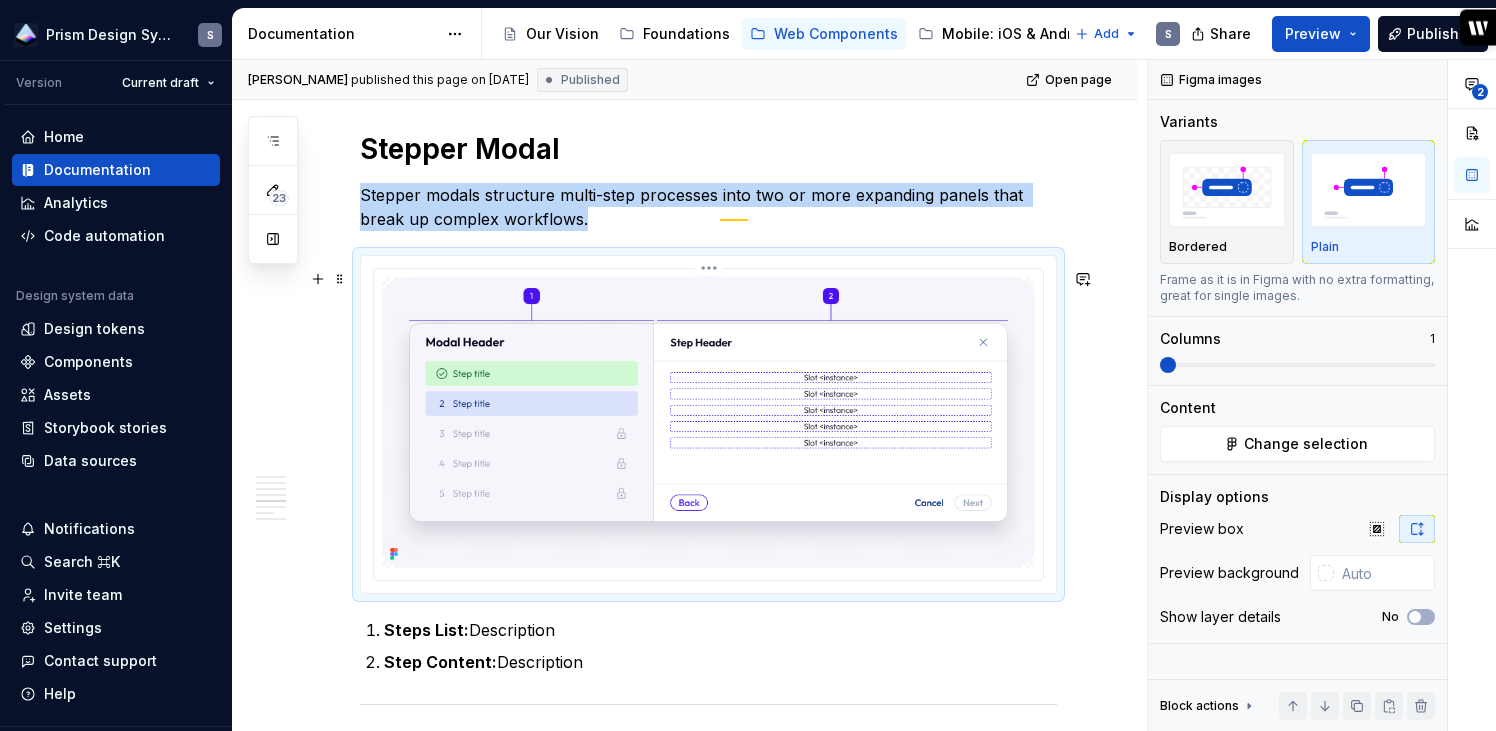 click on "Prism Design System S Version Current draft Home Documentation Analytics Code automation Design system data Design tokens Components Assets Storybook stories Data sources Notifications Search ⌘K Invite team Settings Contact support Help Documentation
Accessibility guide for tree Page tree.
Navigate the tree with the arrow keys. Common tree hotkeys apply. Further keybindings are available:
enter to execute primary action on focused item
f2 to start renaming the focused item
escape to abort renaming an item
control+d to start dragging selected items
Our Vision  Foundations Web Components Mobile: iOS & Android Tools & Resources Component Status Add S Share Preview Publish 23 Pages Add
Accessibility guide for tree Page tree.
Navigate the tree with the arrow keys. Common tree hotkeys apply. Further keybindings are available:
enter to execute primary action on focused item
S" at bounding box center (748, 365) 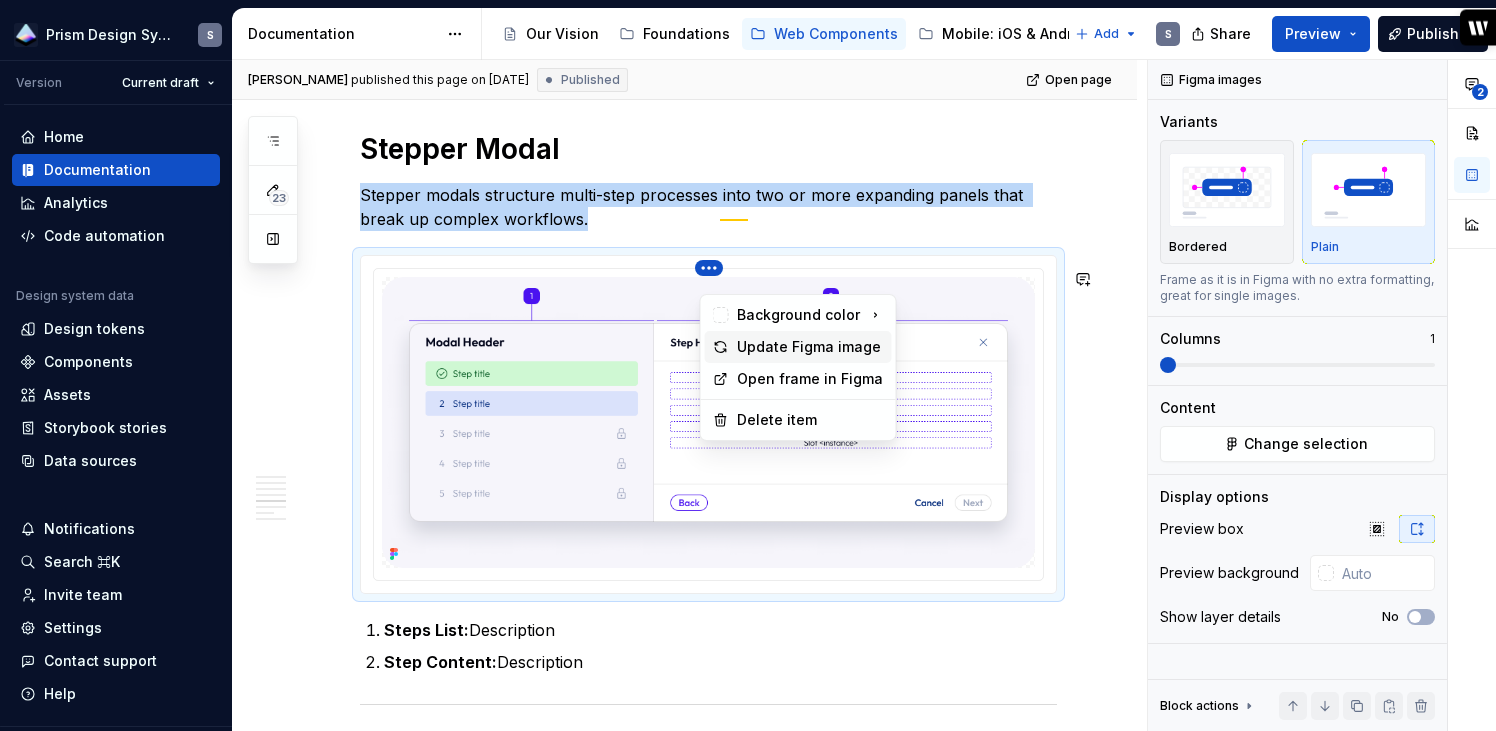 click on "Update Figma image" at bounding box center (810, 347) 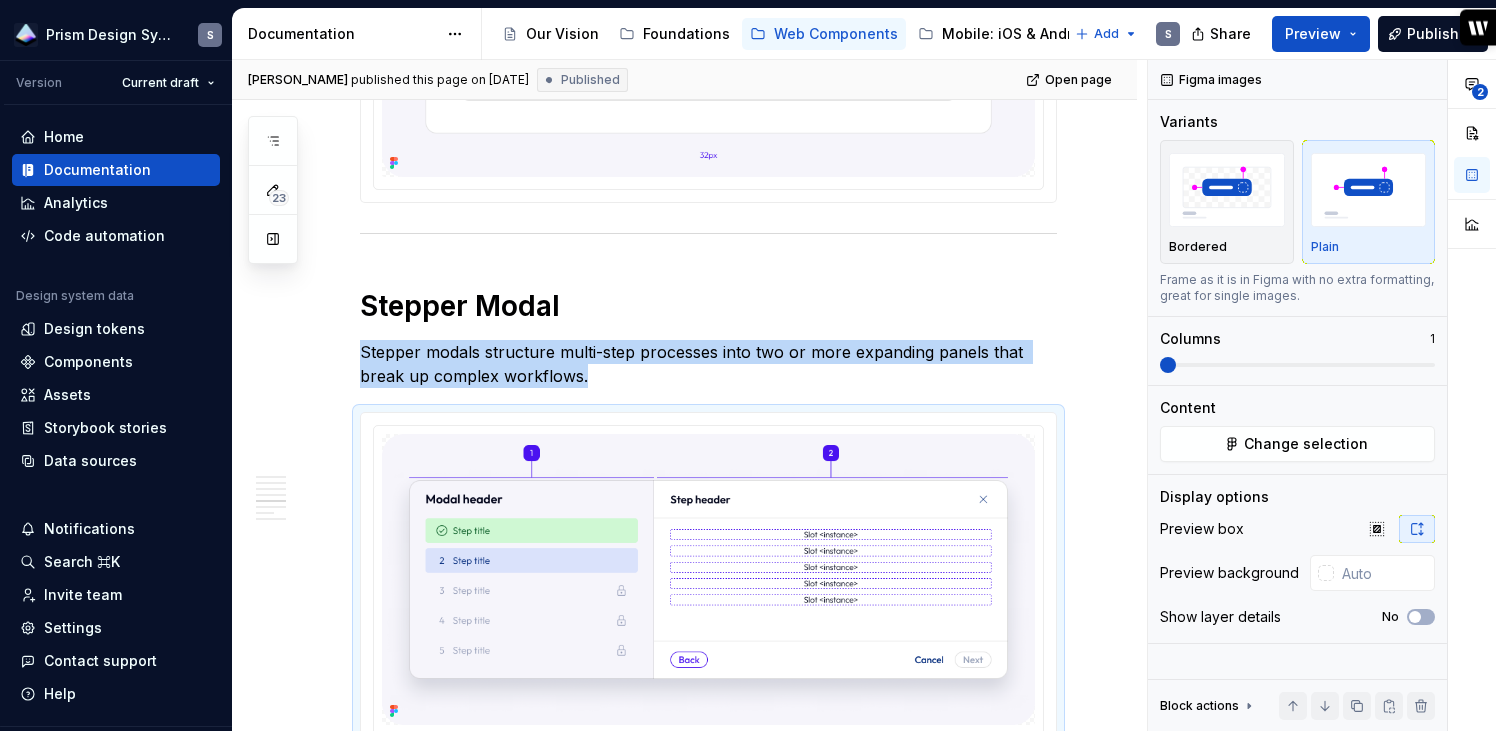 scroll, scrollTop: 3035, scrollLeft: 0, axis: vertical 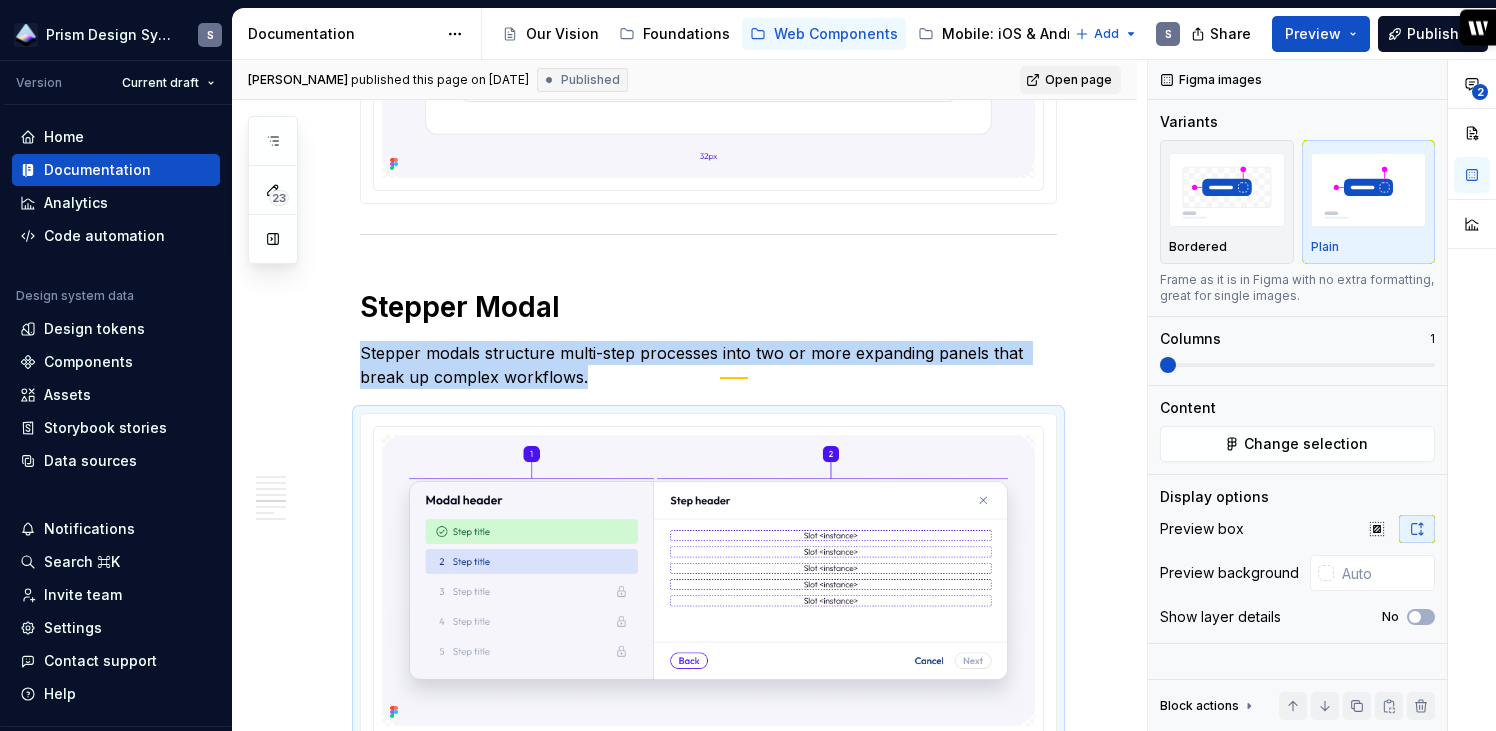 click on "Open page" at bounding box center (1078, 80) 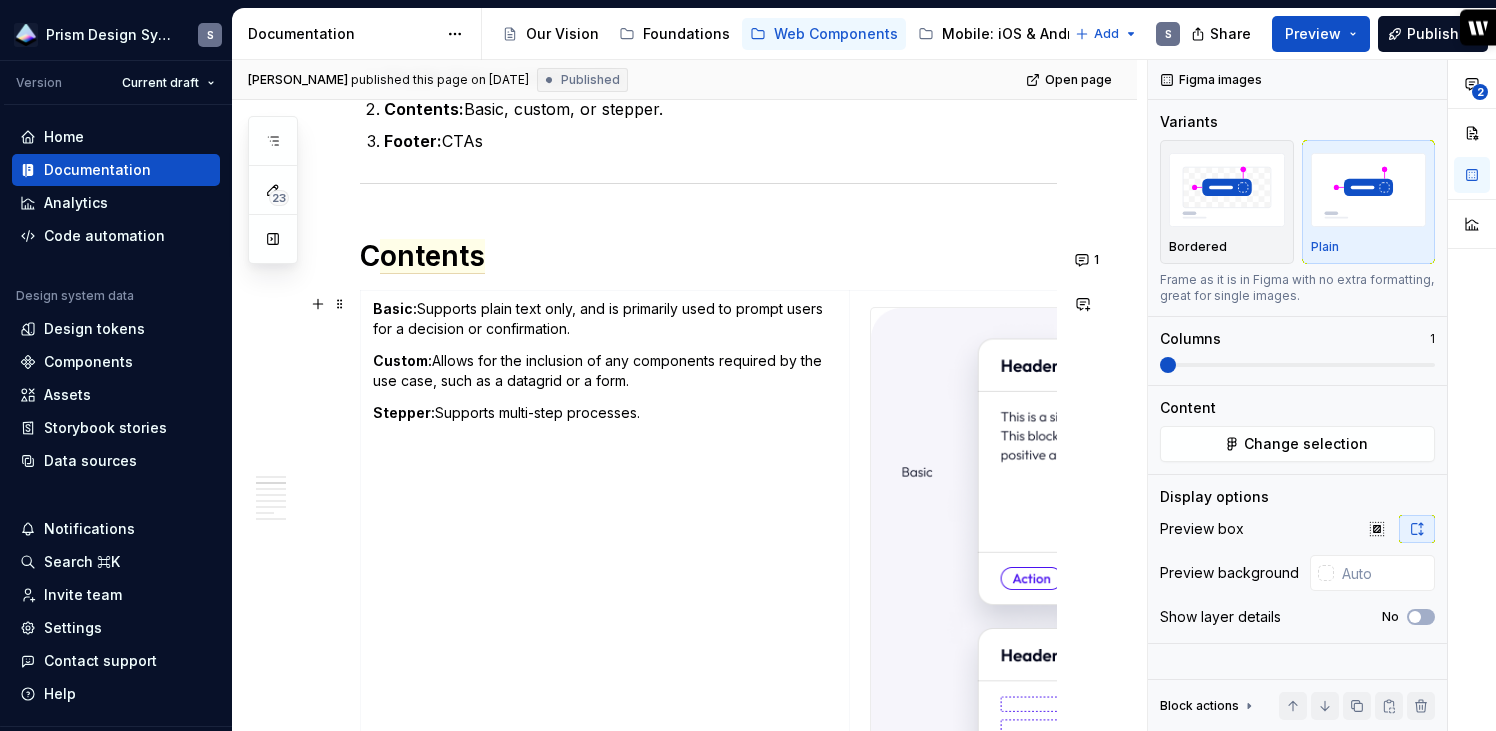 scroll, scrollTop: 744, scrollLeft: 0, axis: vertical 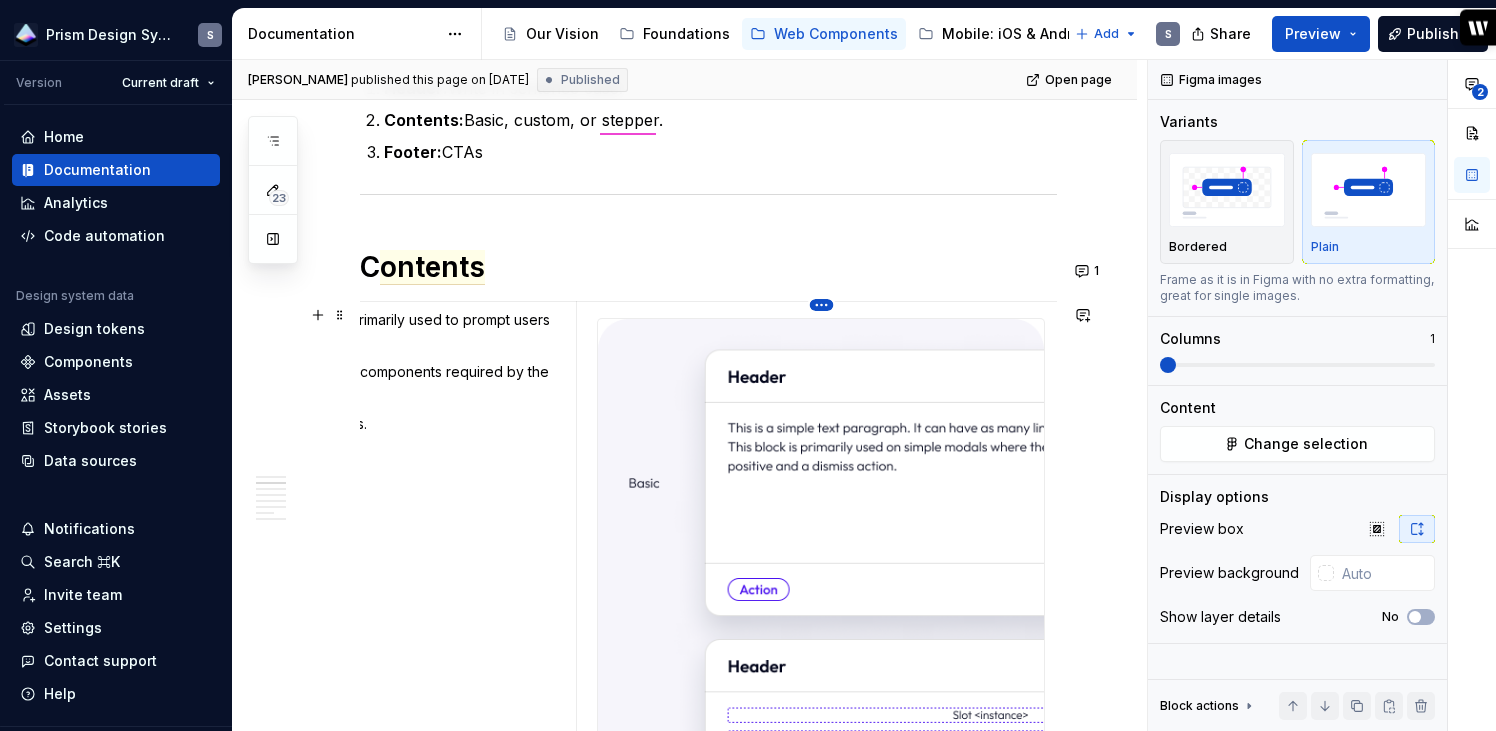 click on "Prism Design System S Version Current draft Home Documentation Analytics Code automation Design system data Design tokens Components Assets Storybook stories Data sources Notifications Search ⌘K Invite team Settings Contact support Help Documentation
Accessibility guide for tree Page tree.
Navigate the tree with the arrow keys. Common tree hotkeys apply. Further keybindings are available:
enter to execute primary action on focused item
f2 to start renaming the focused item
escape to abort renaming an item
control+d to start dragging selected items
Our Vision  Foundations Web Components Mobile: iOS & Android Tools & Resources Component Status Add S Share Preview Publish 23 Pages Add
Accessibility guide for tree Page tree.
Navigate the tree with the arrow keys. Common tree hotkeys apply. Further keybindings are available:
enter to execute primary action on focused item
S" at bounding box center (748, 365) 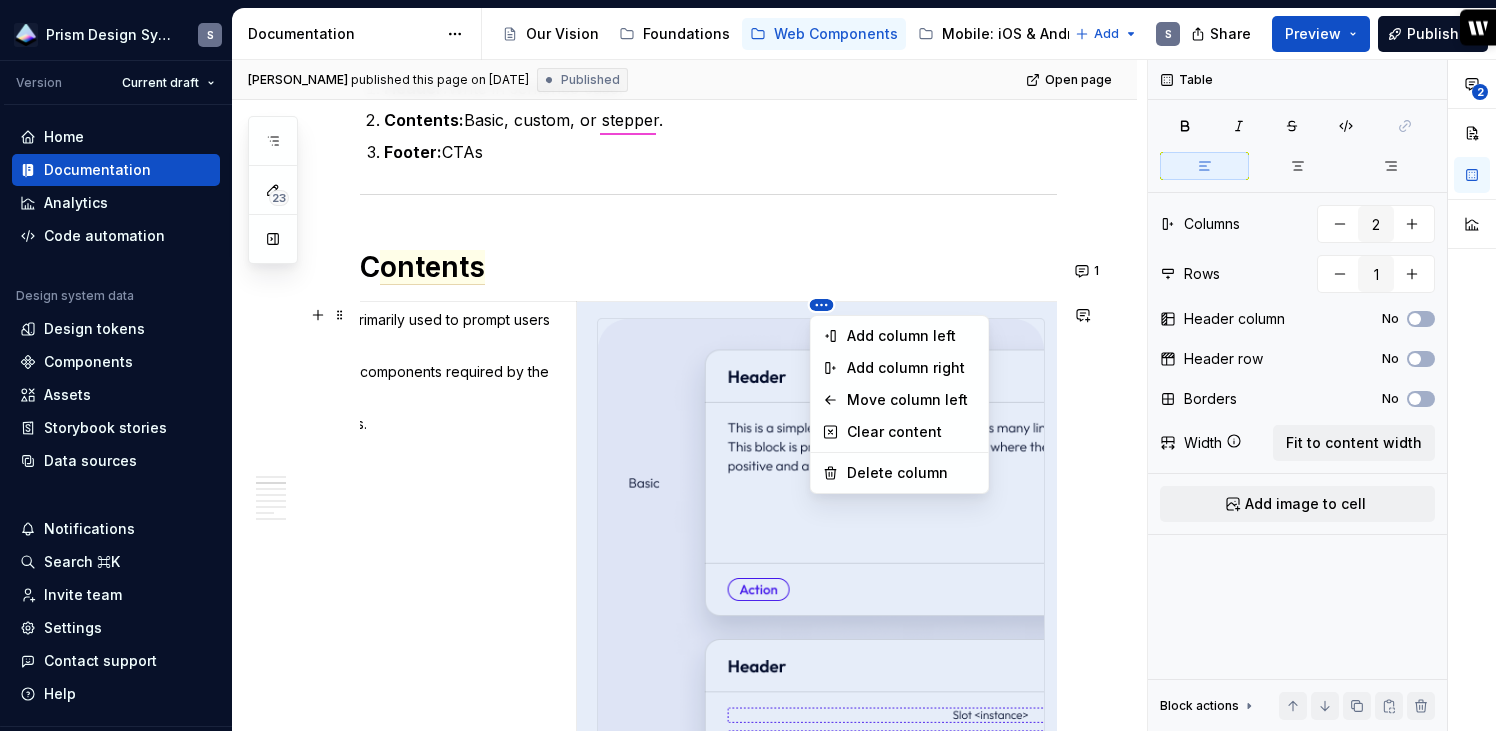 scroll, scrollTop: 1260, scrollLeft: 0, axis: vertical 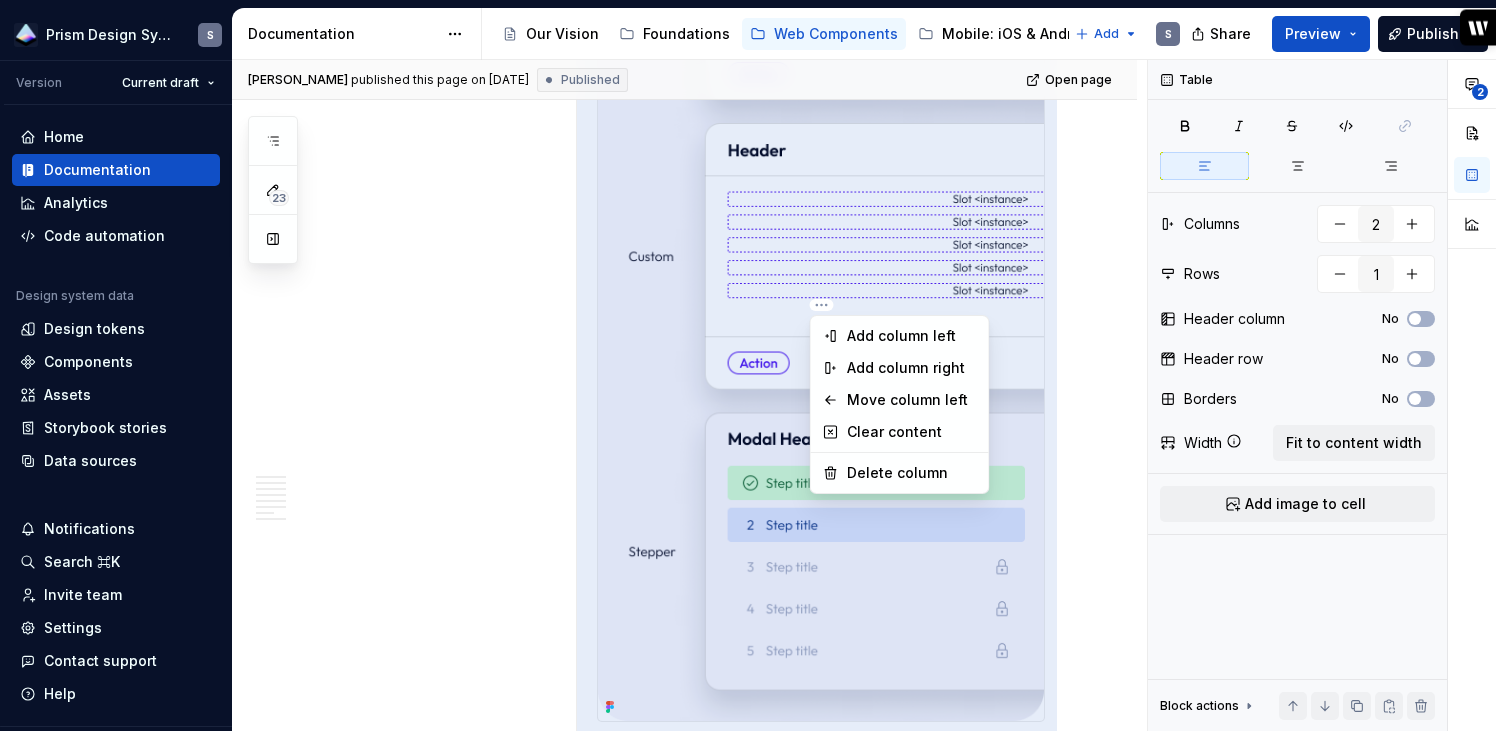 click on "Prism Design System S Version Current draft Home Documentation Analytics Code automation Design system data Design tokens Components Assets Storybook stories Data sources Notifications Search ⌘K Invite team Settings Contact support Help Documentation
Accessibility guide for tree Page tree.
Navigate the tree with the arrow keys. Common tree hotkeys apply. Further keybindings are available:
enter to execute primary action on focused item
f2 to start renaming the focused item
escape to abort renaming an item
control+d to start dragging selected items
Our Vision  Foundations Web Components Mobile: iOS & Android Tools & Resources Component Status Add S Share Preview Publish 23 Pages Add
Accessibility guide for tree Page tree.
Navigate the tree with the arrow keys. Common tree hotkeys apply. Further keybindings are available:
enter to execute primary action on focused item
S" at bounding box center [748, 365] 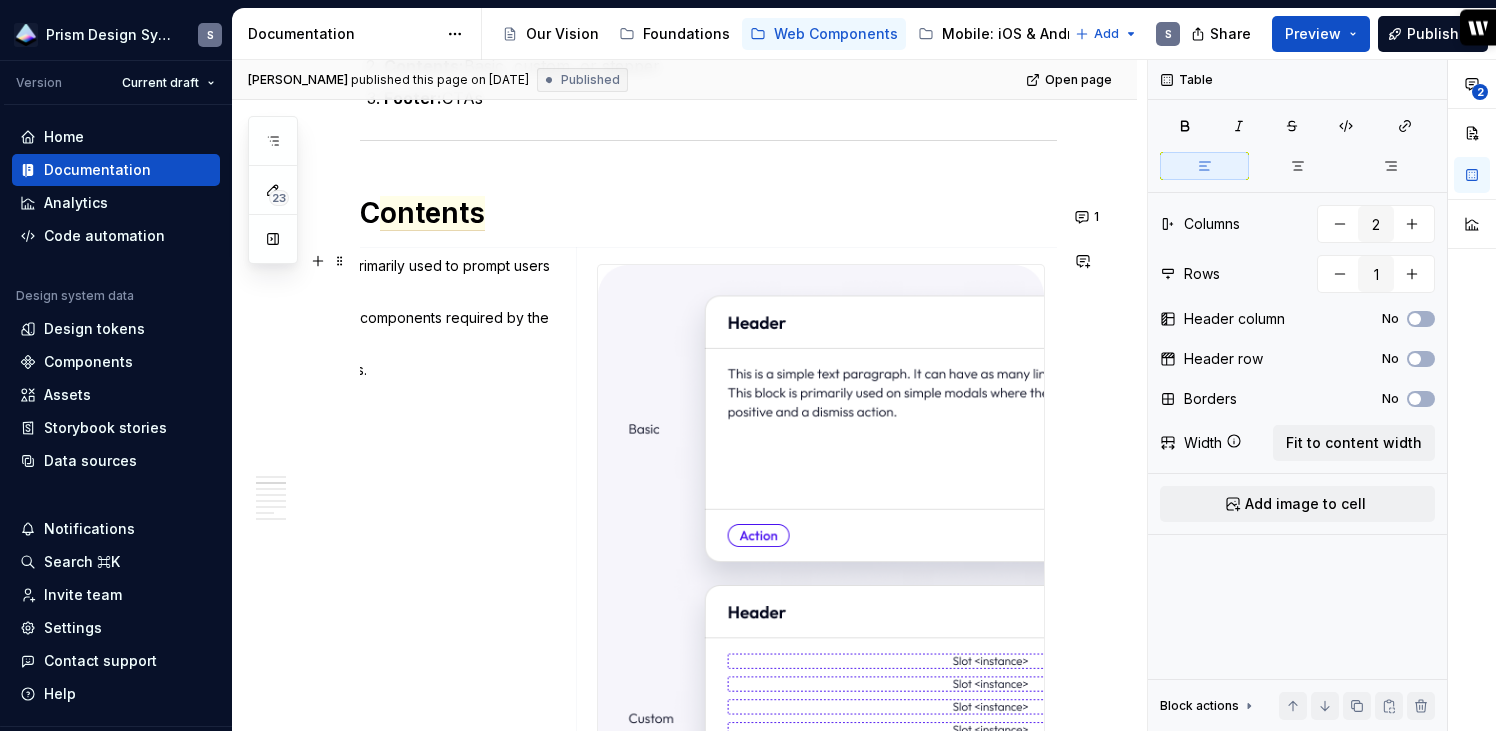 scroll, scrollTop: 787, scrollLeft: 0, axis: vertical 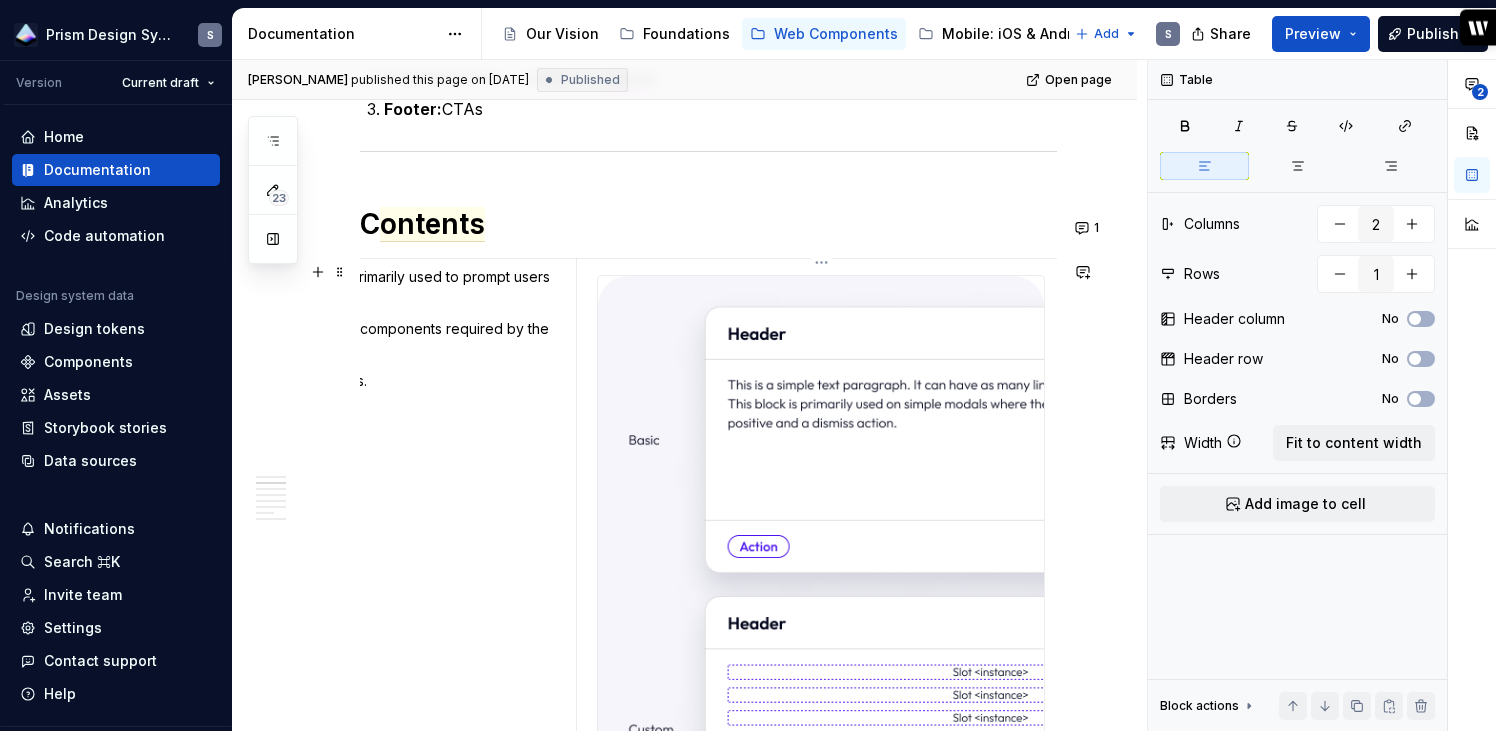 click at bounding box center (821, 735) 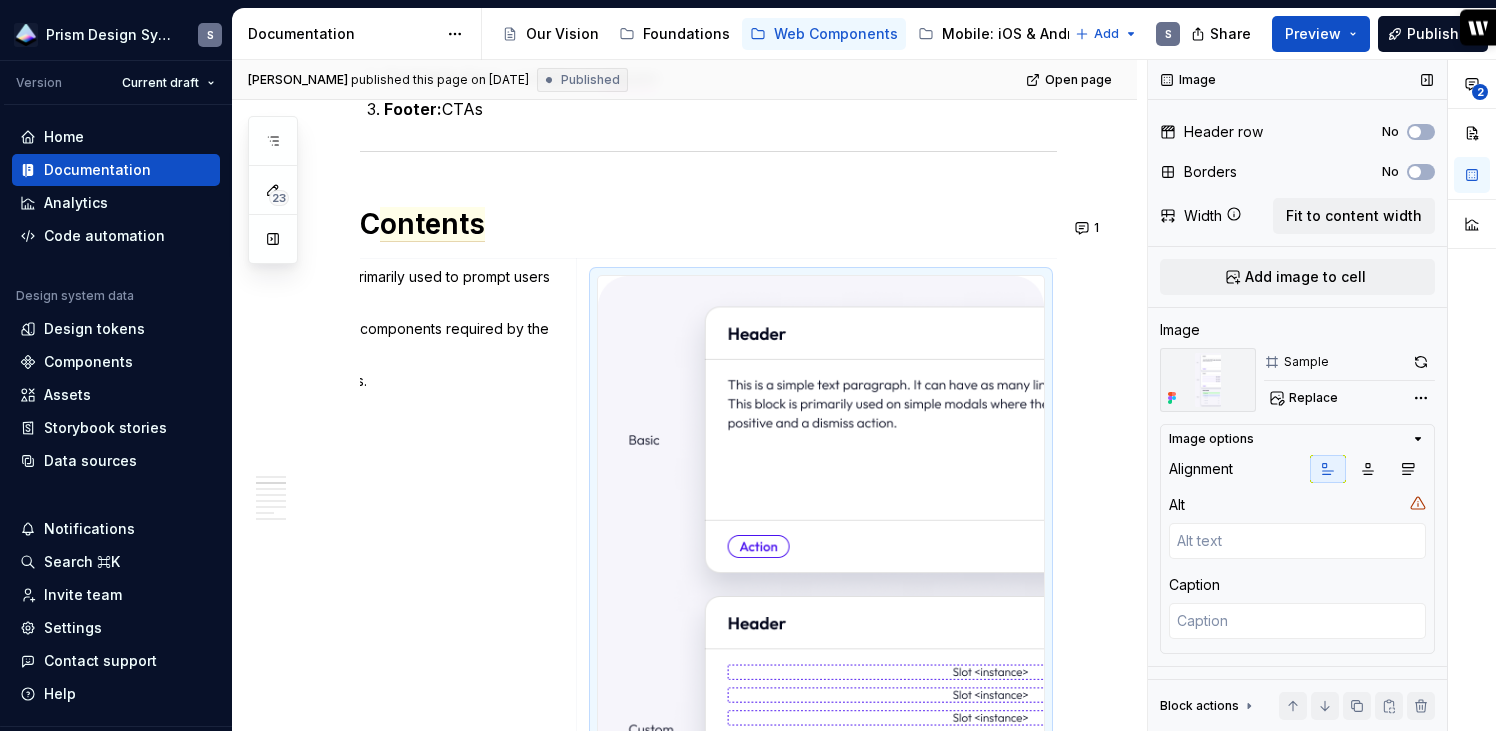 scroll, scrollTop: 179, scrollLeft: 0, axis: vertical 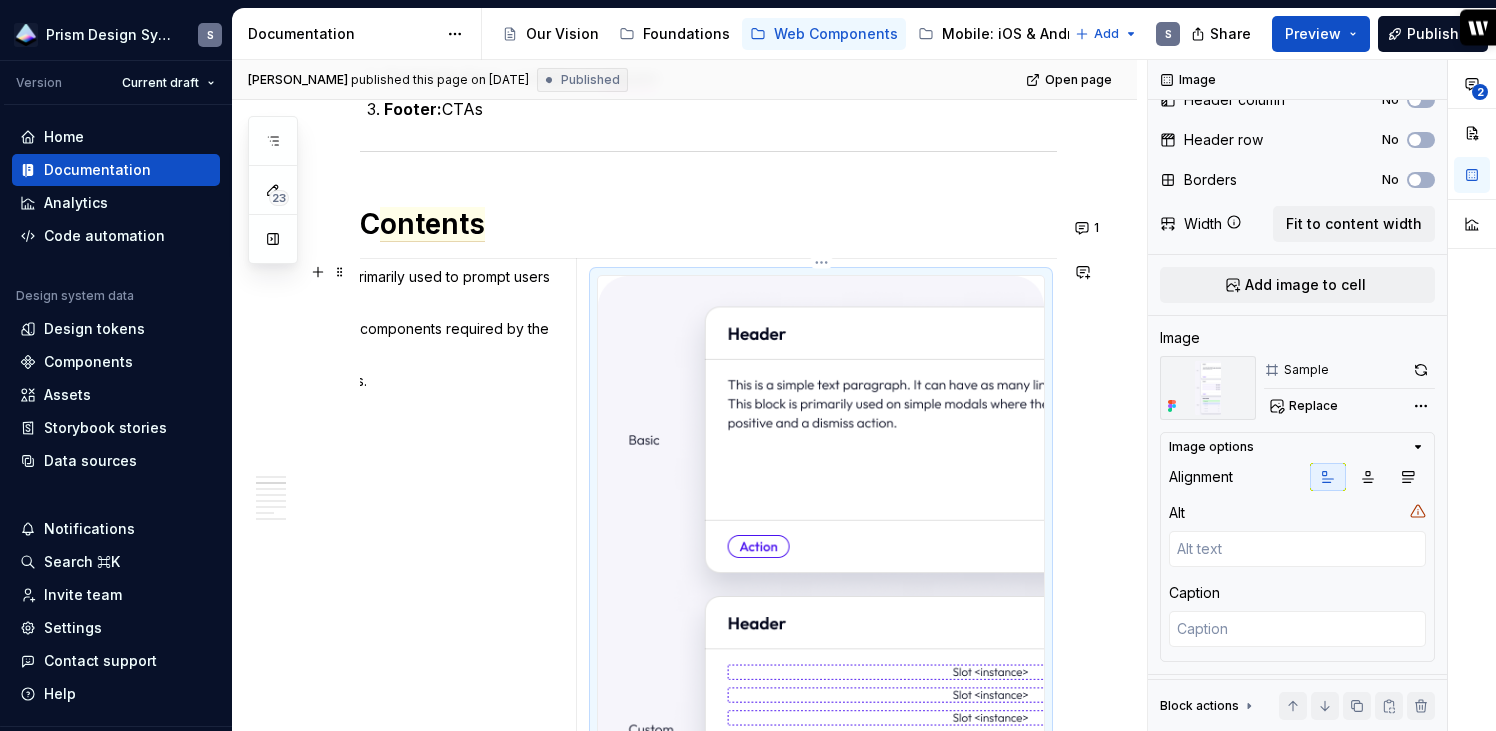 click at bounding box center (821, 735) 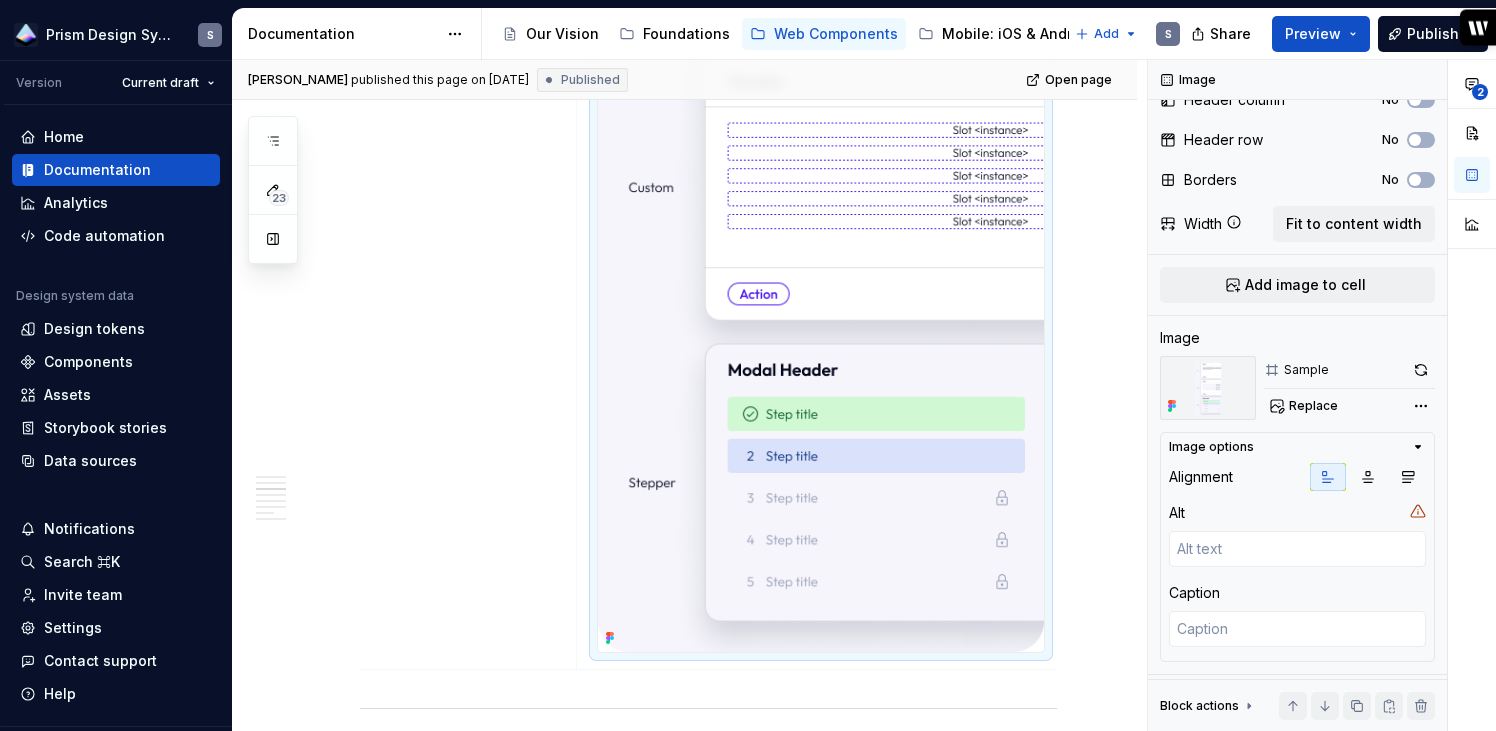 scroll, scrollTop: 1466, scrollLeft: 0, axis: vertical 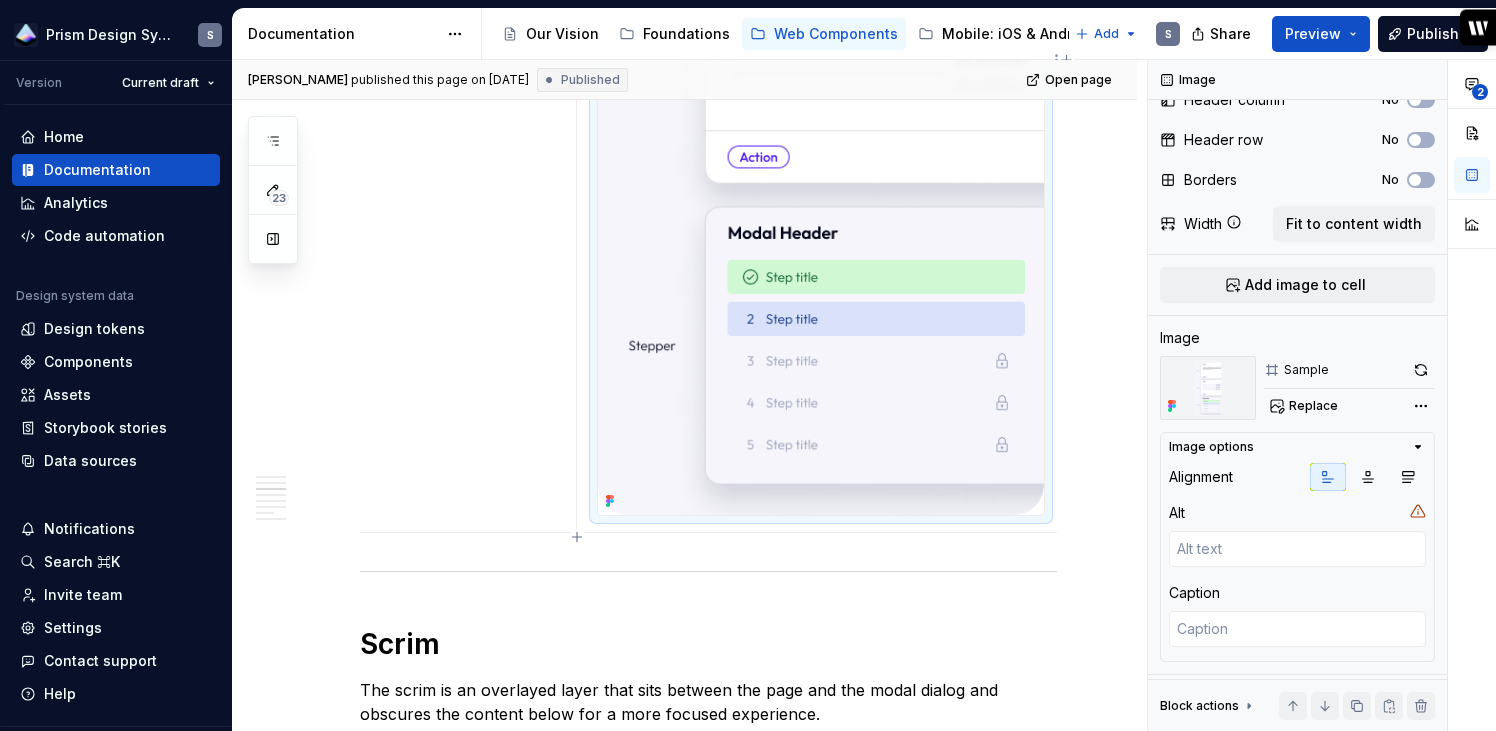 click at bounding box center (821, 56) 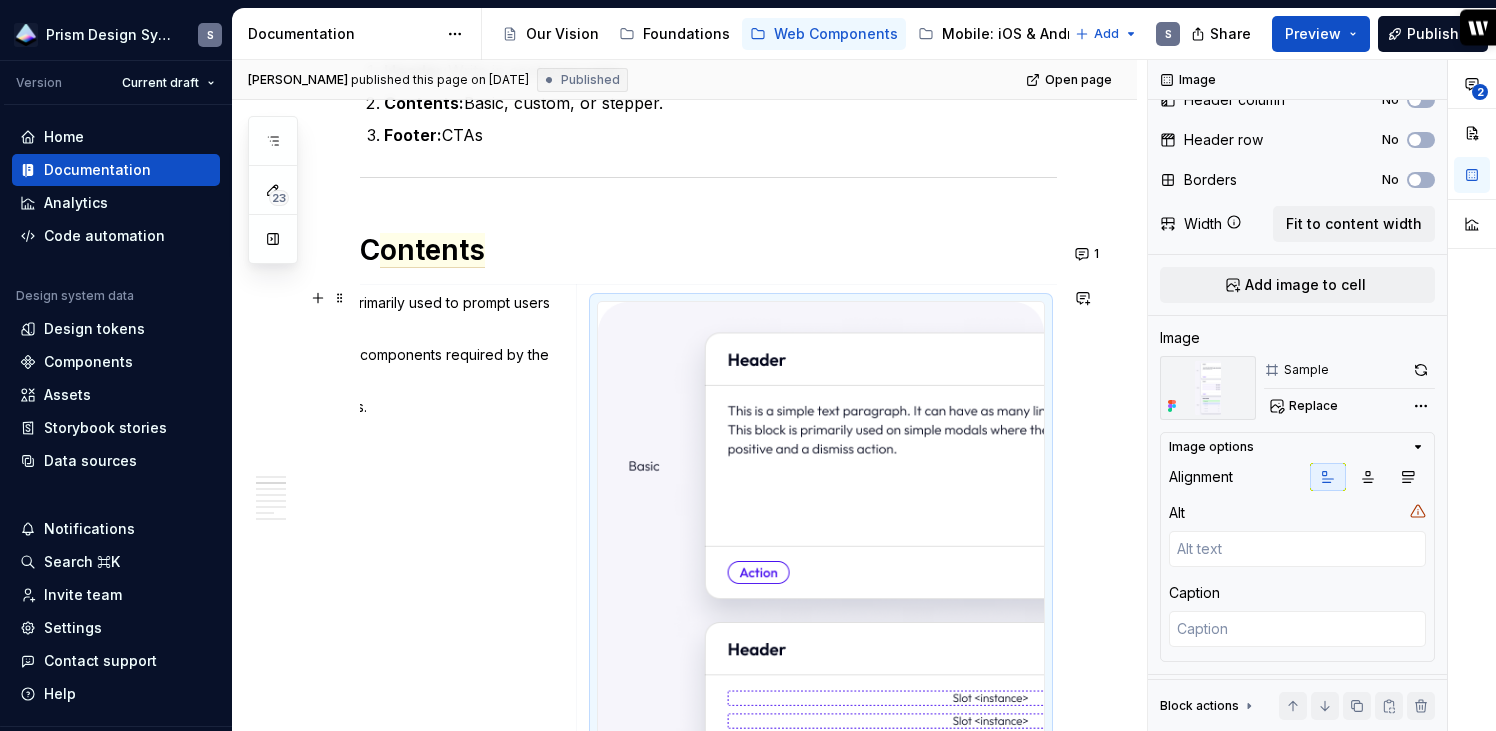 scroll, scrollTop: 755, scrollLeft: 0, axis: vertical 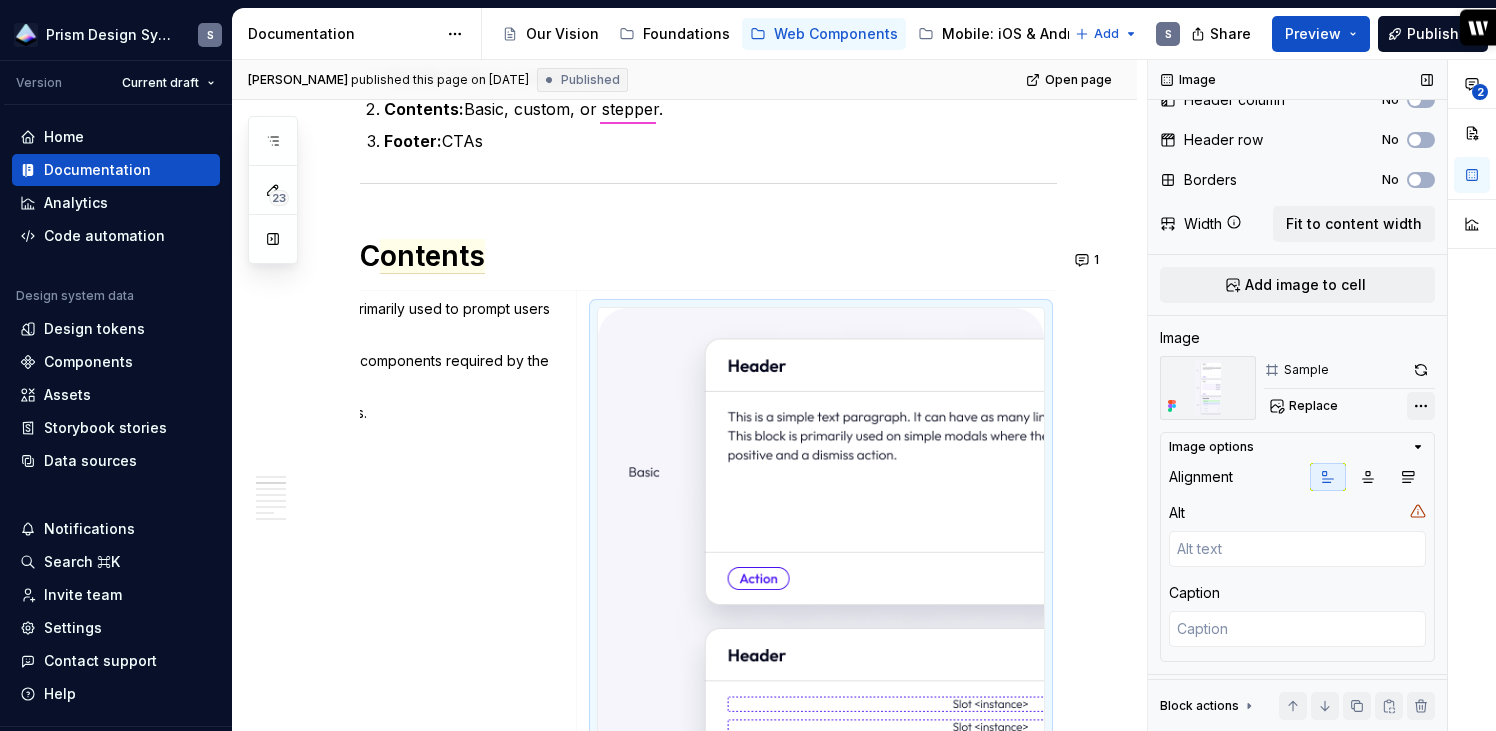 click on "**********" at bounding box center (1322, 395) 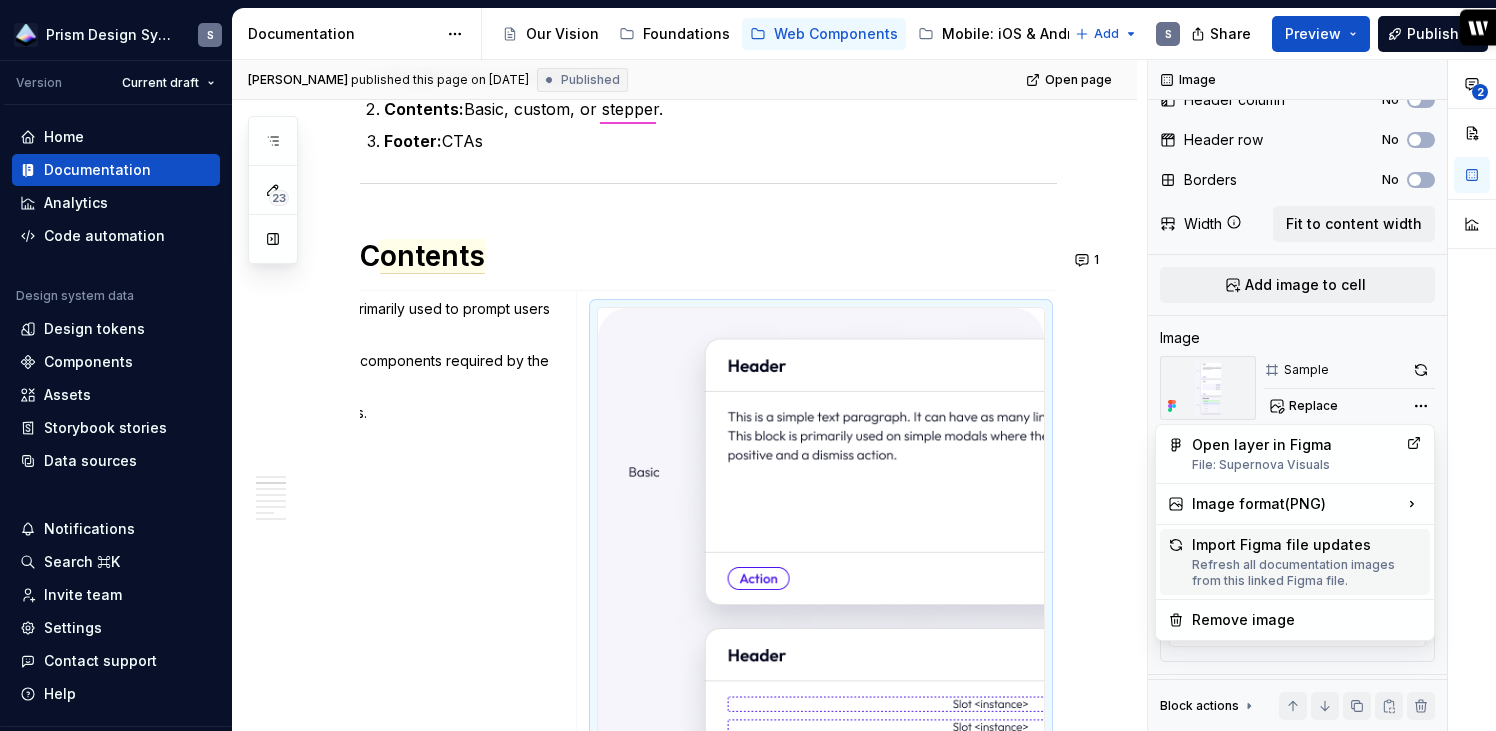 click on "Import Figma file updates Refresh all documentation images from this linked Figma file." at bounding box center (1307, 562) 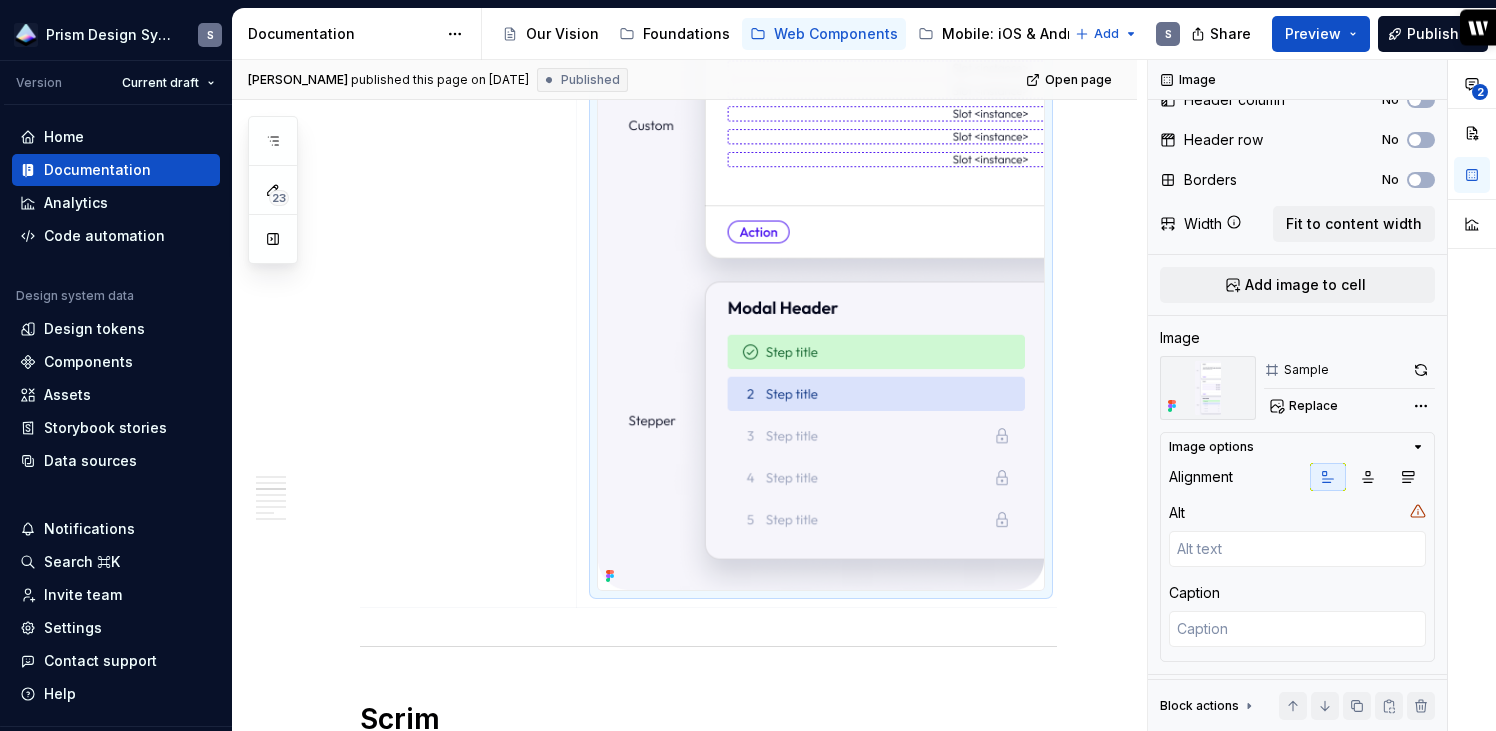 scroll, scrollTop: 1393, scrollLeft: 0, axis: vertical 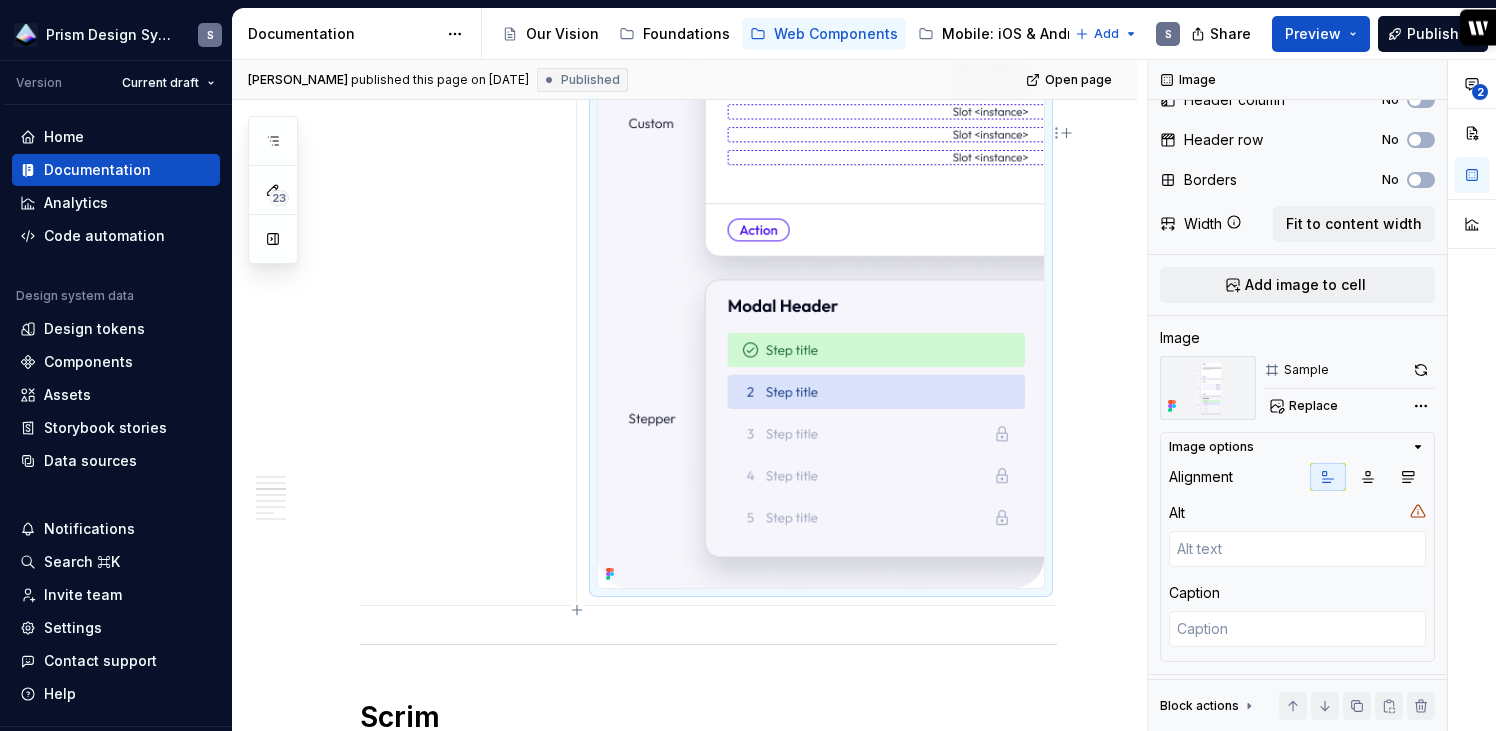 click at bounding box center [821, 129] 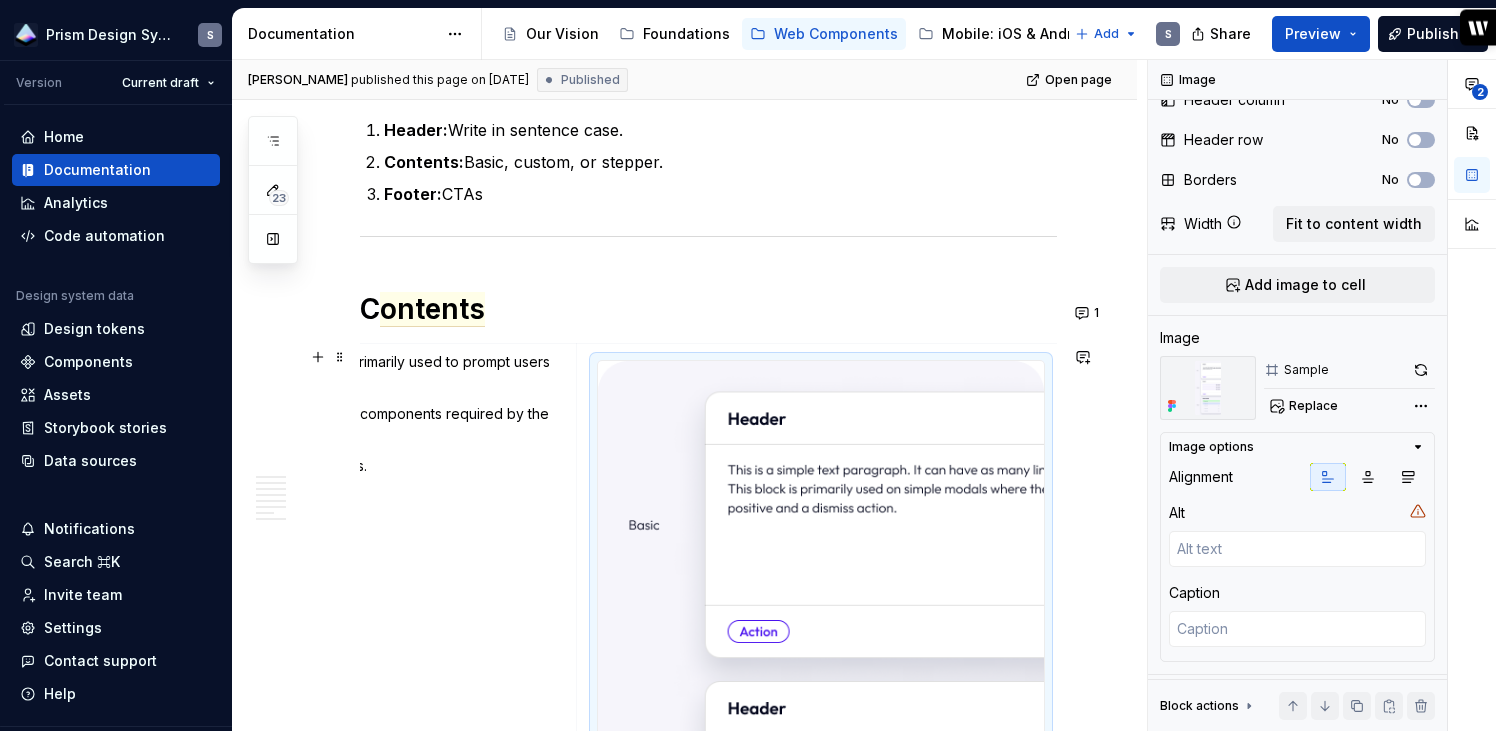 scroll, scrollTop: 700, scrollLeft: 0, axis: vertical 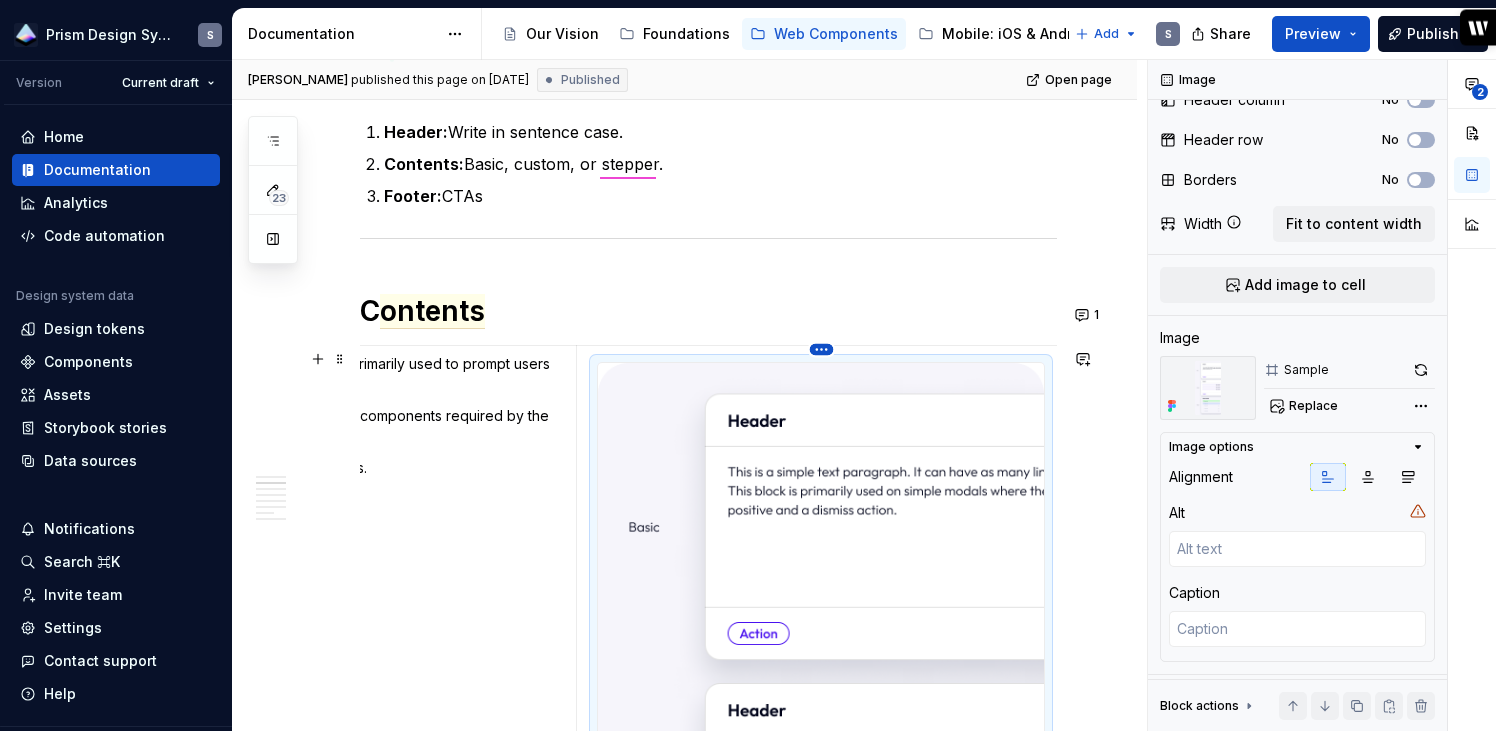 click on "Prism Design System S Version Current draft Home Documentation Analytics Code automation Design system data Design tokens Components Assets Storybook stories Data sources Notifications Search ⌘K Invite team Settings Contact support Help Documentation
Accessibility guide for tree Page tree.
Navigate the tree with the arrow keys. Common tree hotkeys apply. Further keybindings are available:
enter to execute primary action on focused item
f2 to start renaming the focused item
escape to abort renaming an item
control+d to start dragging selected items
Our Vision  Foundations Web Components Mobile: iOS & Android Tools & Resources Component Status Add S Share Preview Publish 23 Pages Add
Accessibility guide for tree Page tree.
Navigate the tree with the arrow keys. Common tree hotkeys apply. Further keybindings are available:
enter to execute primary action on focused item
S" at bounding box center [748, 365] 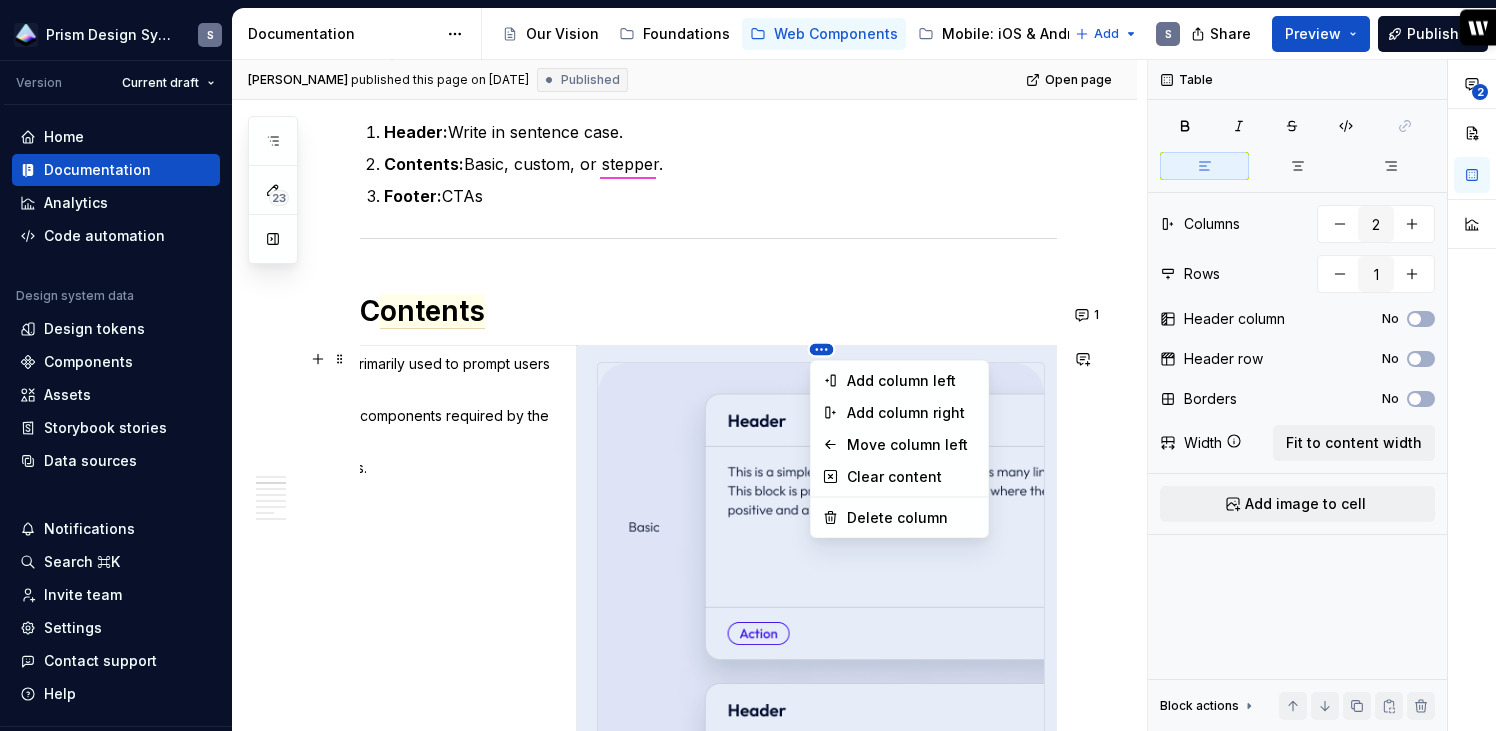 scroll, scrollTop: 0, scrollLeft: 0, axis: both 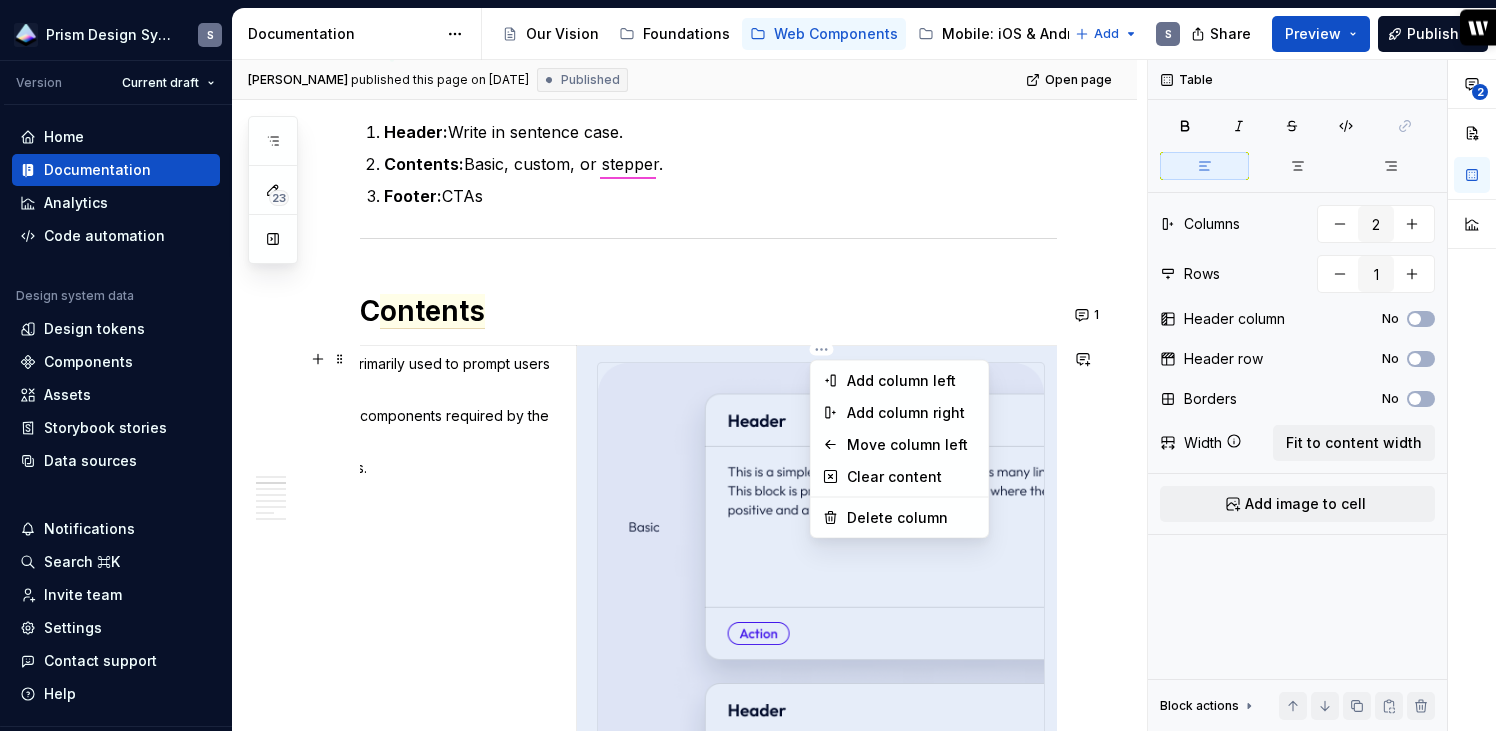 click on "Prism Design System S Version Current draft Home Documentation Analytics Code automation Design system data Design tokens Components Assets Storybook stories Data sources Notifications Search ⌘K Invite team Settings Contact support Help Documentation
Accessibility guide for tree Page tree.
Navigate the tree with the arrow keys. Common tree hotkeys apply. Further keybindings are available:
enter to execute primary action on focused item
f2 to start renaming the focused item
escape to abort renaming an item
control+d to start dragging selected items
Our Vision  Foundations Web Components Mobile: iOS & Android Tools & Resources Component Status Add S Share Preview Publish 23 Pages Add
Accessibility guide for tree Page tree.
Navigate the tree with the arrow keys. Common tree hotkeys apply. Further keybindings are available:
enter to execute primary action on focused item
S" at bounding box center [748, 365] 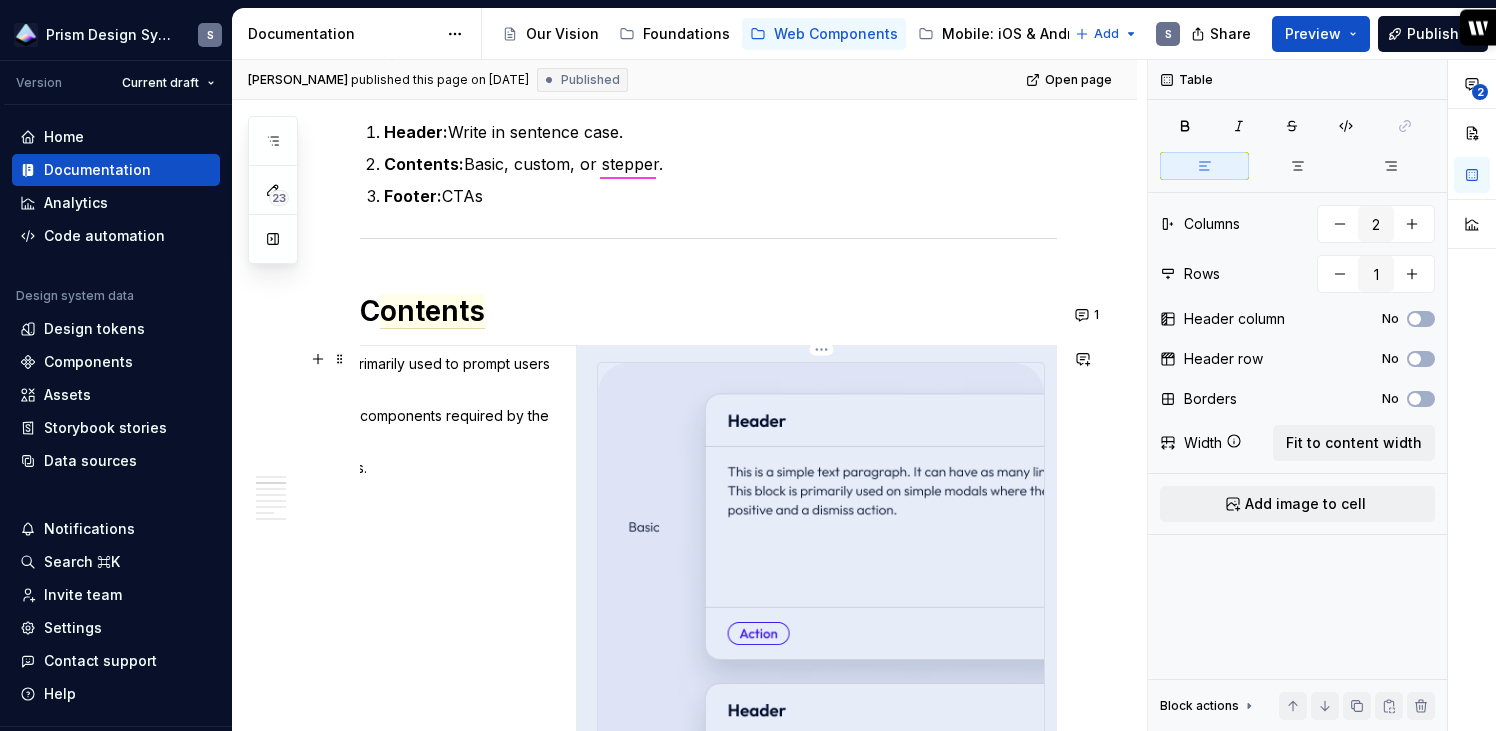 click at bounding box center [821, 822] 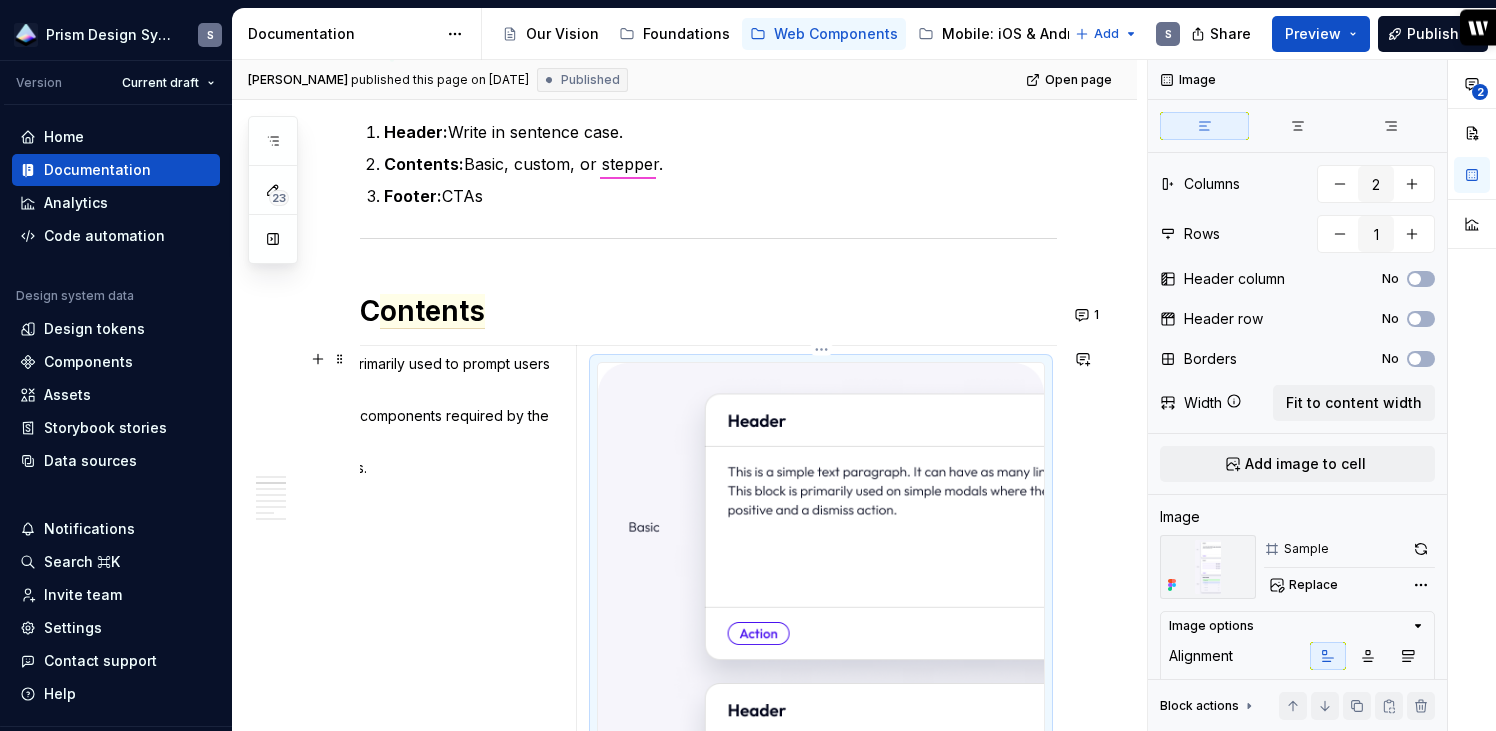 click at bounding box center [821, 822] 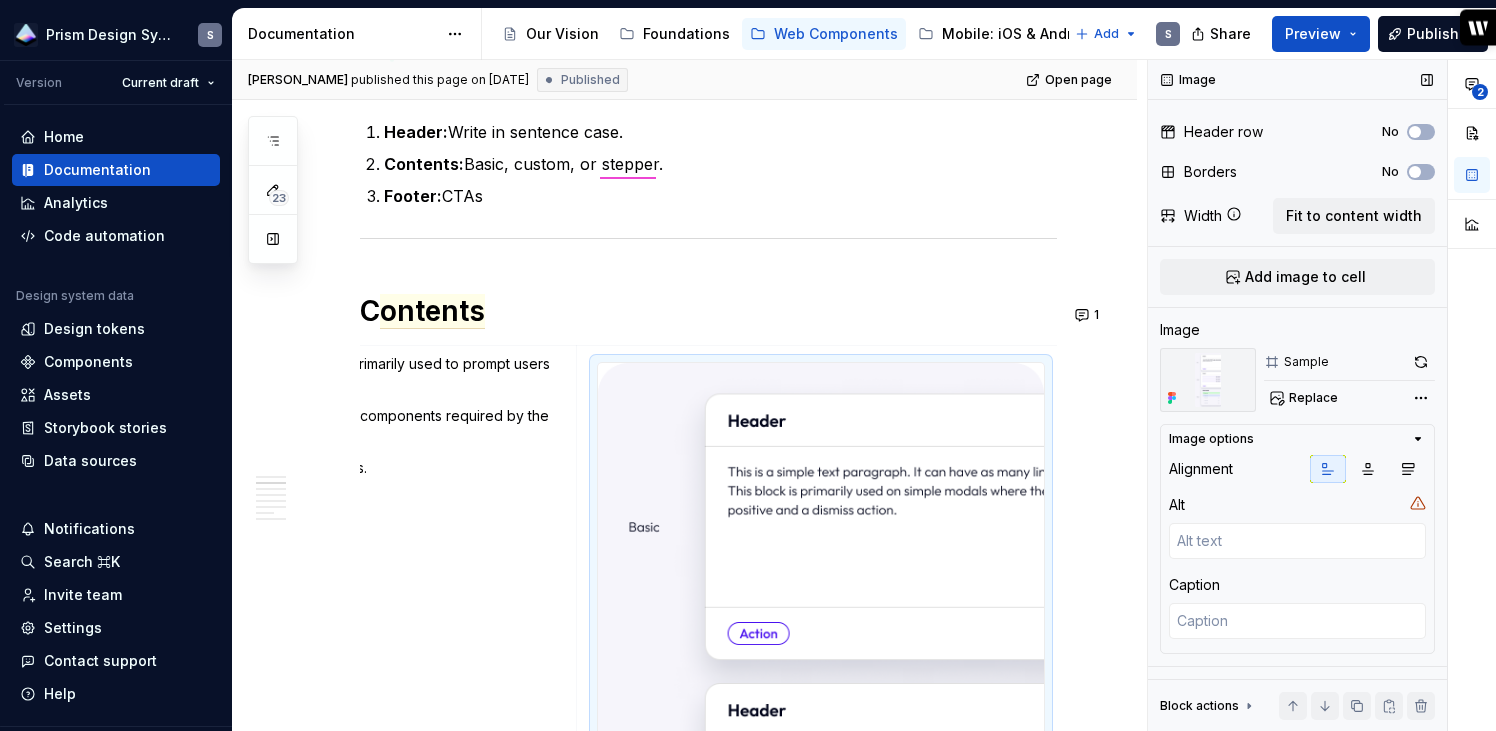 scroll, scrollTop: 183, scrollLeft: 0, axis: vertical 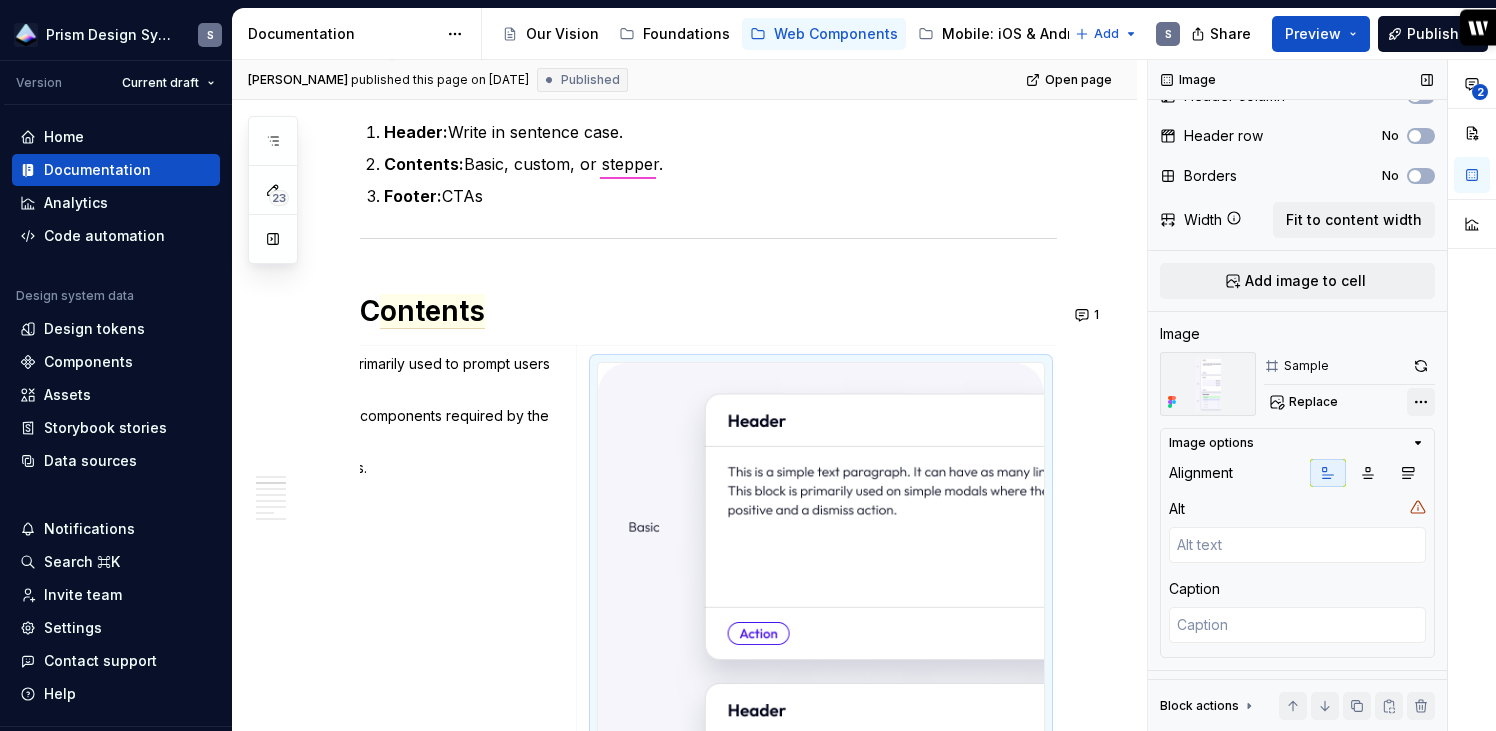 click on "**********" at bounding box center [1322, 395] 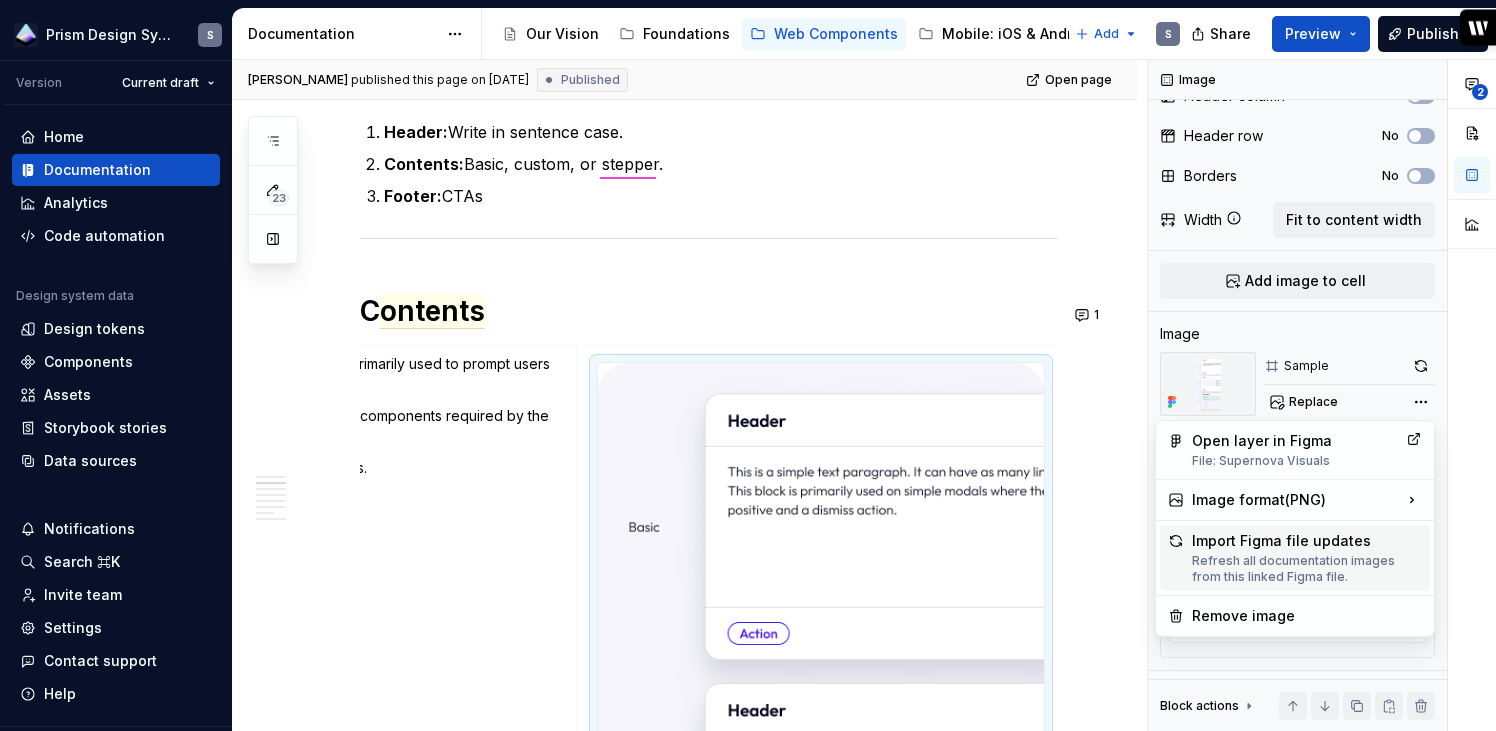 click on "Refresh all documentation images from this linked Figma file." at bounding box center [1307, 569] 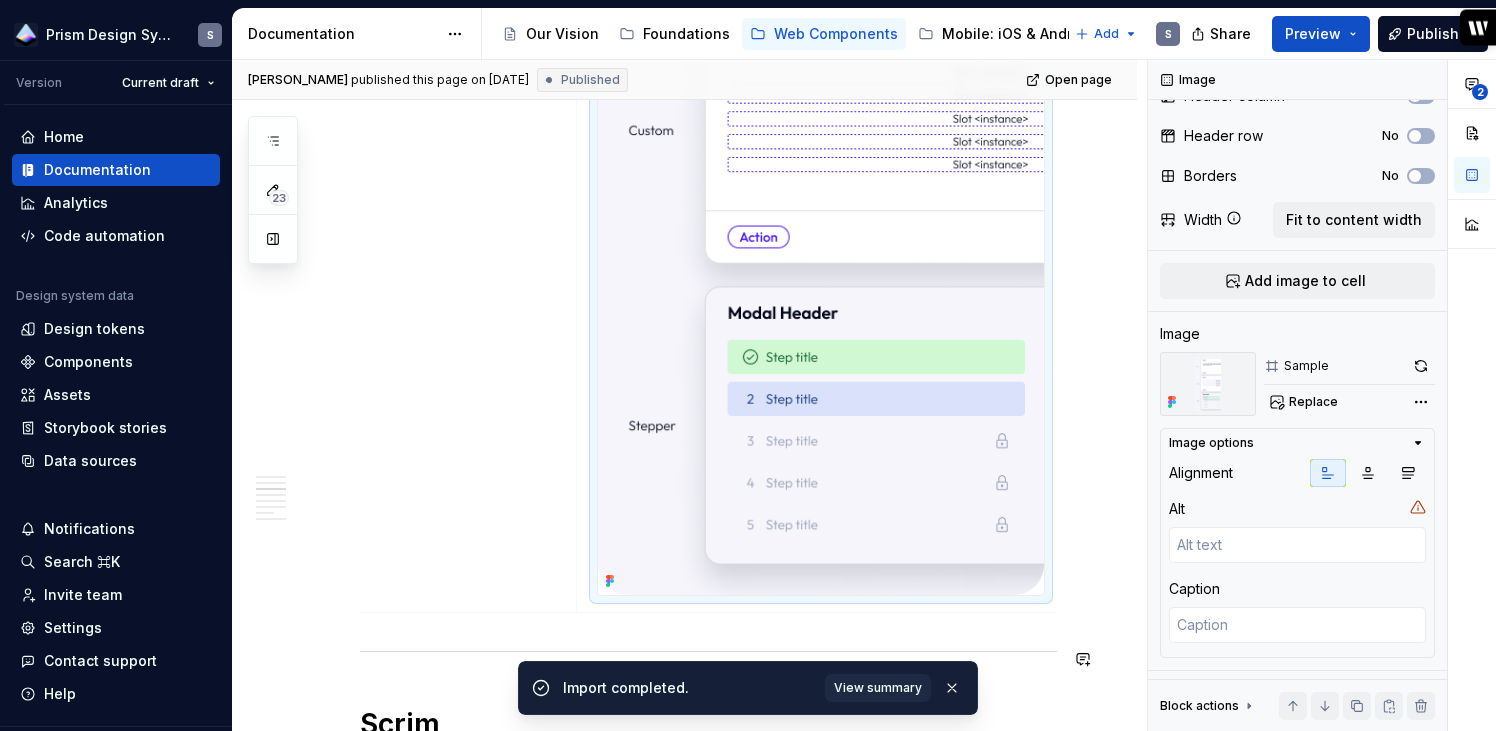 scroll, scrollTop: 1383, scrollLeft: 0, axis: vertical 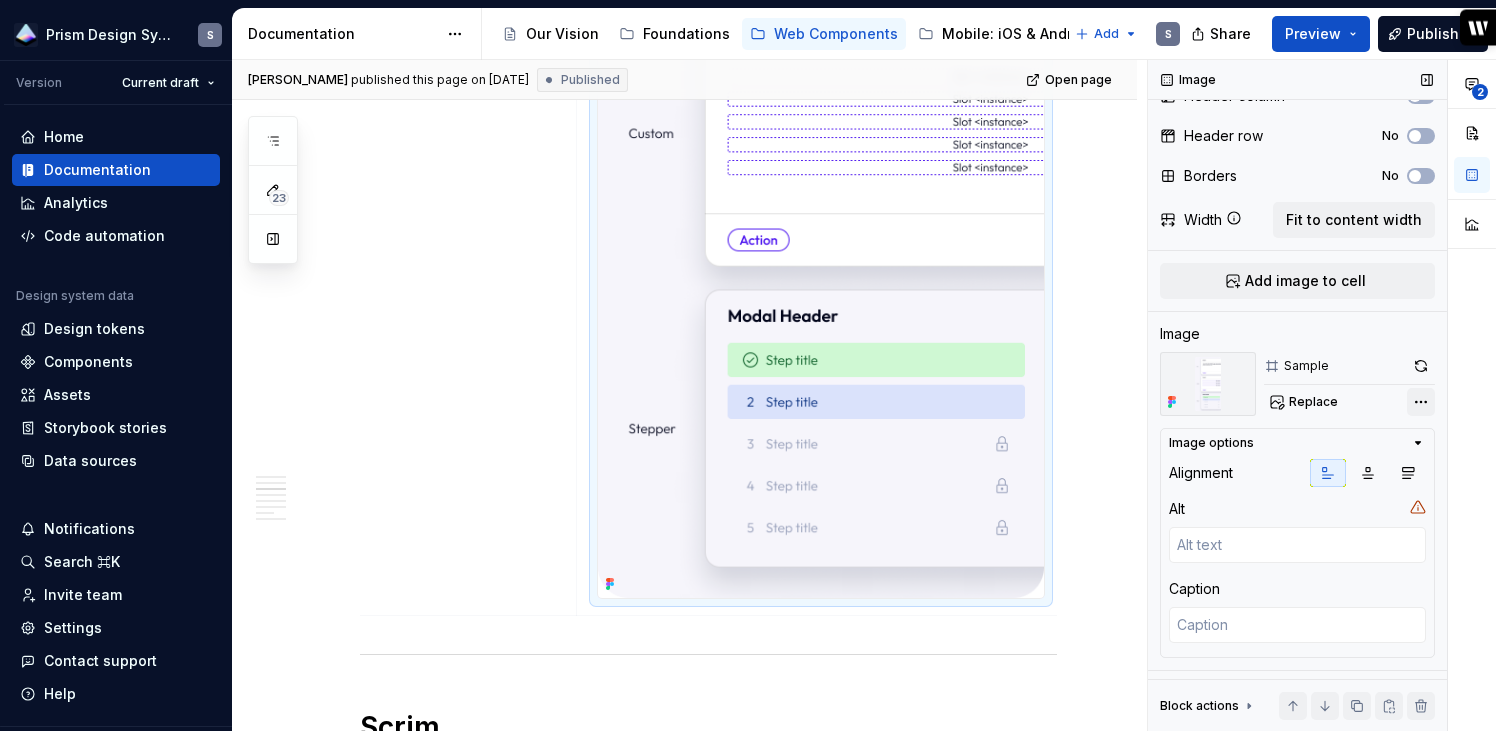click on "**********" at bounding box center (1322, 395) 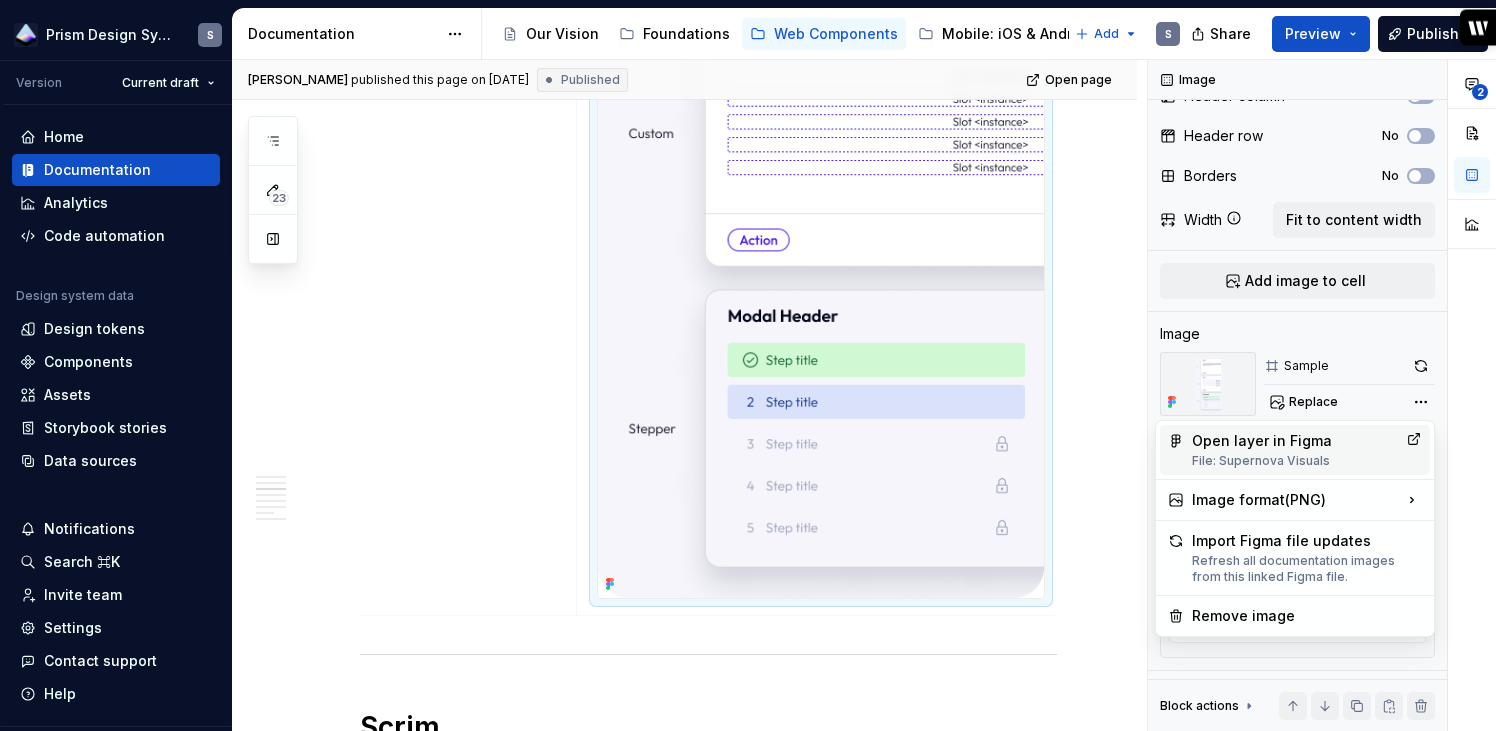 click on "Open layer in Figma File: Supernova Visuals" at bounding box center [1295, 450] 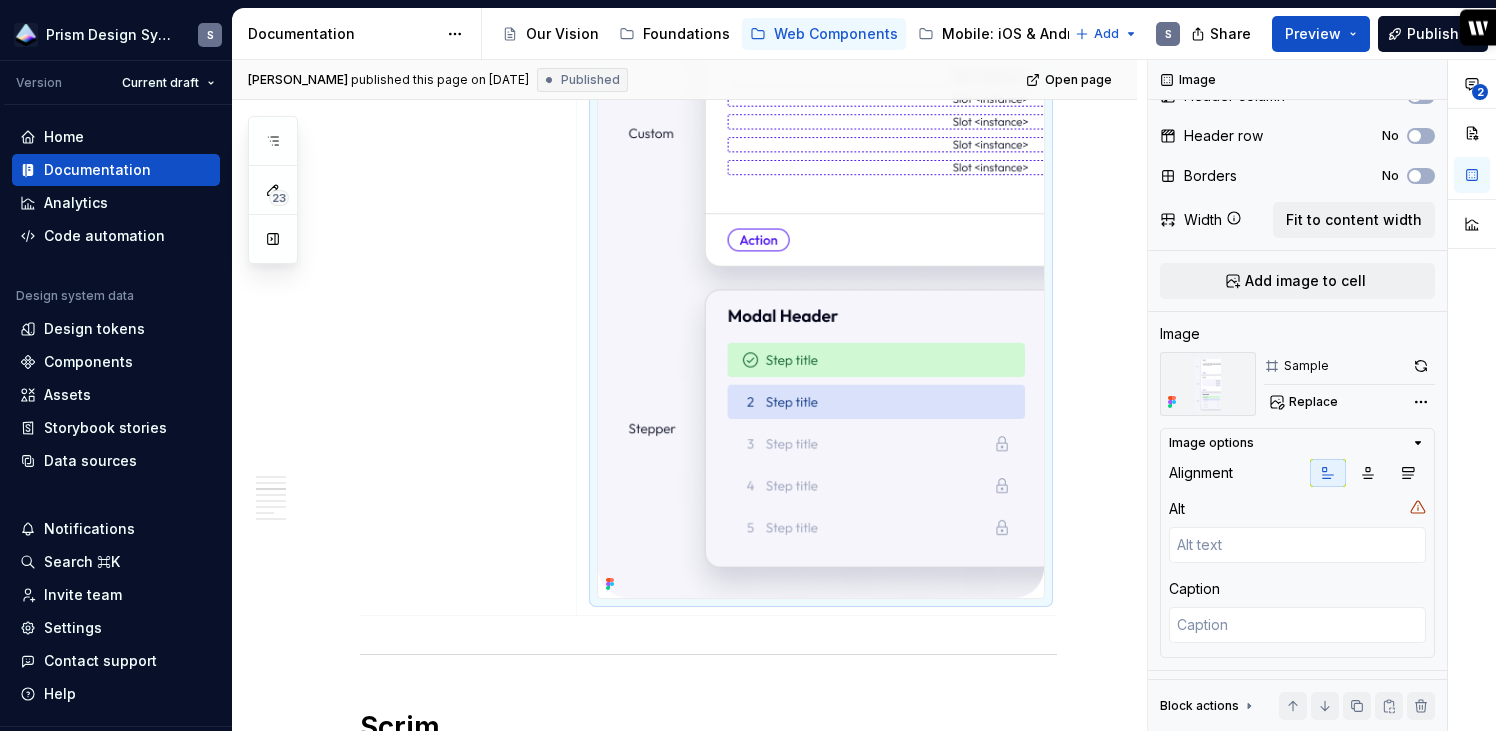 type on "*" 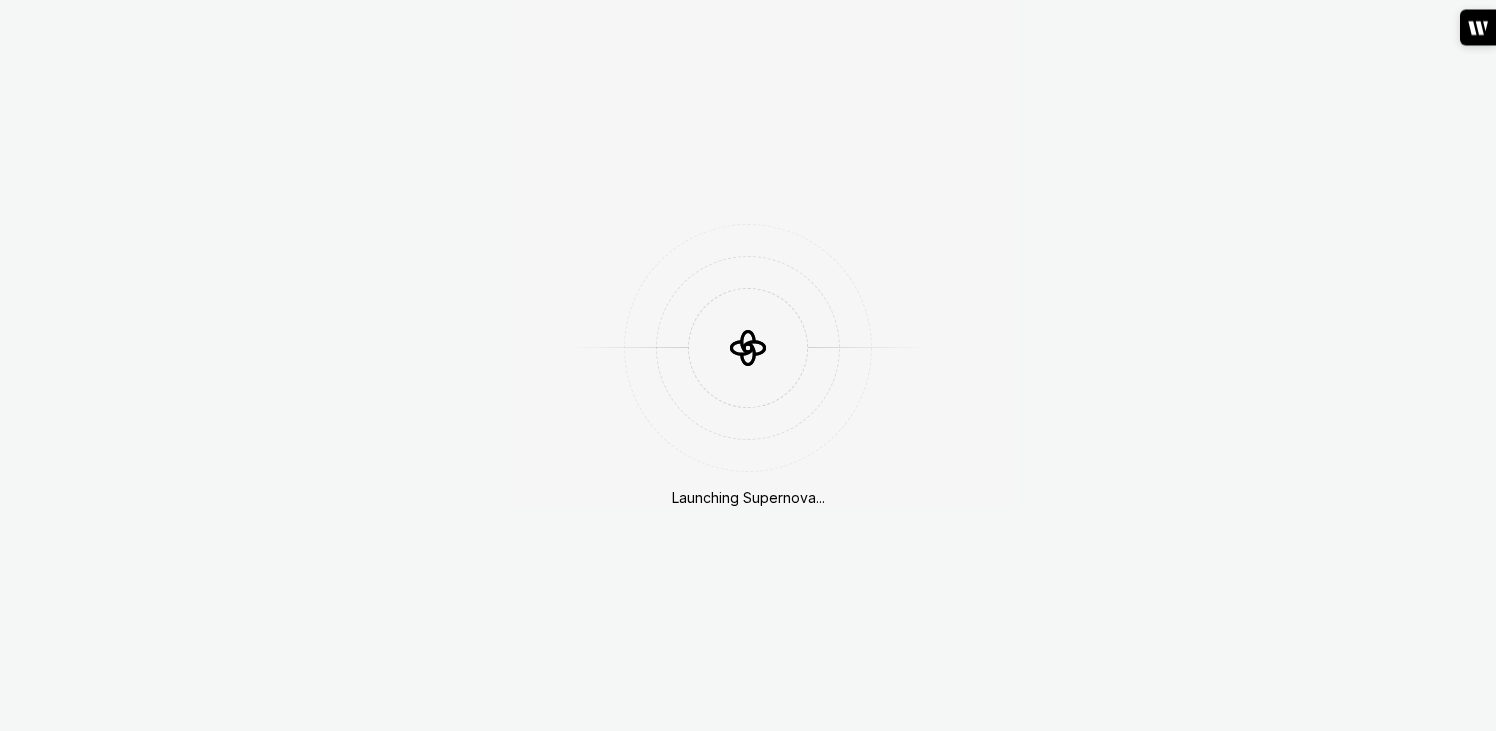 scroll, scrollTop: 0, scrollLeft: 0, axis: both 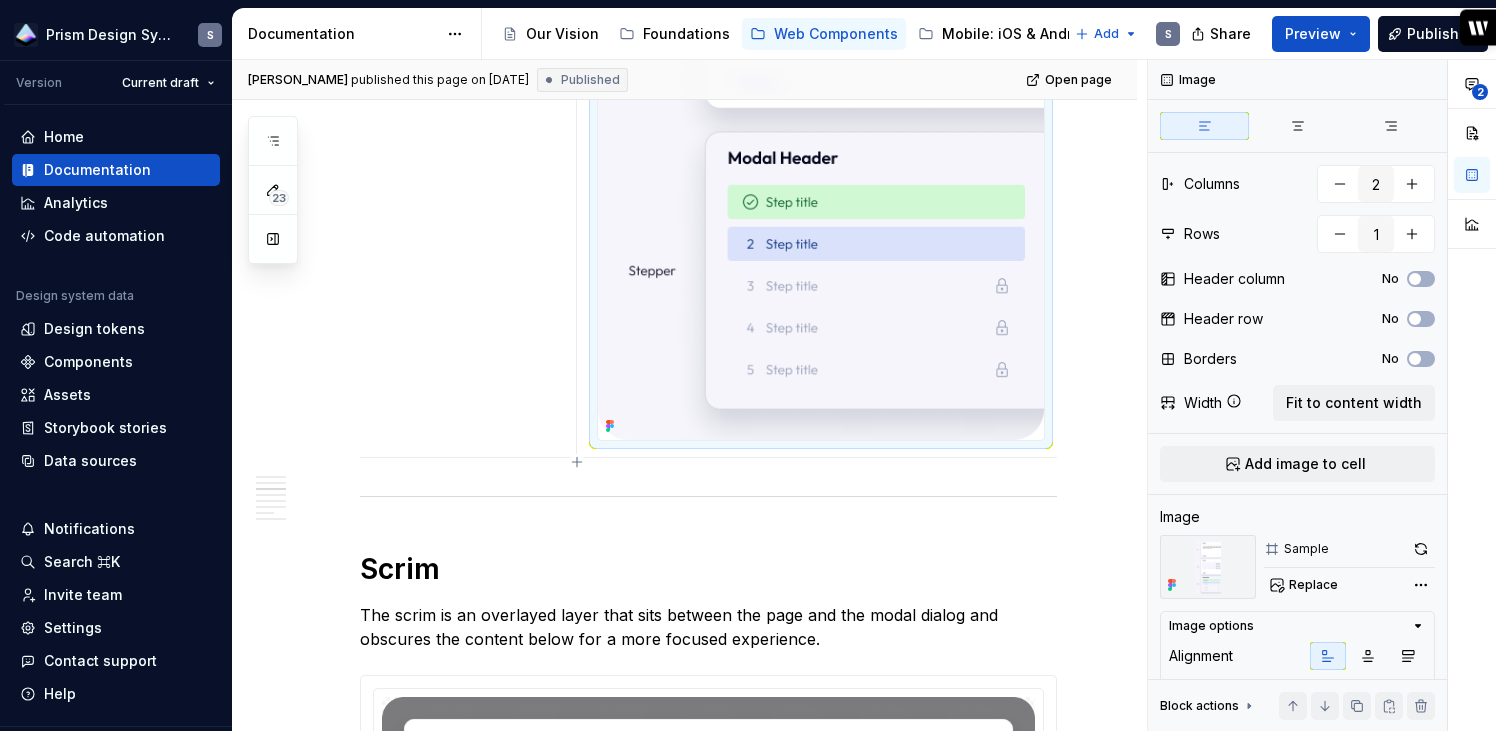 click at bounding box center [821, -19] 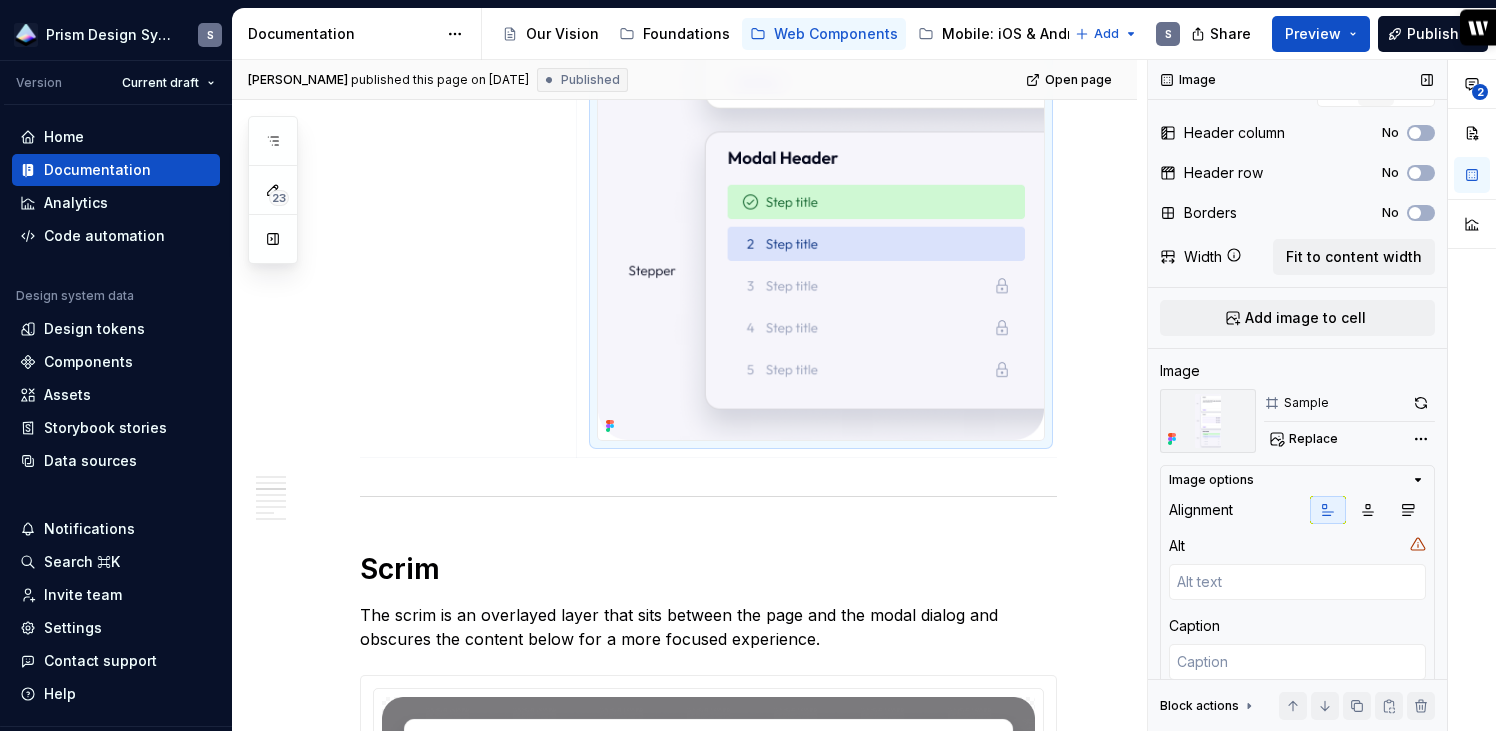 scroll, scrollTop: 150, scrollLeft: 0, axis: vertical 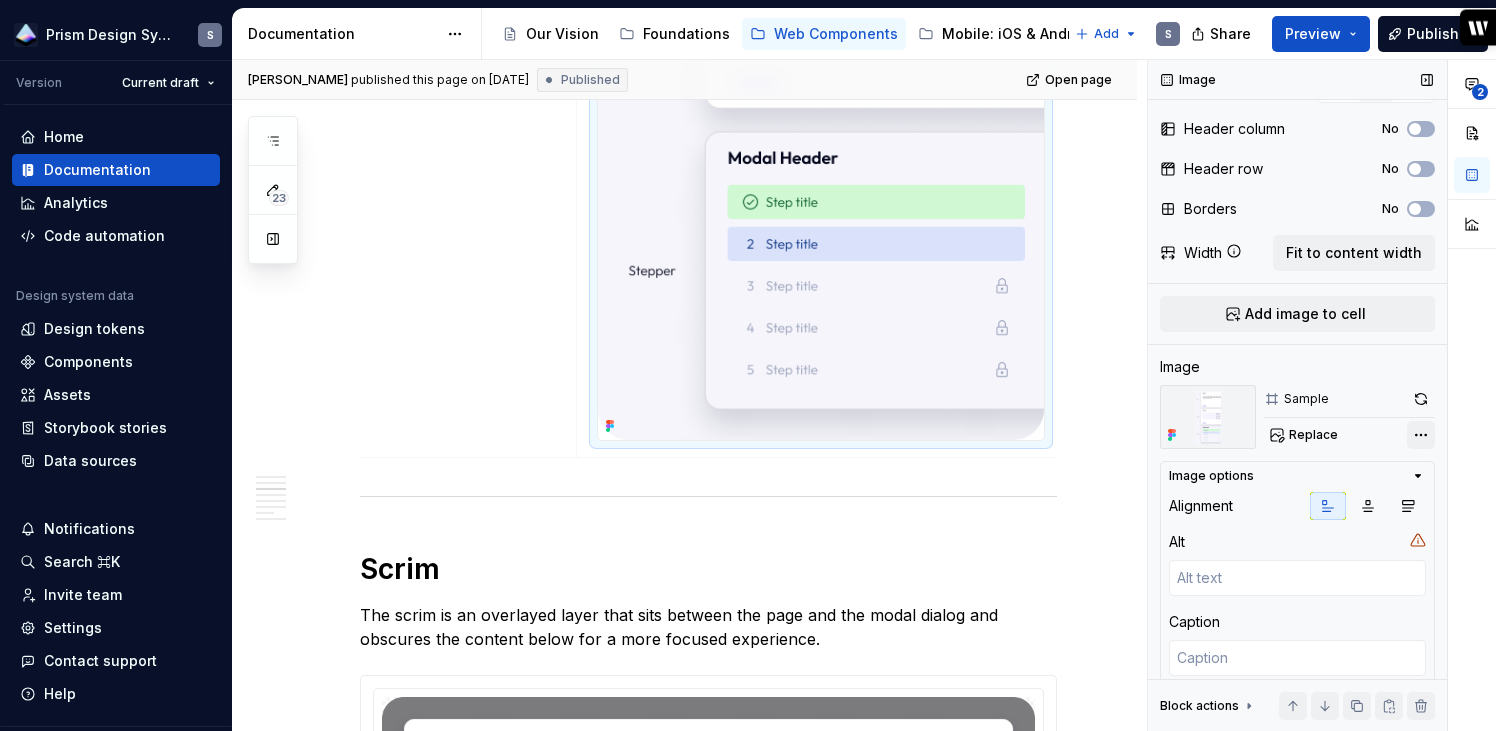 click on "**********" at bounding box center (1322, 395) 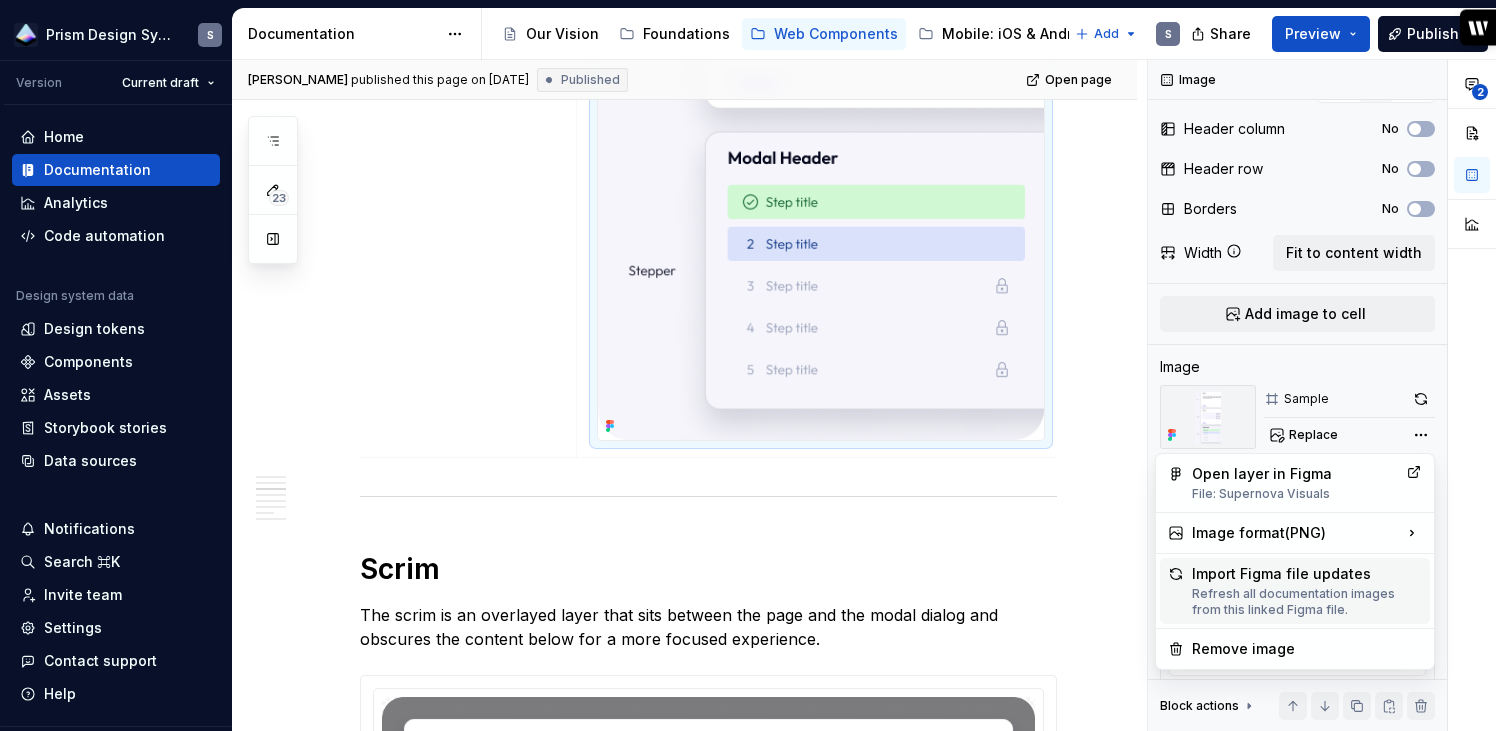click on "Refresh all documentation images from this linked Figma file." at bounding box center [1307, 602] 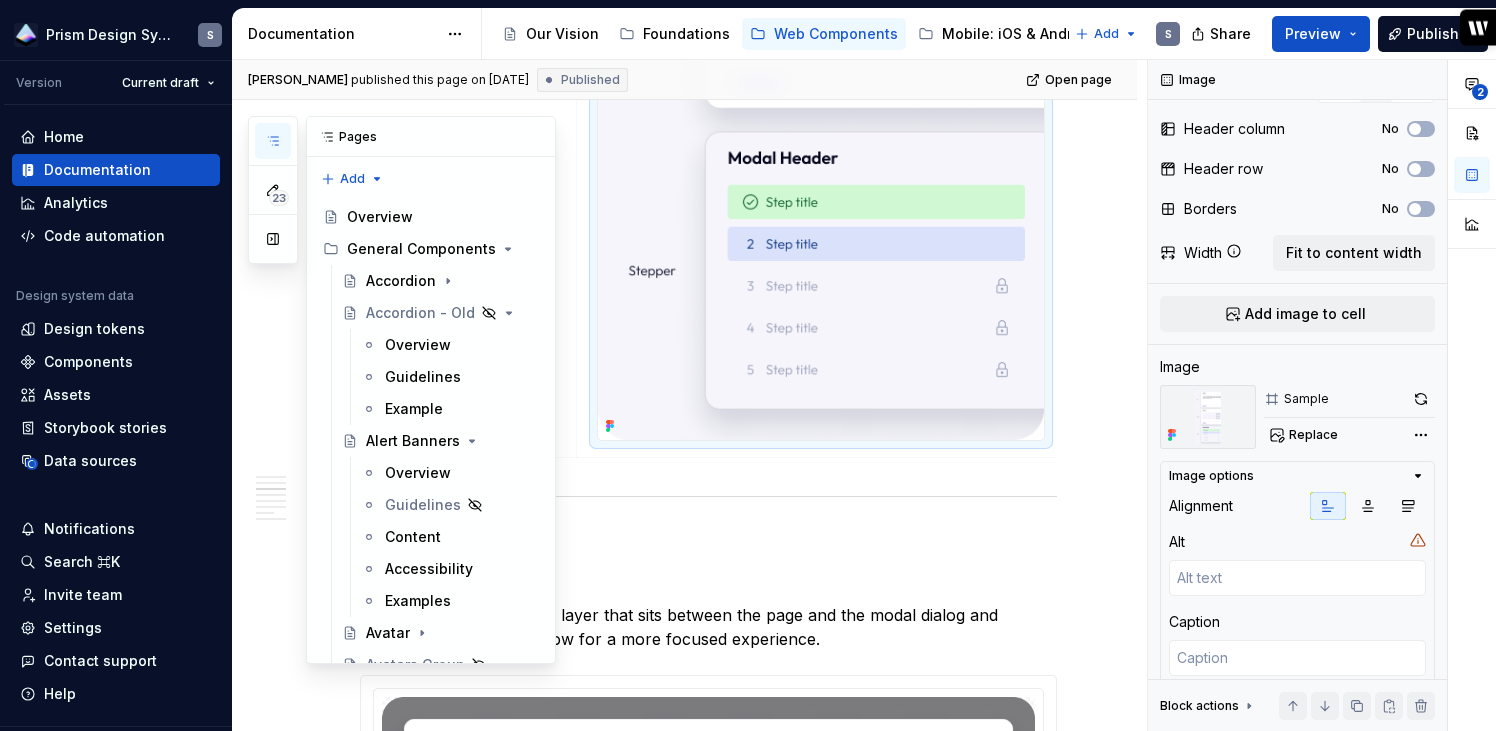 click at bounding box center (273, 141) 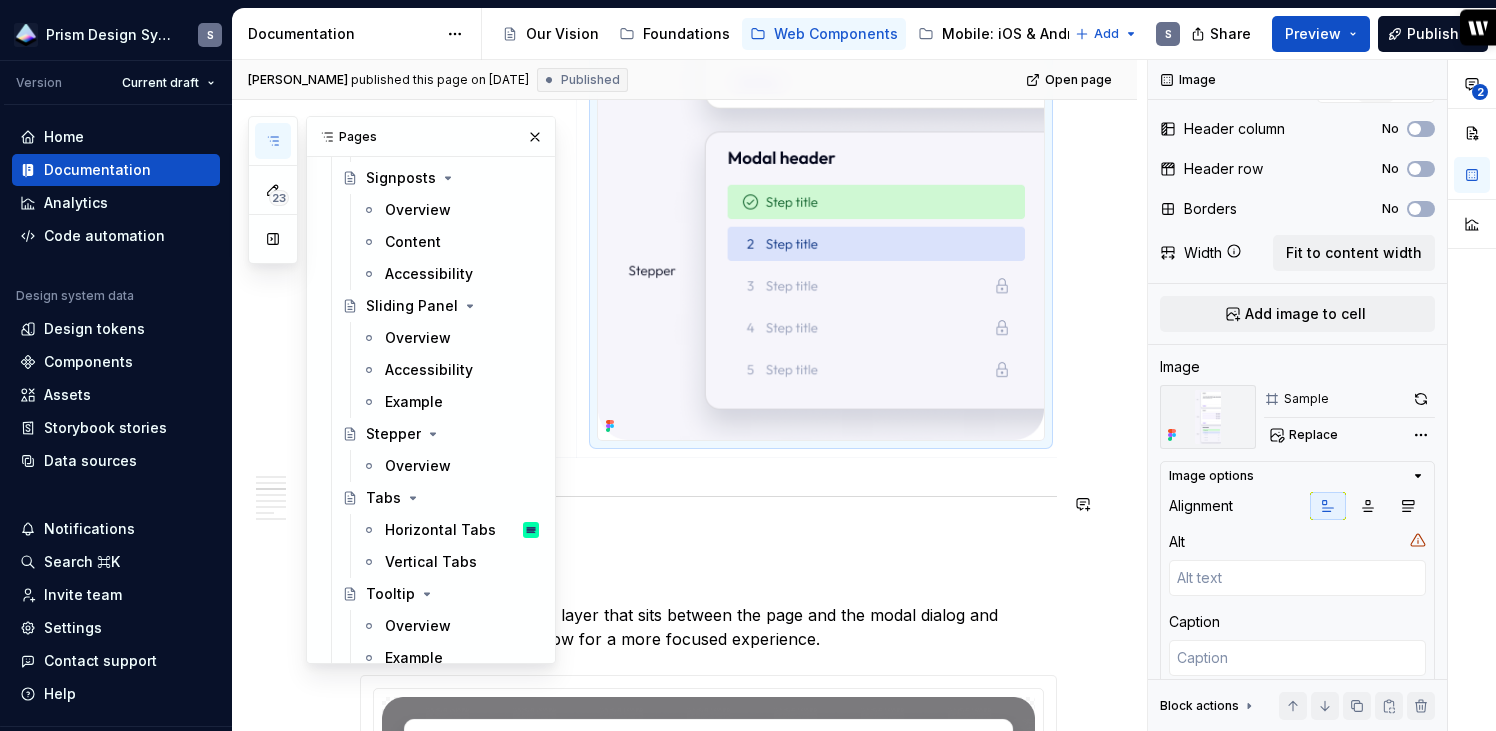 scroll, scrollTop: 2755, scrollLeft: 0, axis: vertical 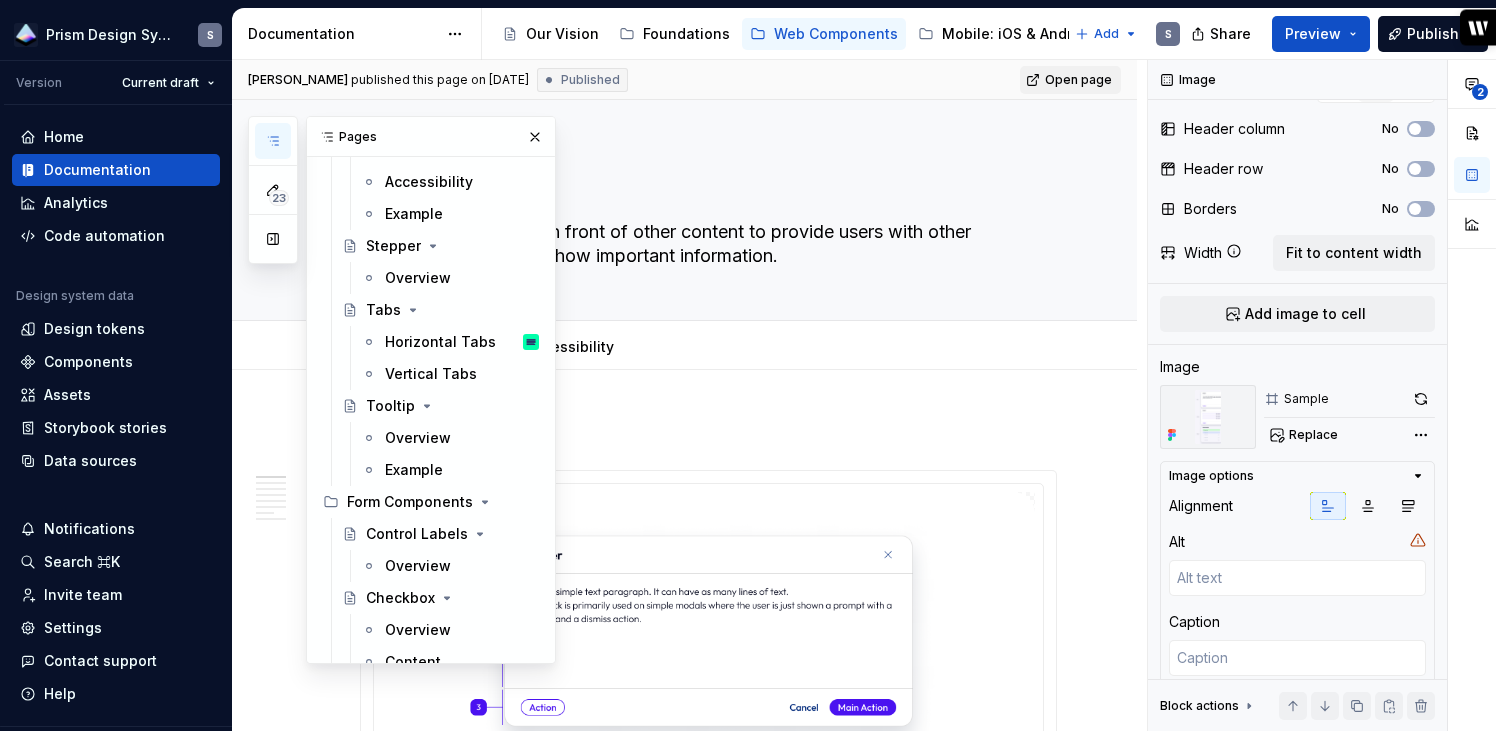 click on "Open page" at bounding box center (1078, 80) 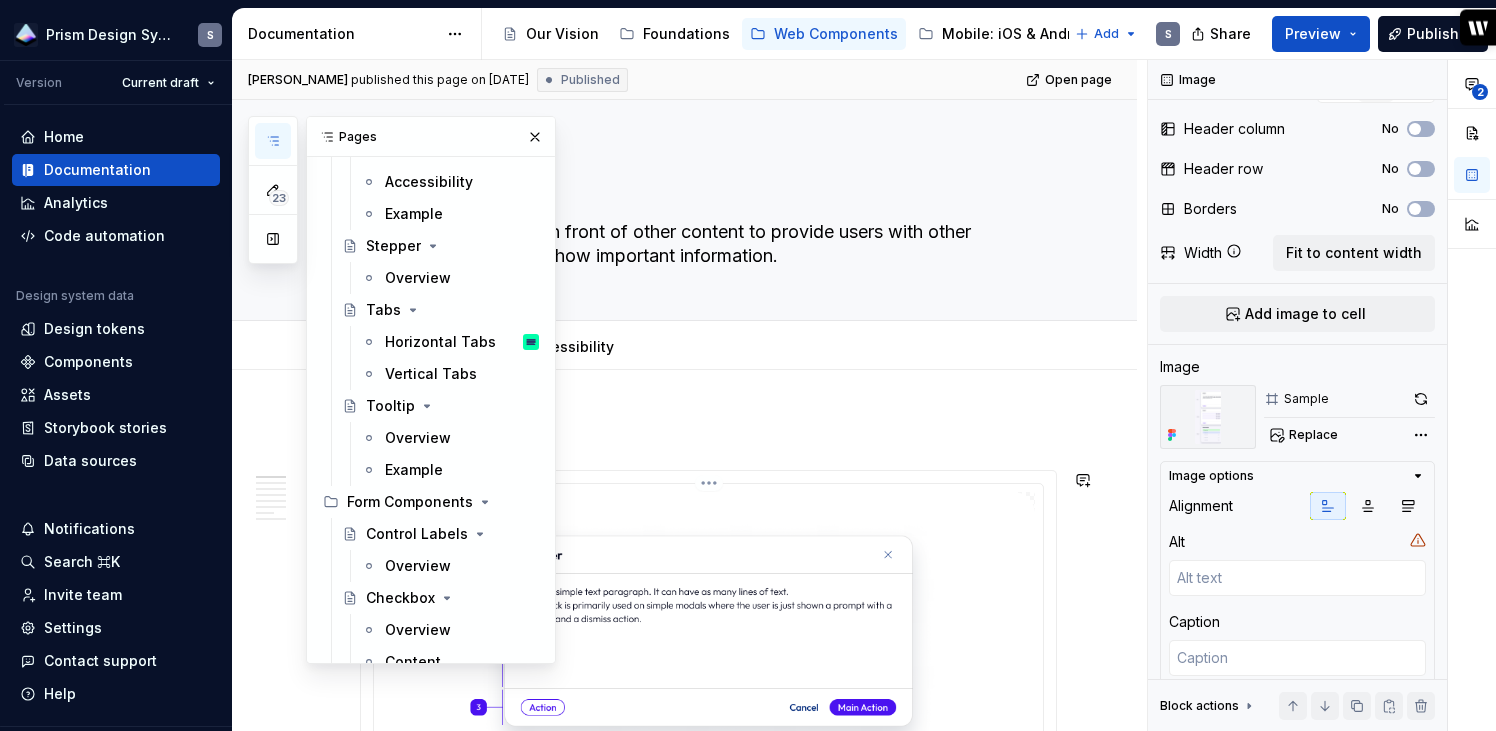 click at bounding box center (708, 631) 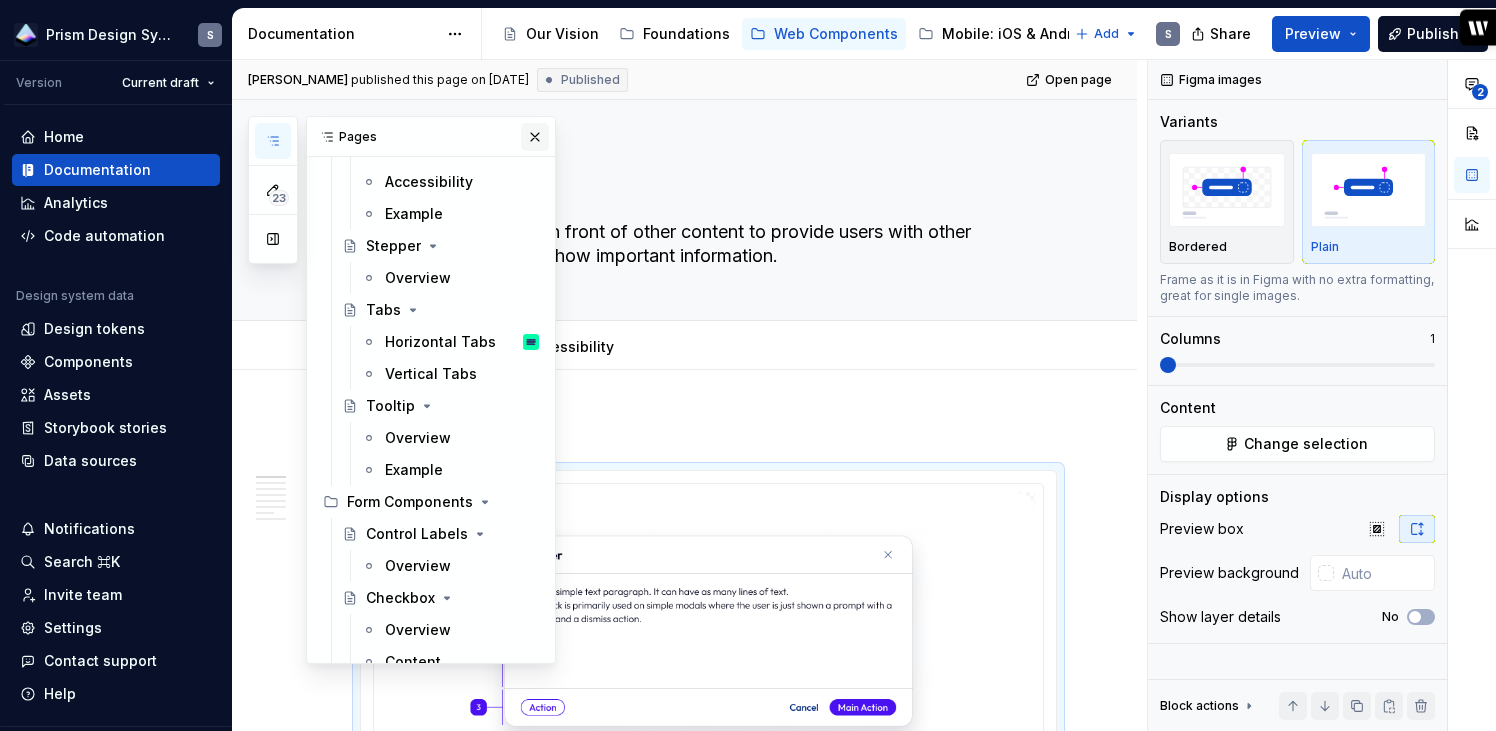 click at bounding box center [535, 137] 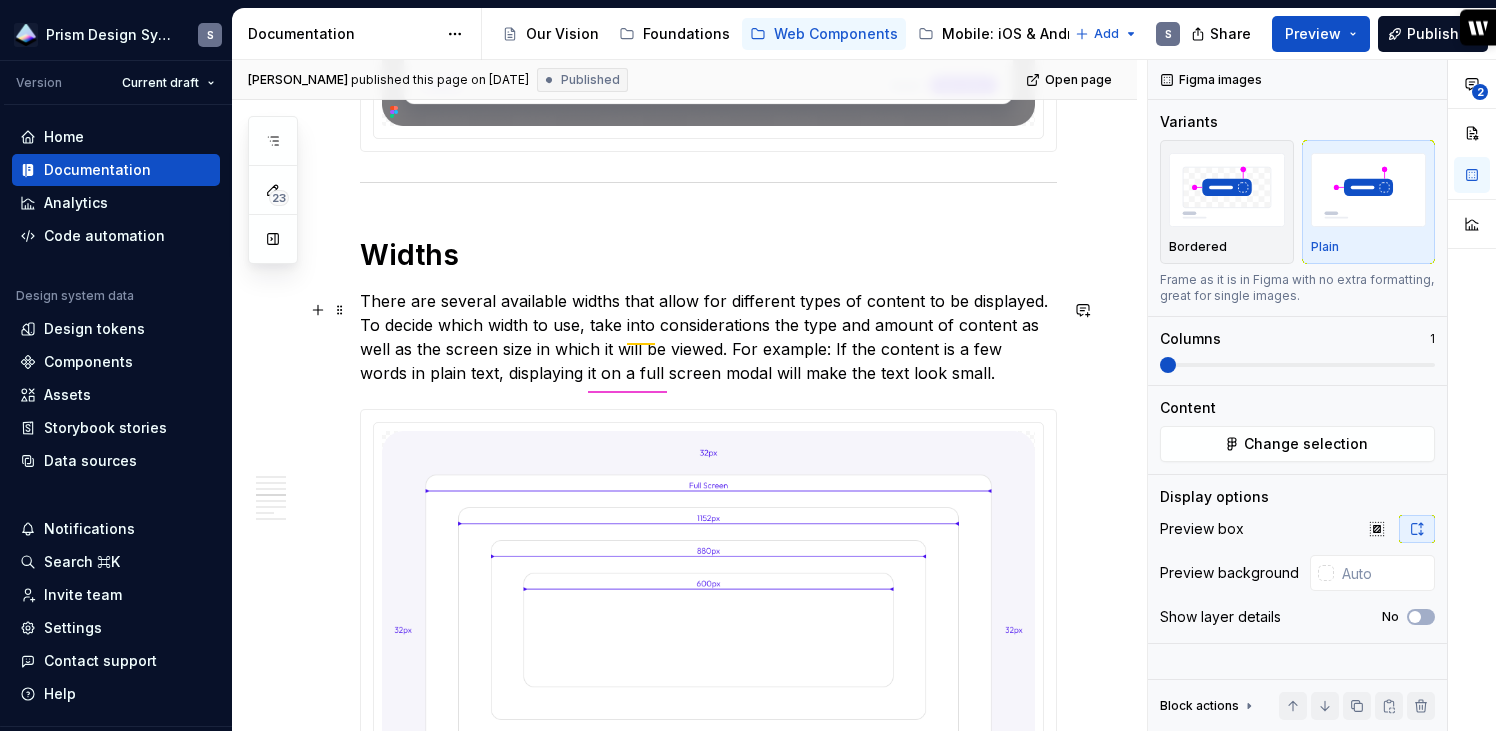 scroll, scrollTop: 2393, scrollLeft: 0, axis: vertical 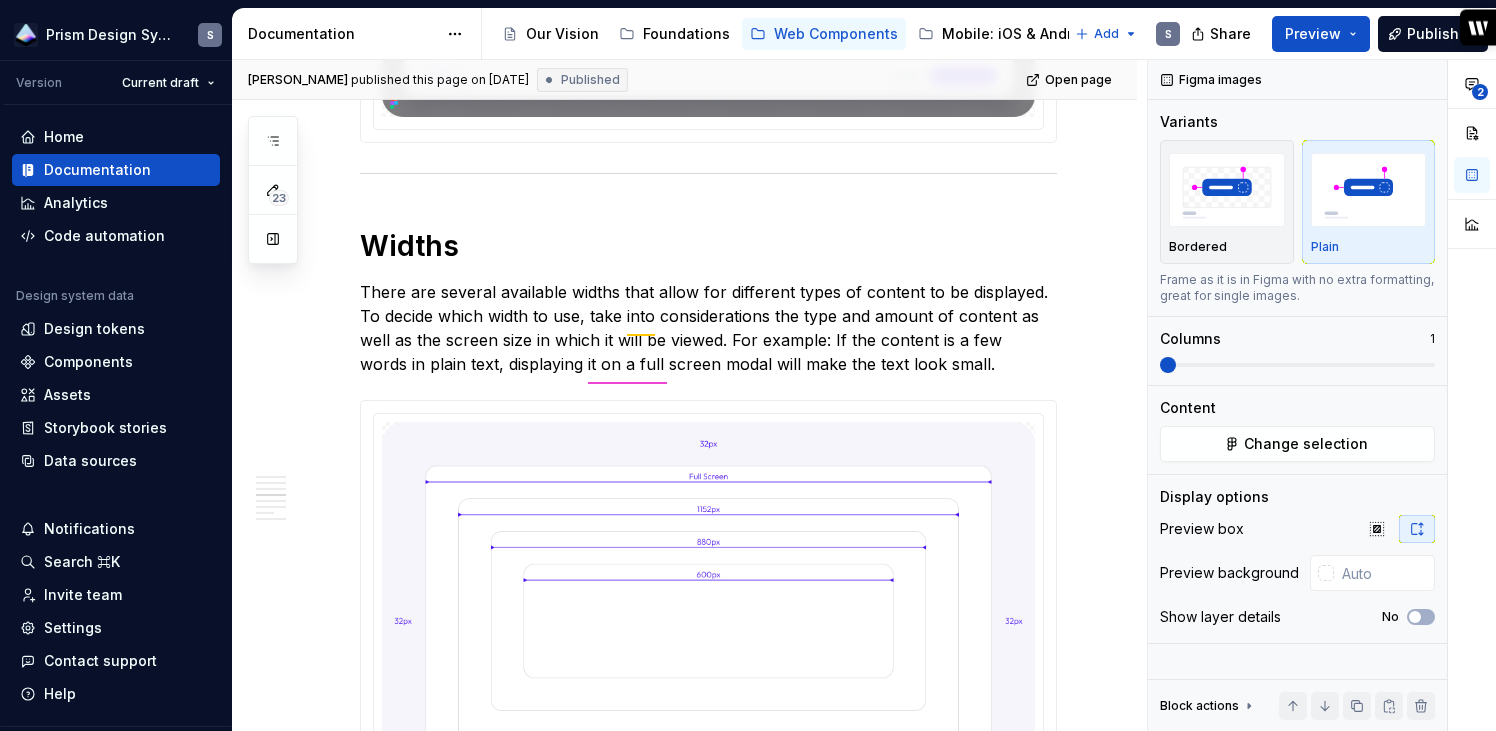 click on "Eric   published this page  on April 15, 2025 Published Open page" at bounding box center (684, 80) 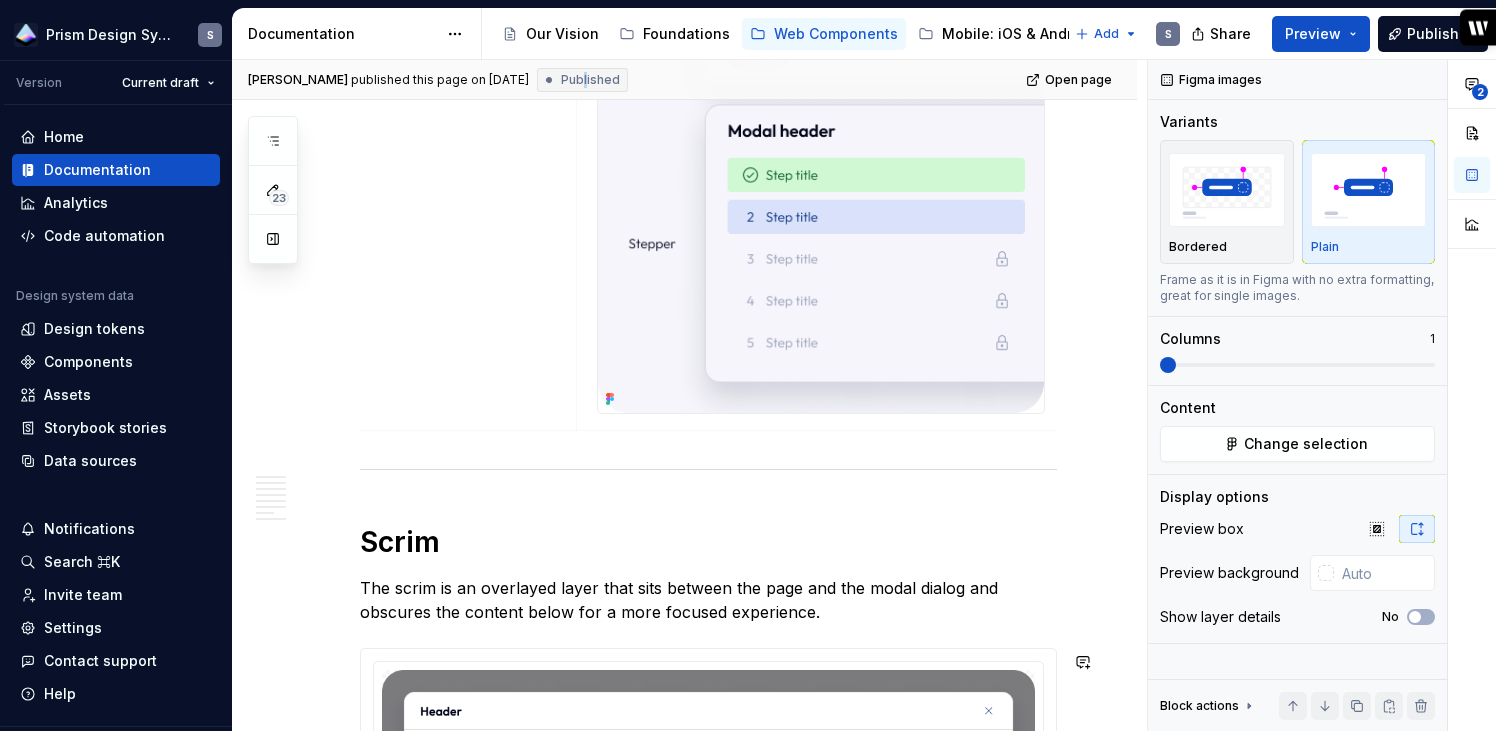 scroll, scrollTop: 825, scrollLeft: 0, axis: vertical 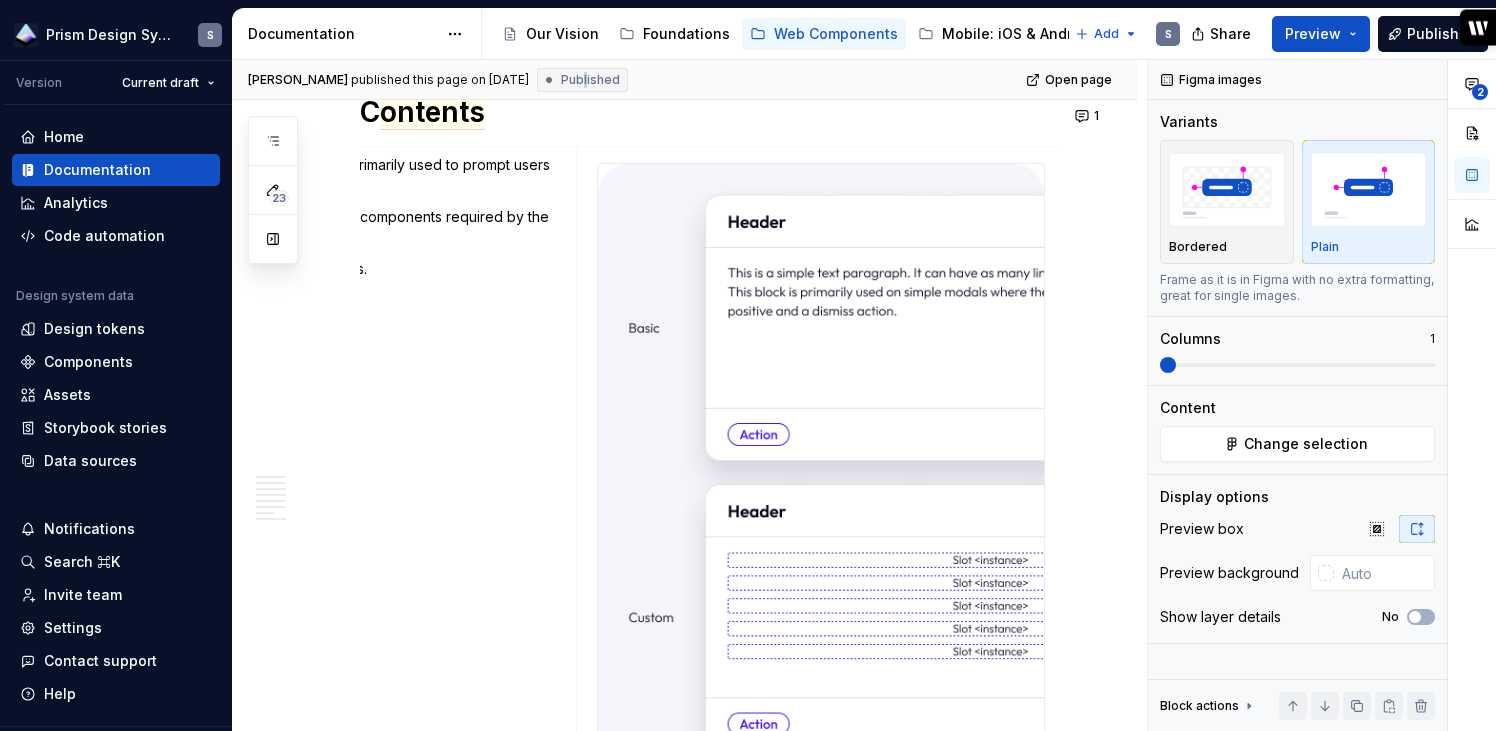click on "Published" at bounding box center [590, 80] 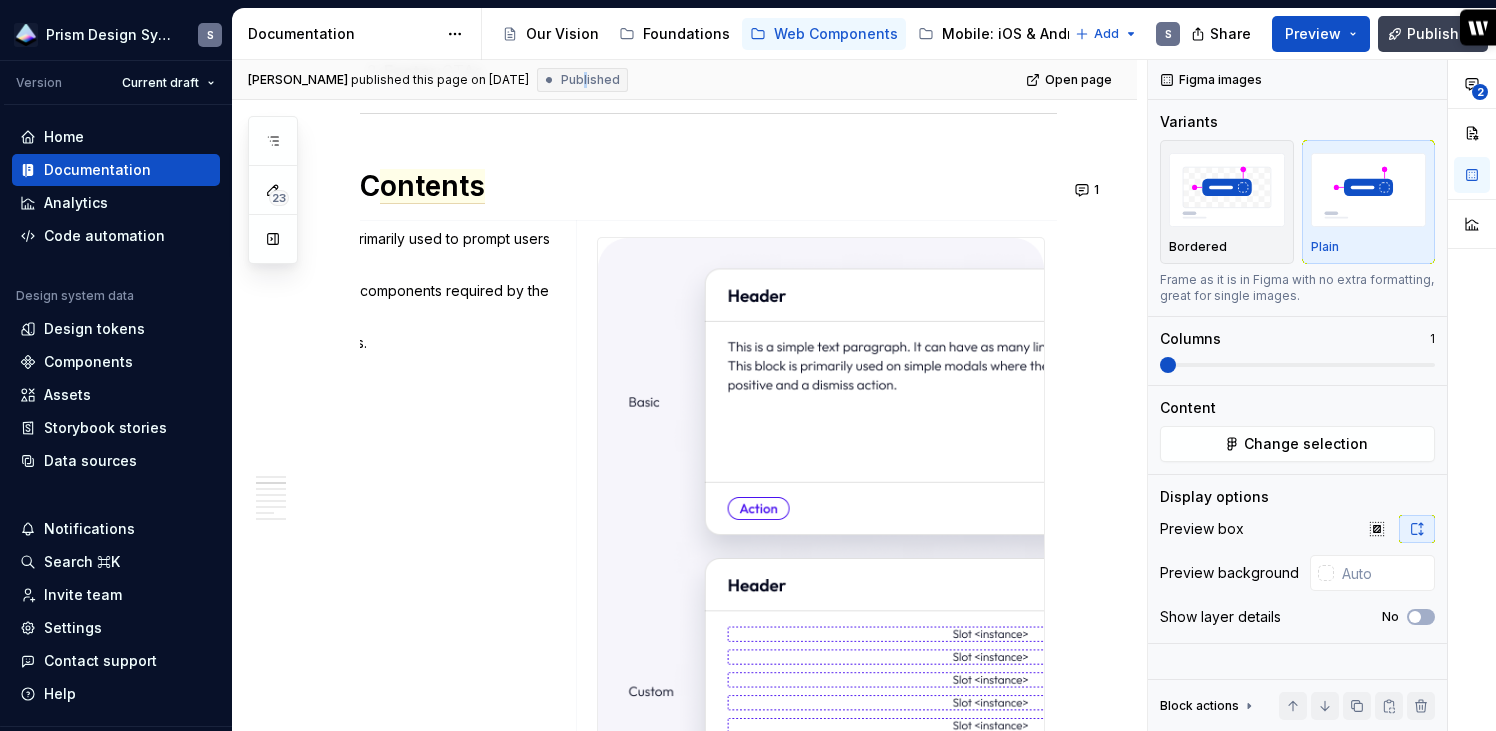 click on "Publish" at bounding box center [1433, 34] 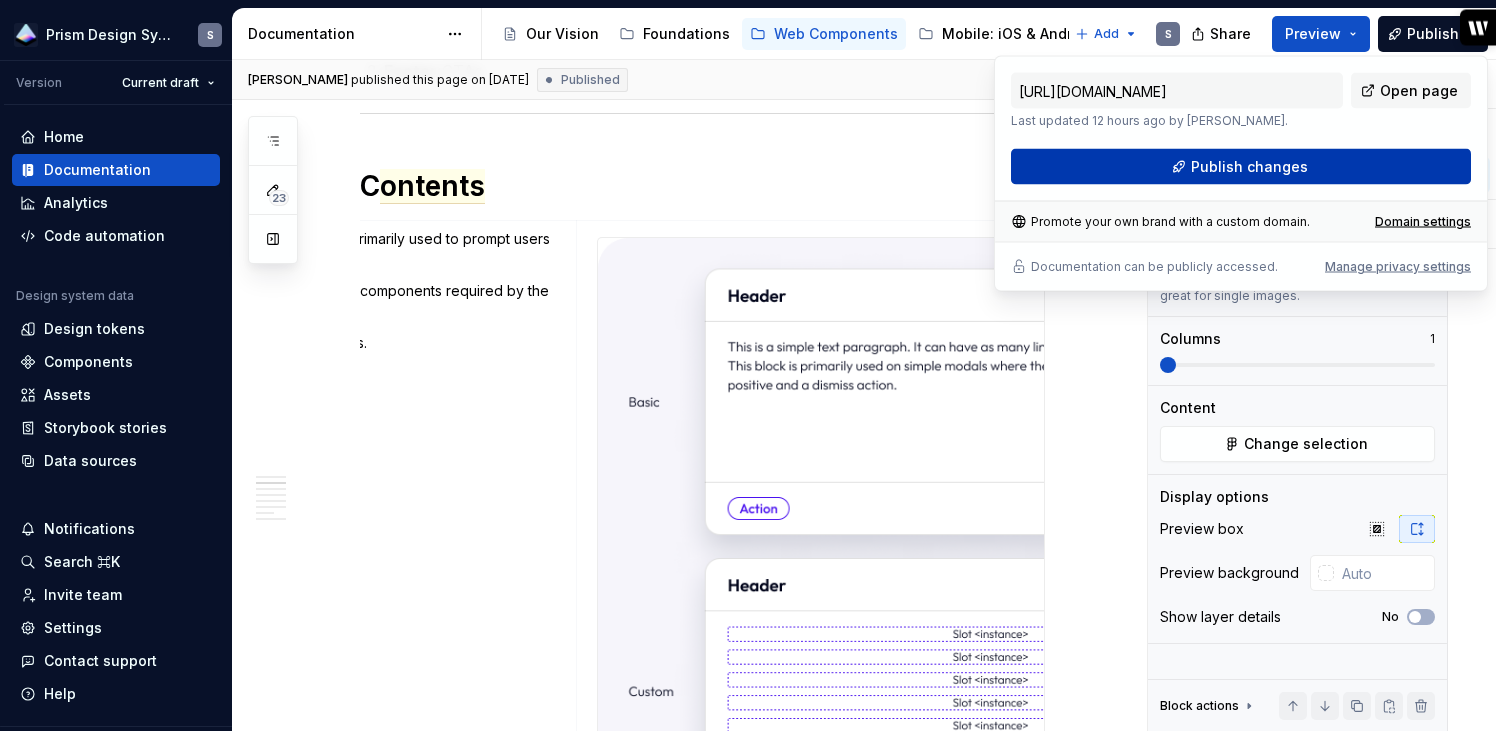 click on "Publish changes" at bounding box center (1249, 167) 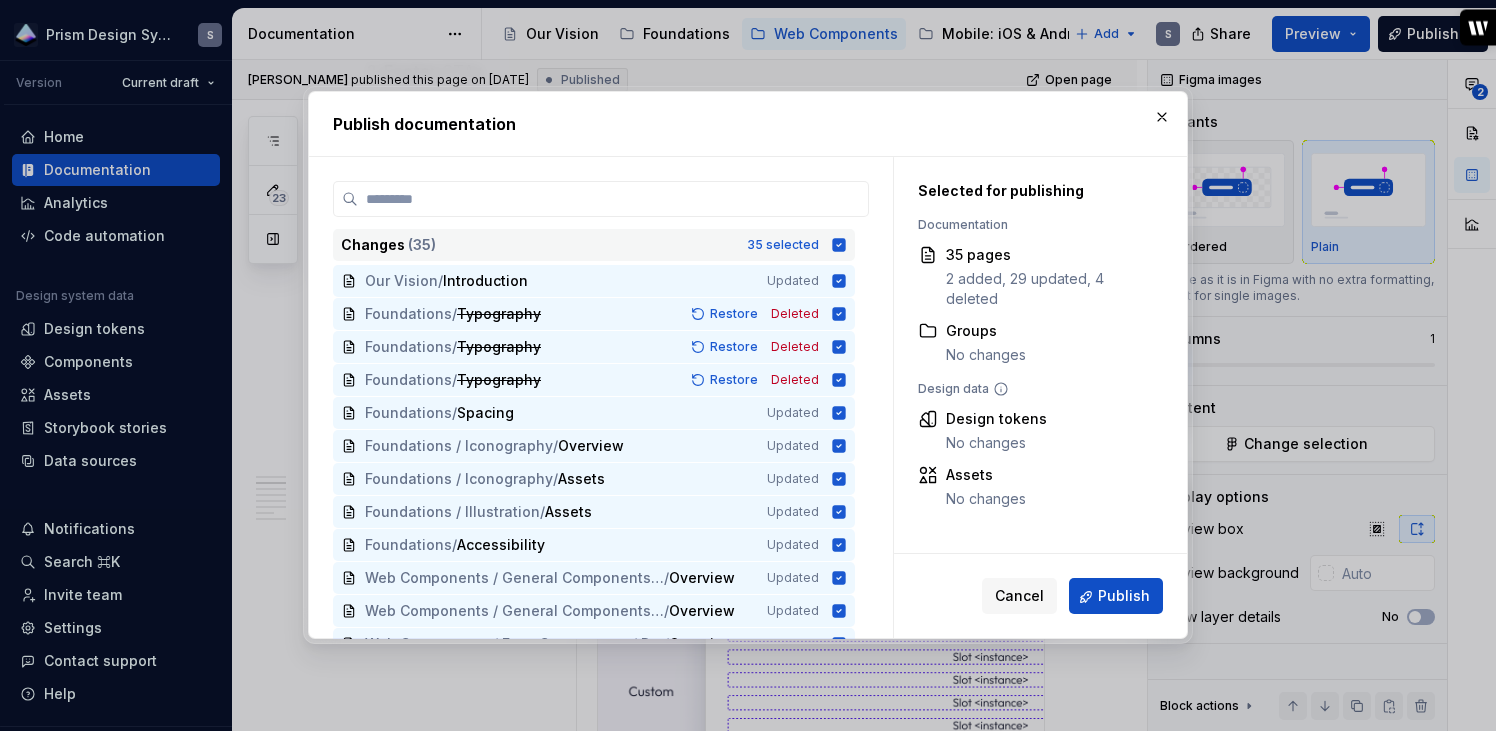 click 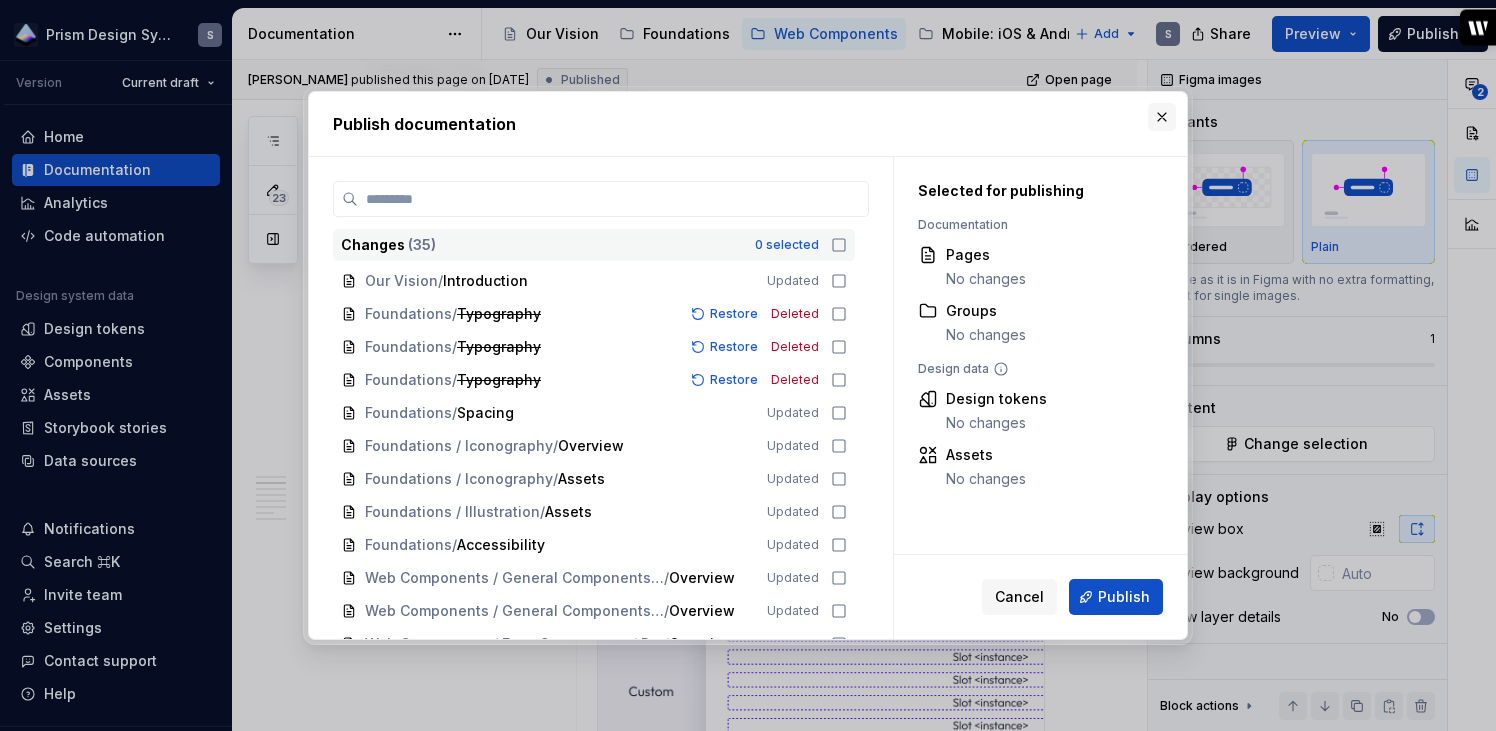 click at bounding box center [1162, 117] 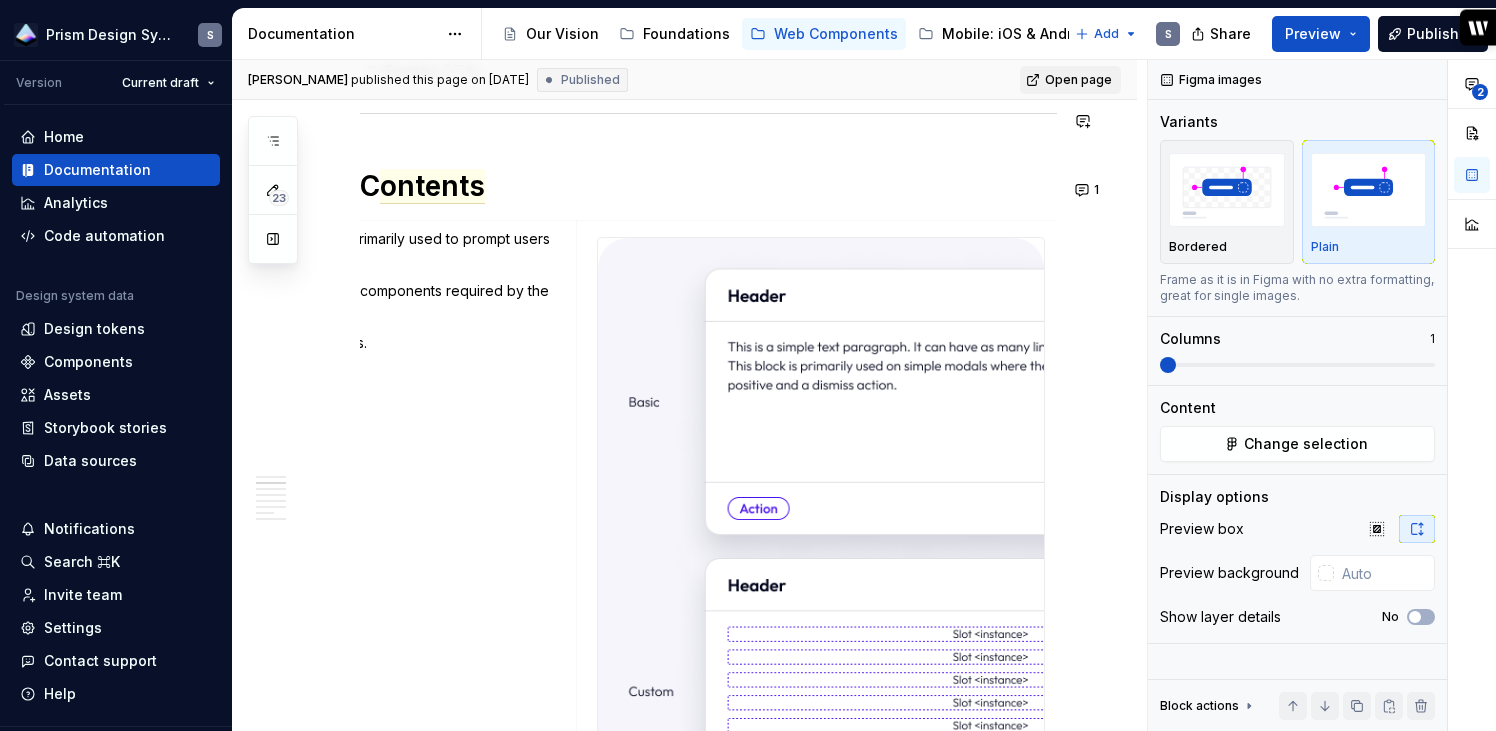 click on "Open page" at bounding box center (1078, 80) 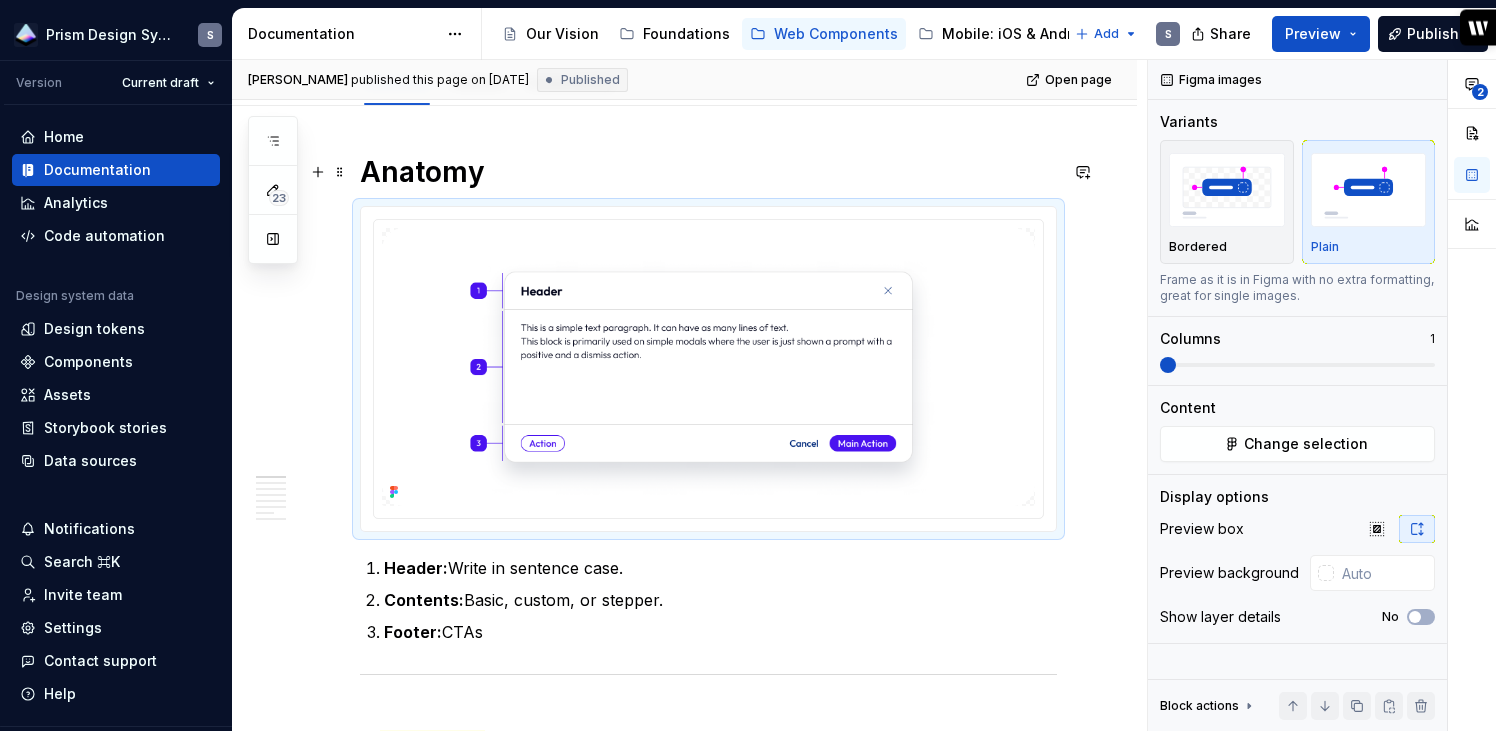 scroll, scrollTop: 0, scrollLeft: 0, axis: both 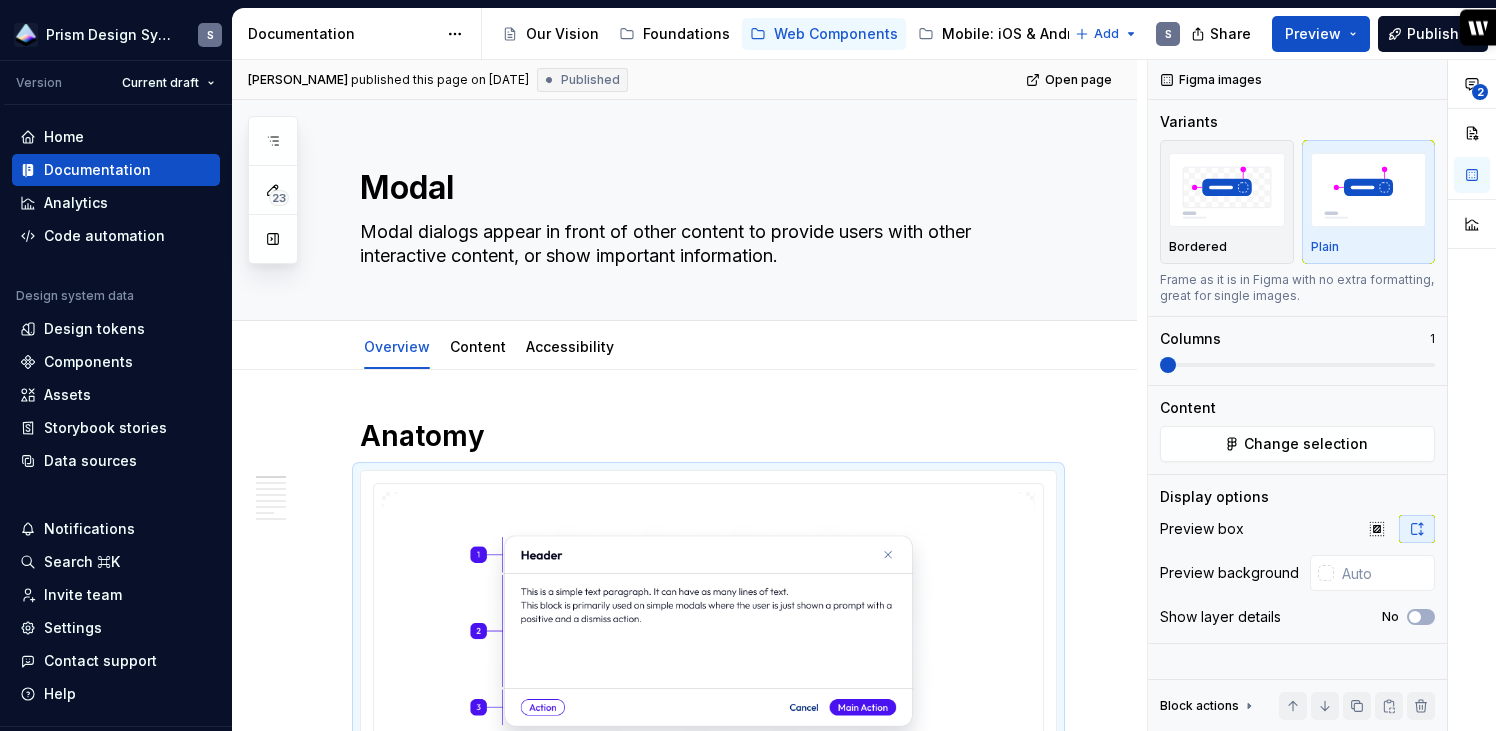 type on "*" 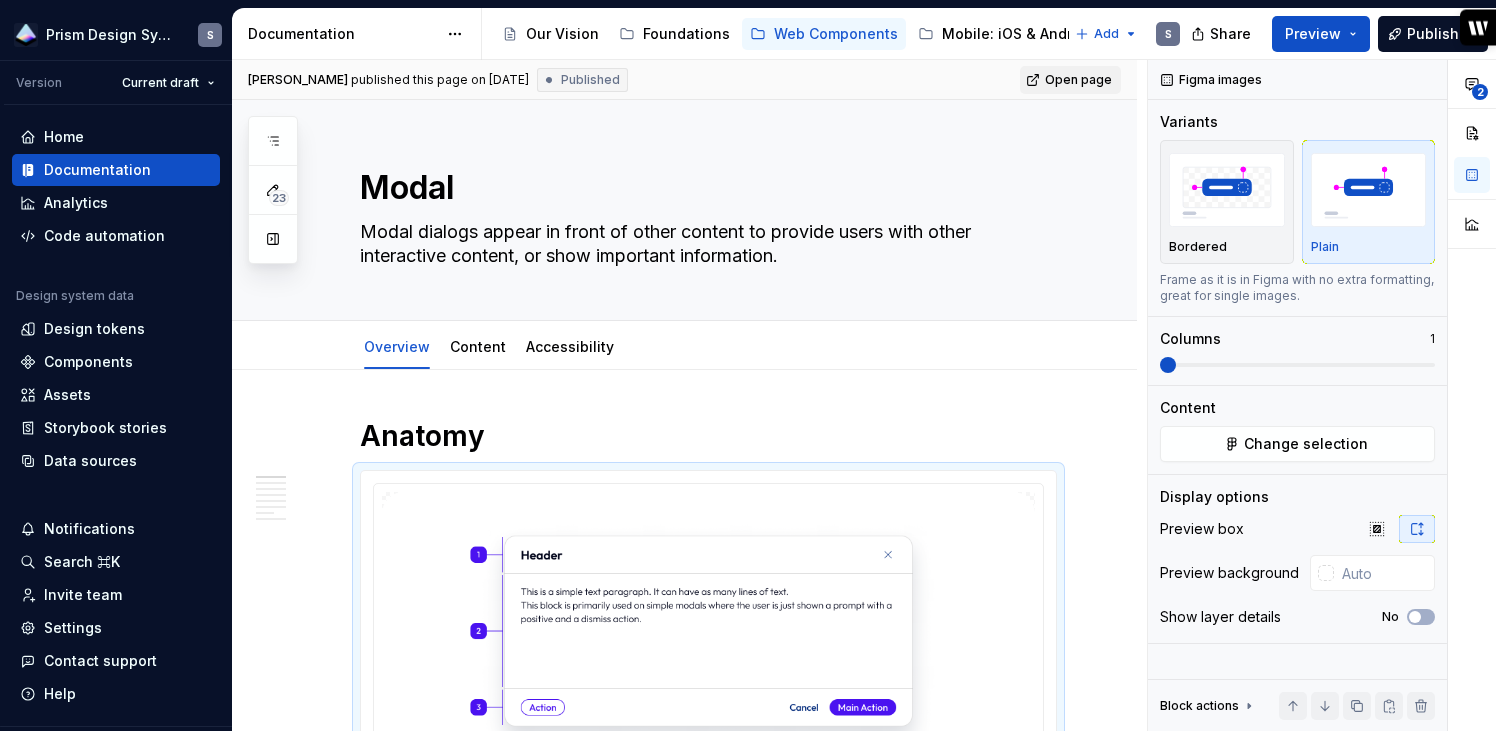 click on "Open page" at bounding box center [1070, 80] 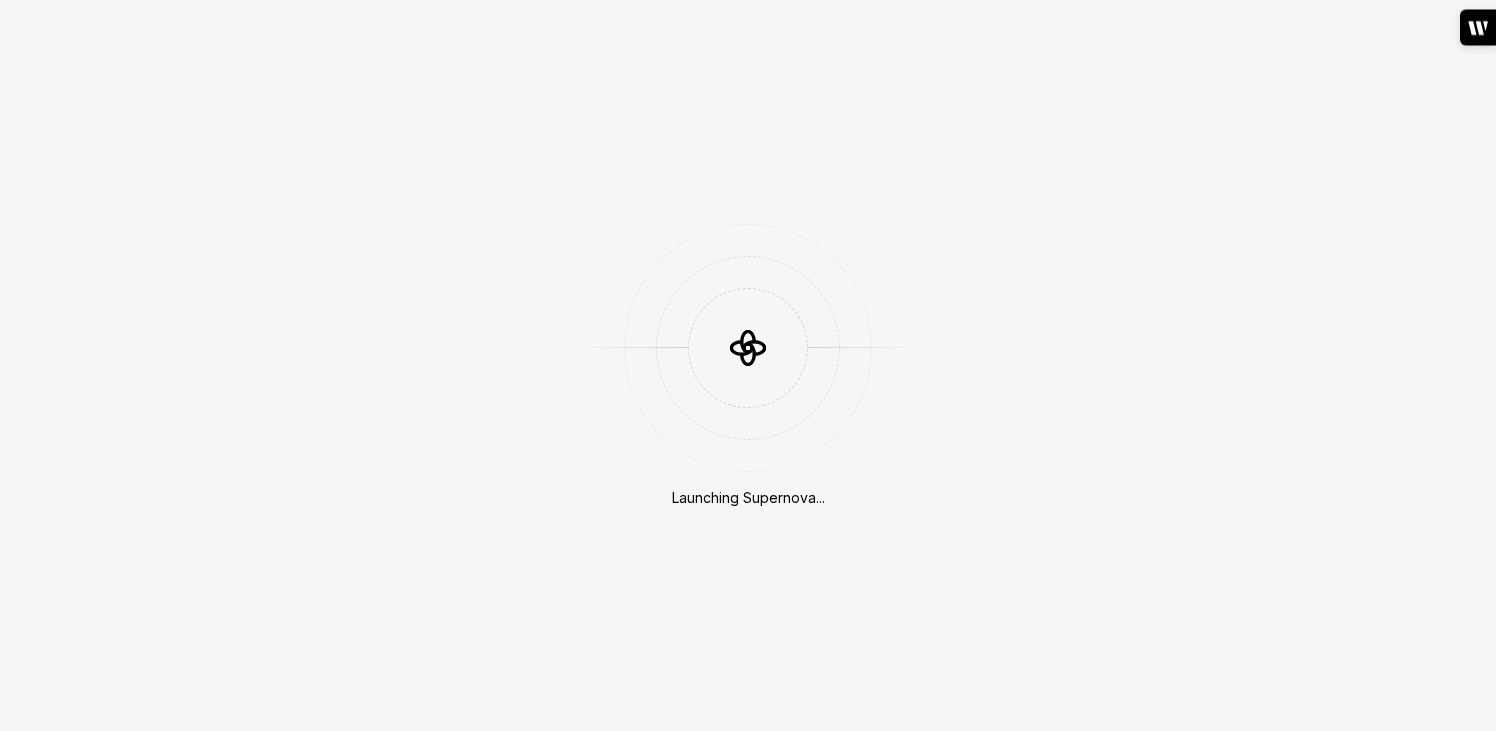 scroll, scrollTop: 0, scrollLeft: 0, axis: both 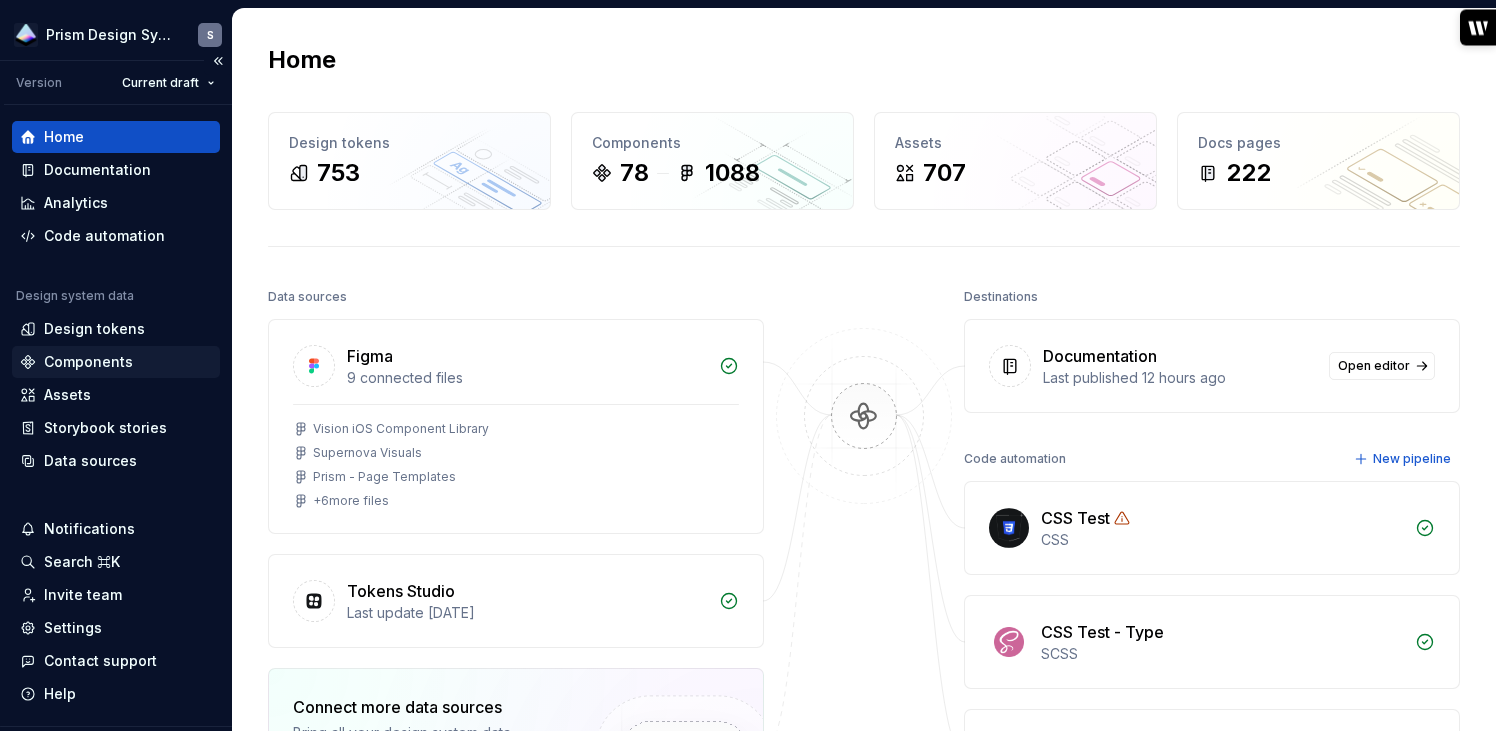 click on "Components" at bounding box center [88, 362] 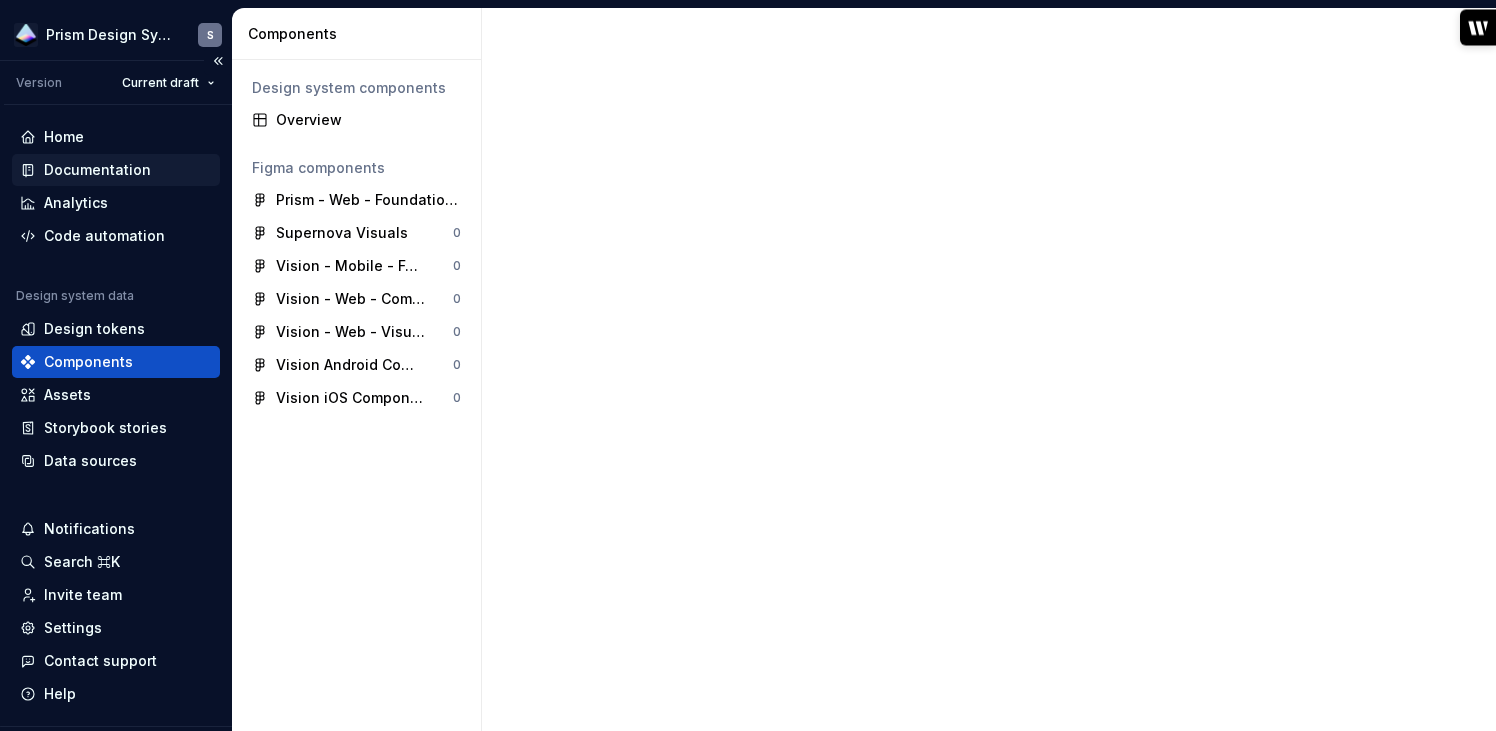 click on "Documentation" at bounding box center [97, 170] 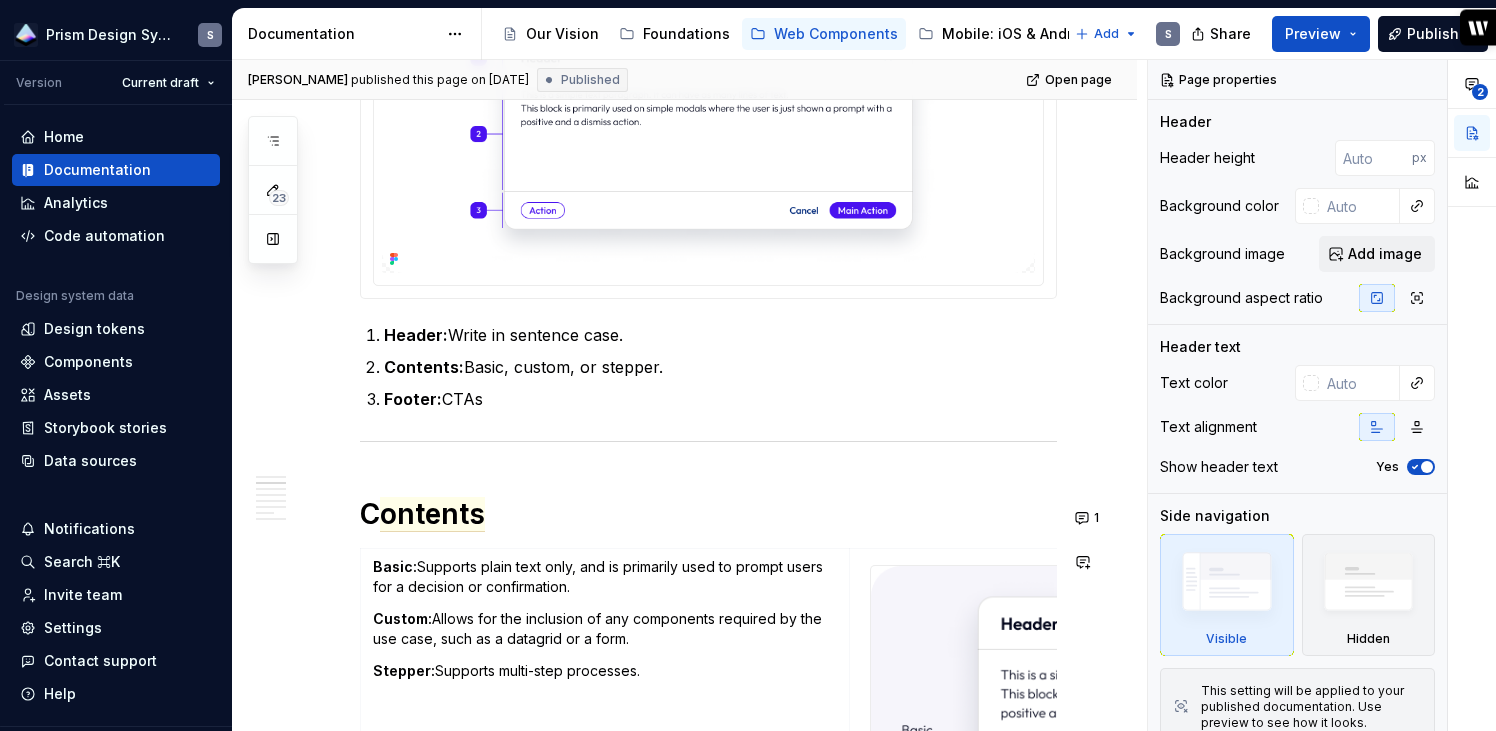 scroll, scrollTop: 0, scrollLeft: 0, axis: both 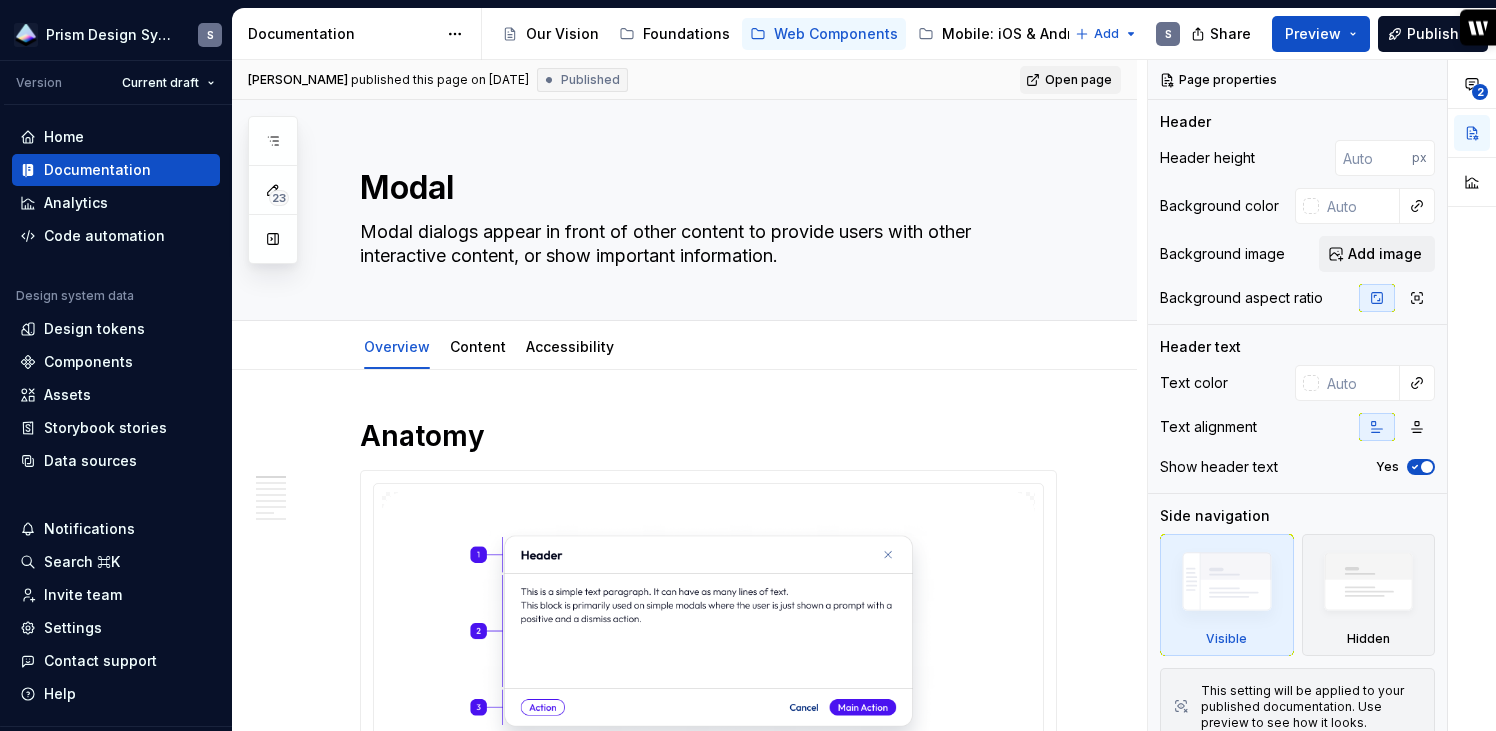 click on "Open page" at bounding box center (1078, 80) 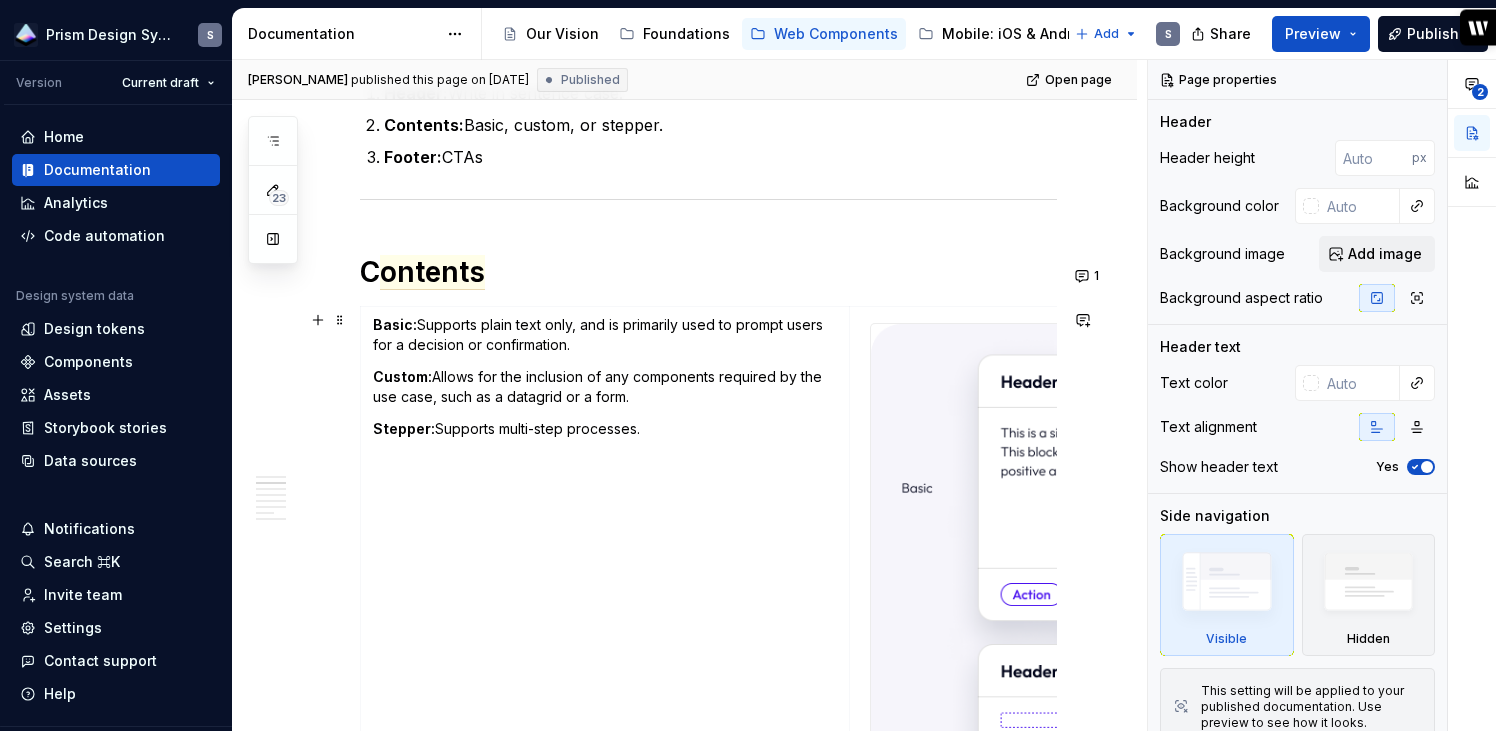 scroll, scrollTop: 778, scrollLeft: 0, axis: vertical 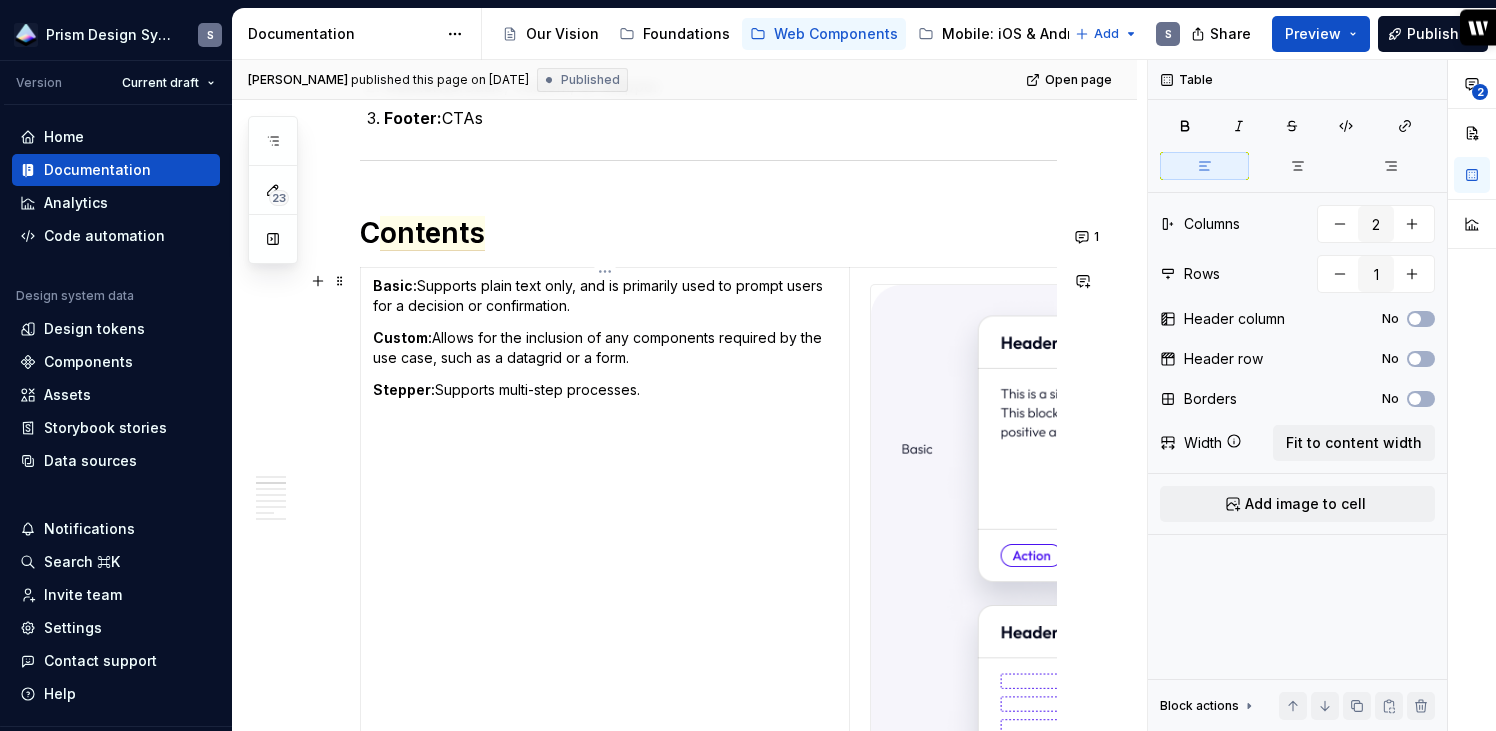 click on "Basic:  Supports plain text only, and is primarily used to prompt users for a decision or confirmation." at bounding box center [605, 296] 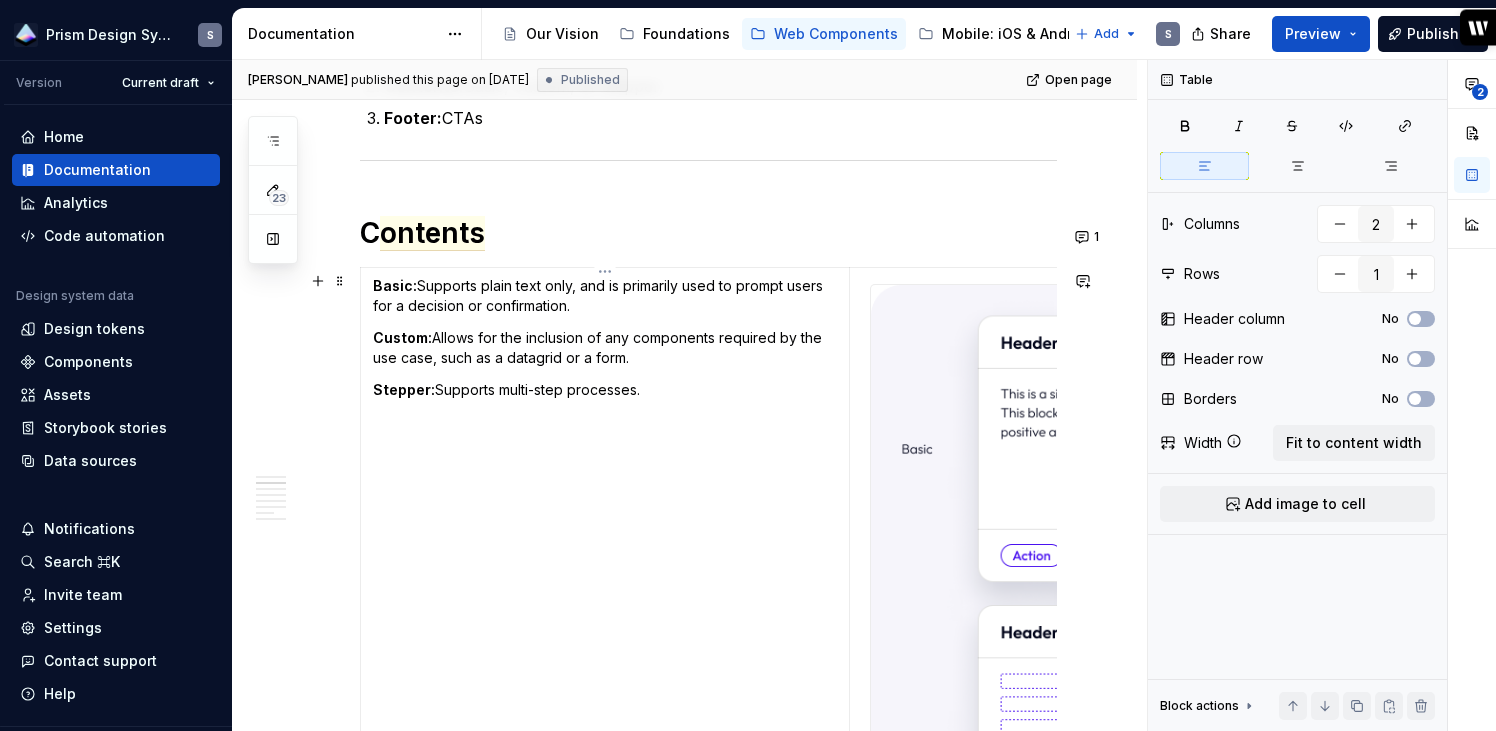 type on "*" 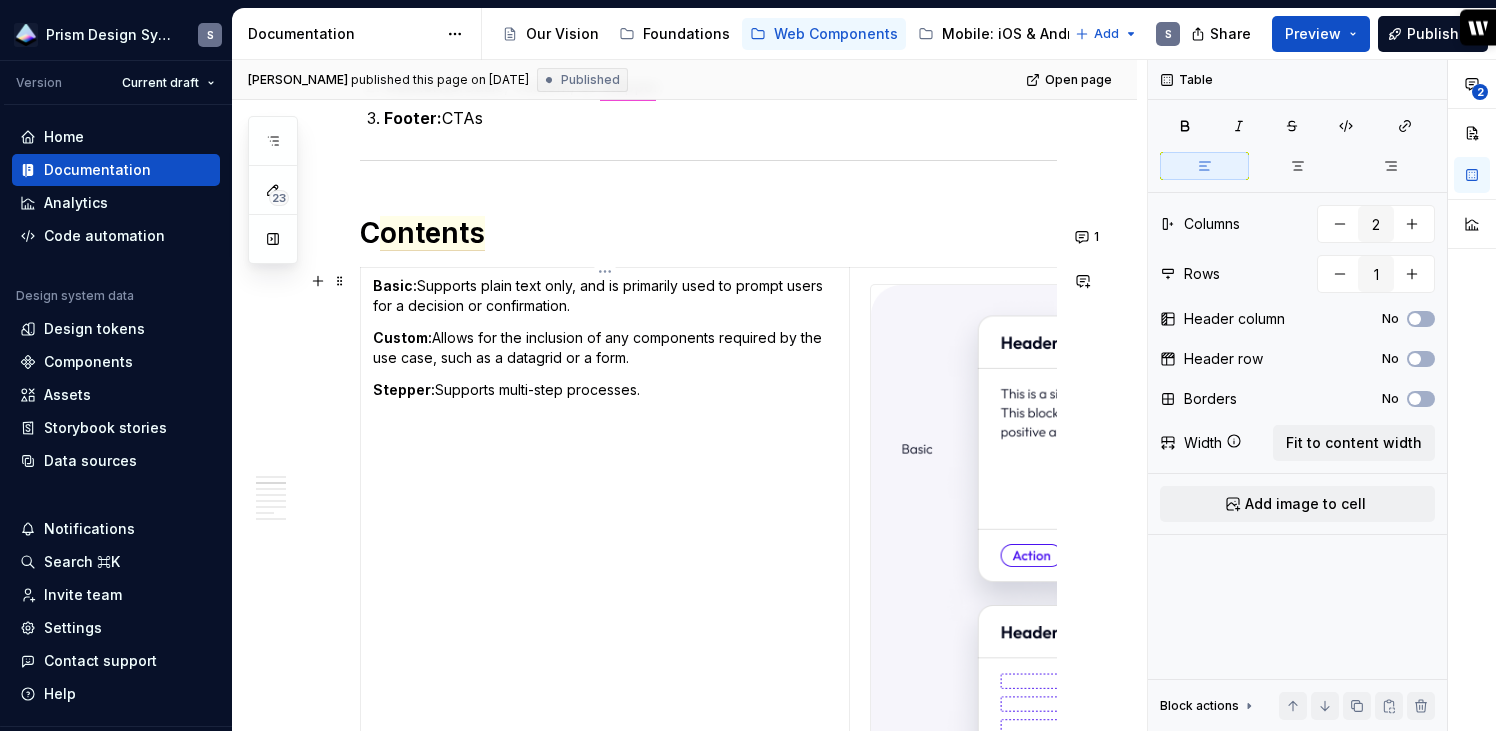 click on "Basic:  Supports plain text only, and is primarily used to prompt users for a decision or confirmation." at bounding box center [605, 296] 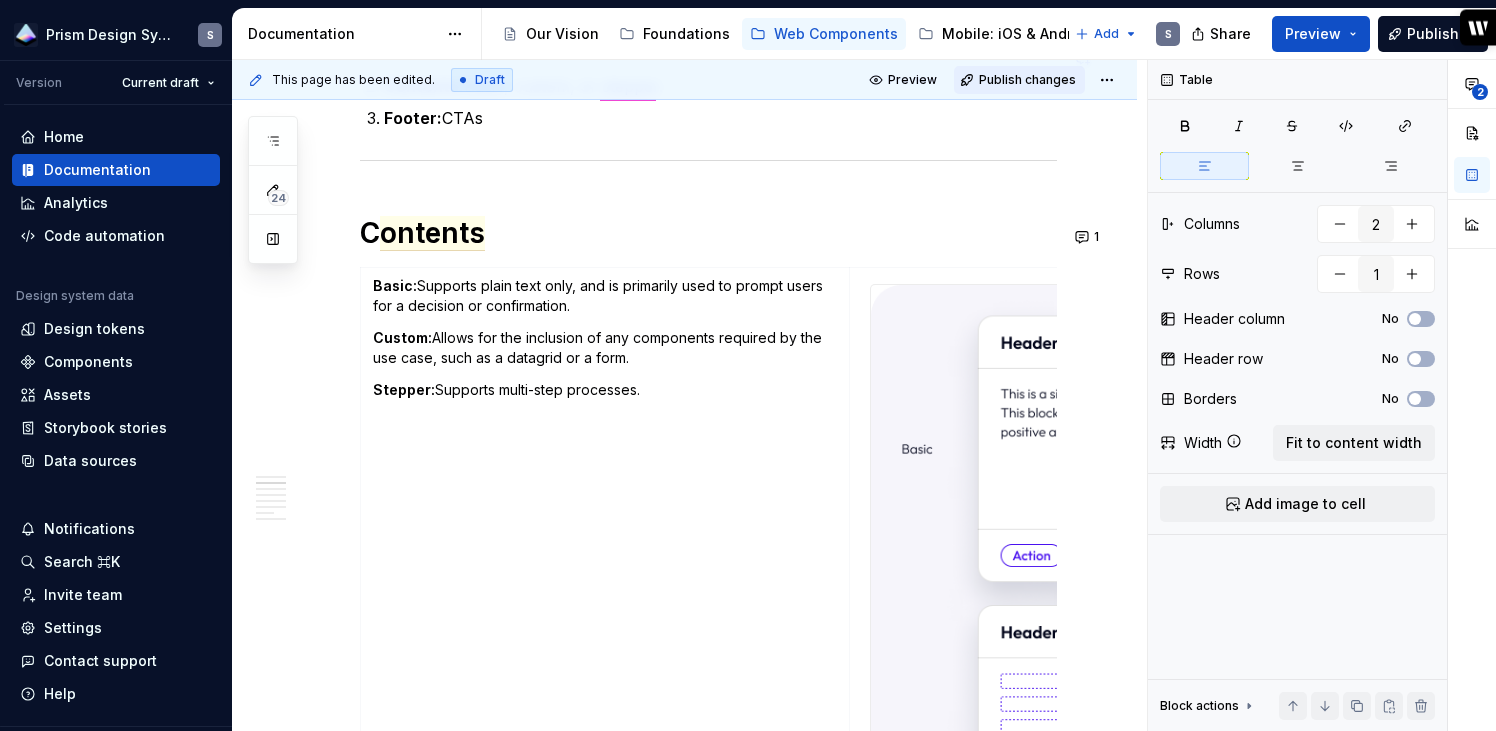 click on "This page has been edited. Draft Preview Publish changes" at bounding box center [684, 80] 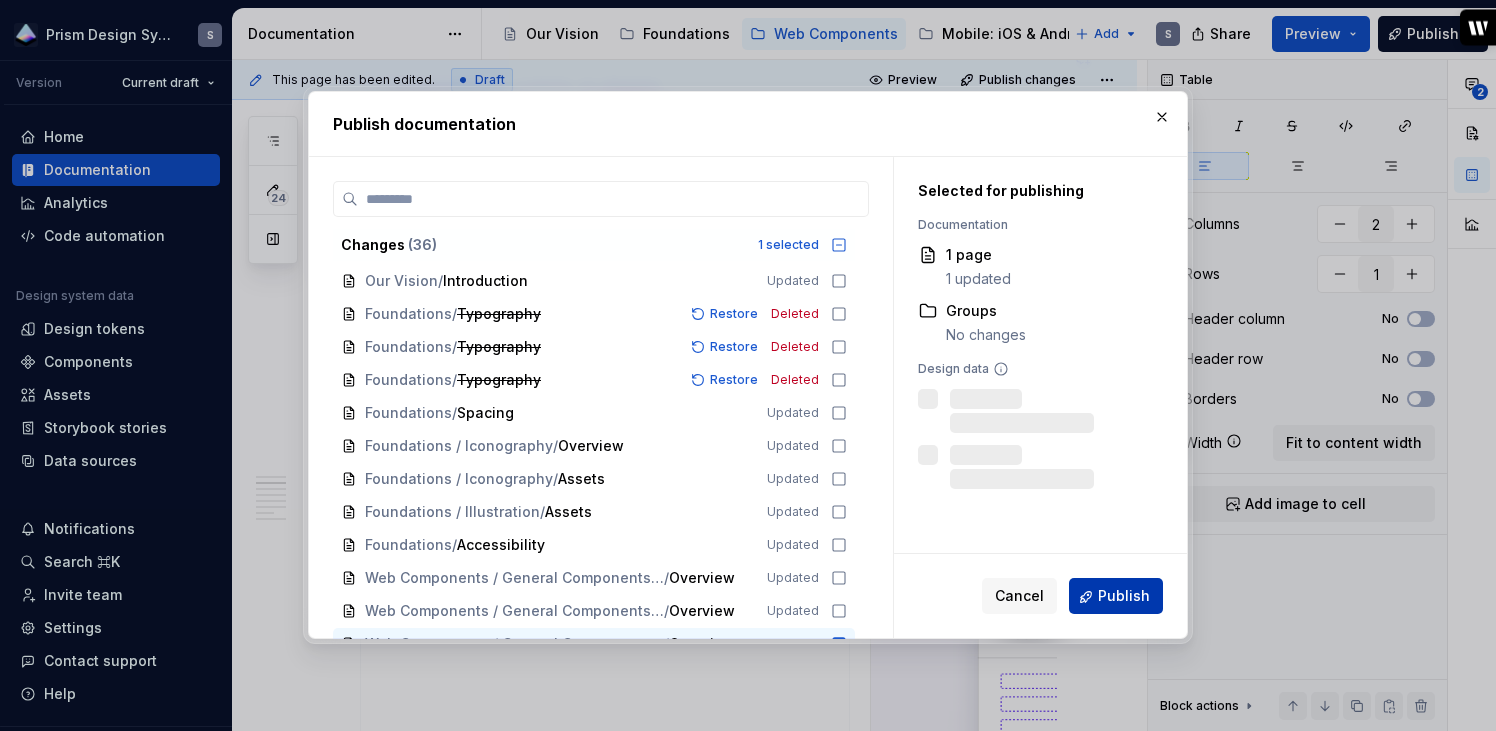 click on "Publish" at bounding box center [1116, 597] 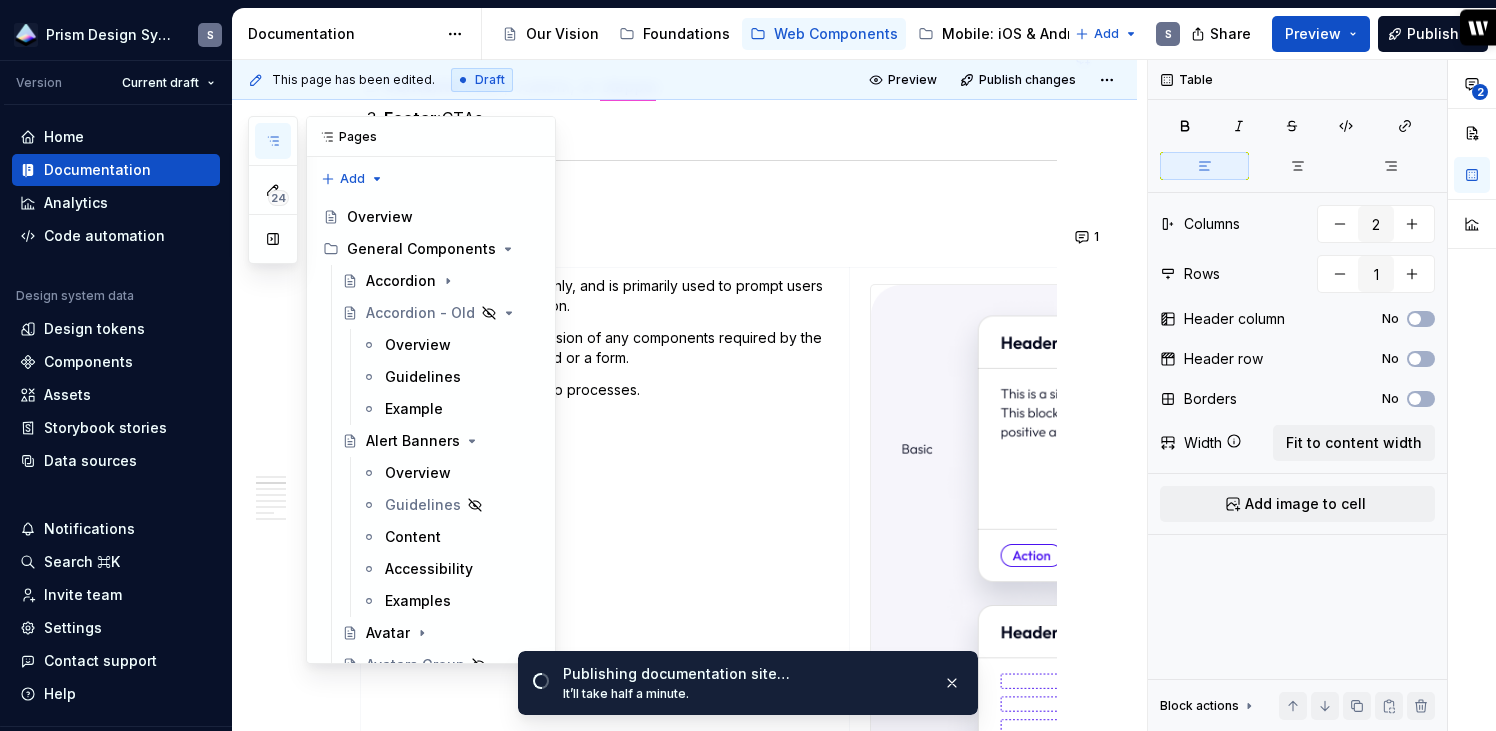 click 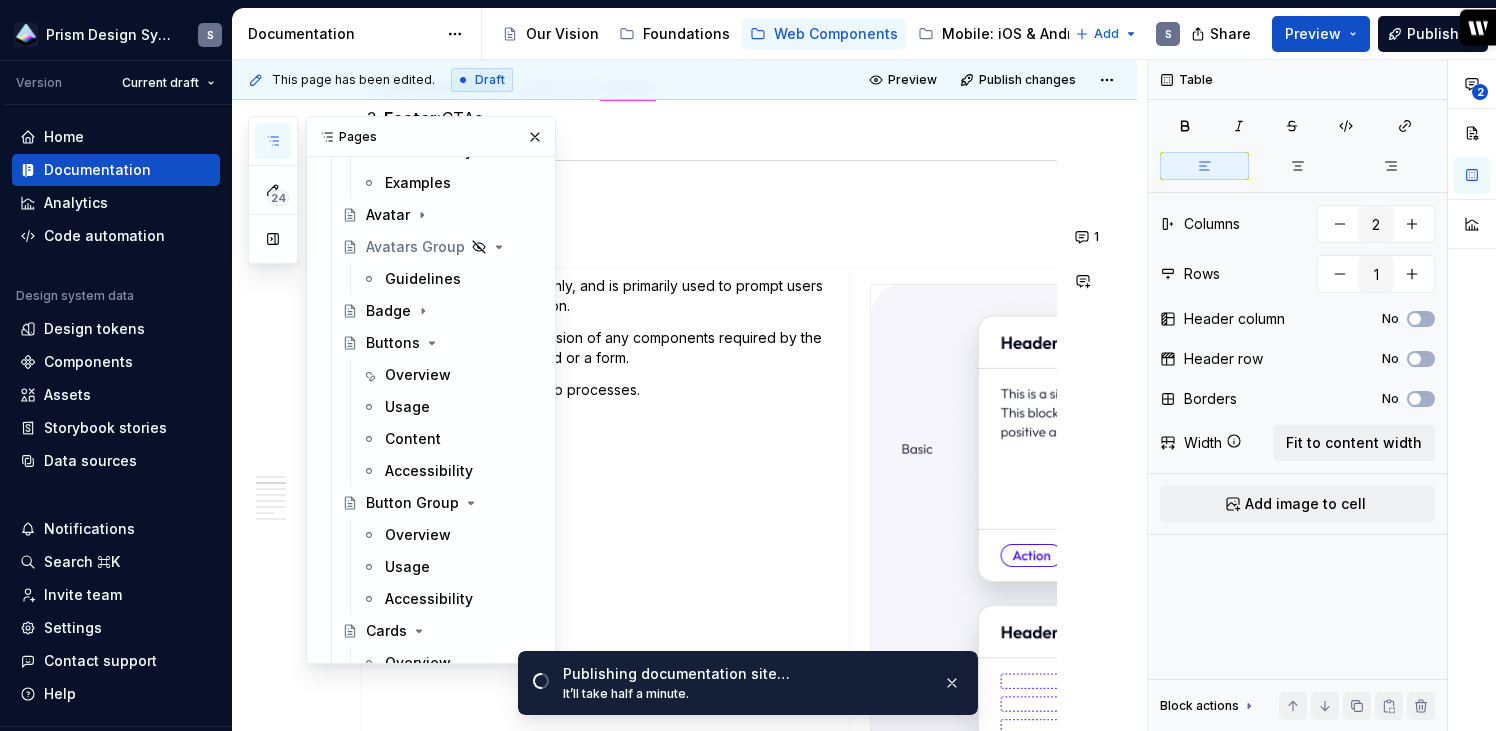 scroll, scrollTop: 414, scrollLeft: 0, axis: vertical 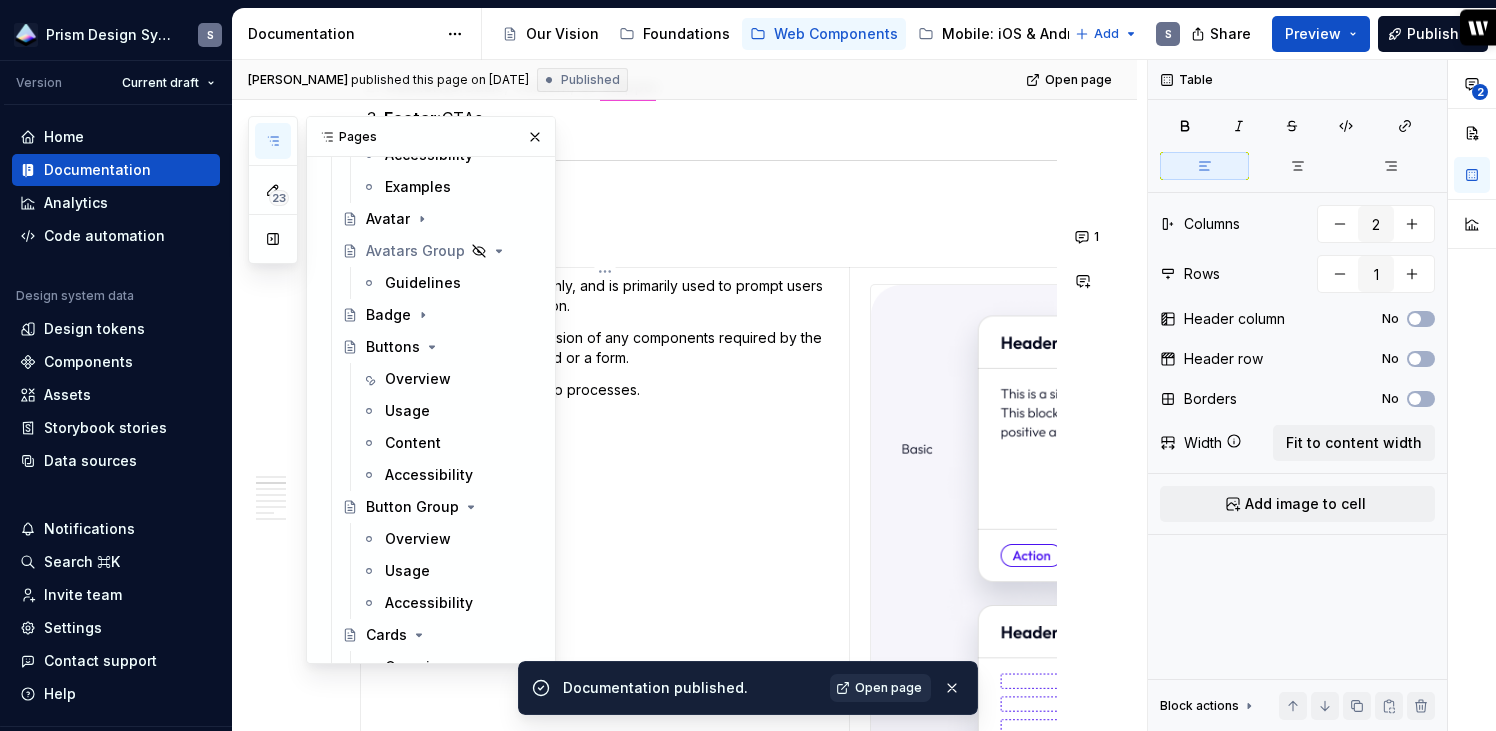 click on "Open page" at bounding box center (880, 688) 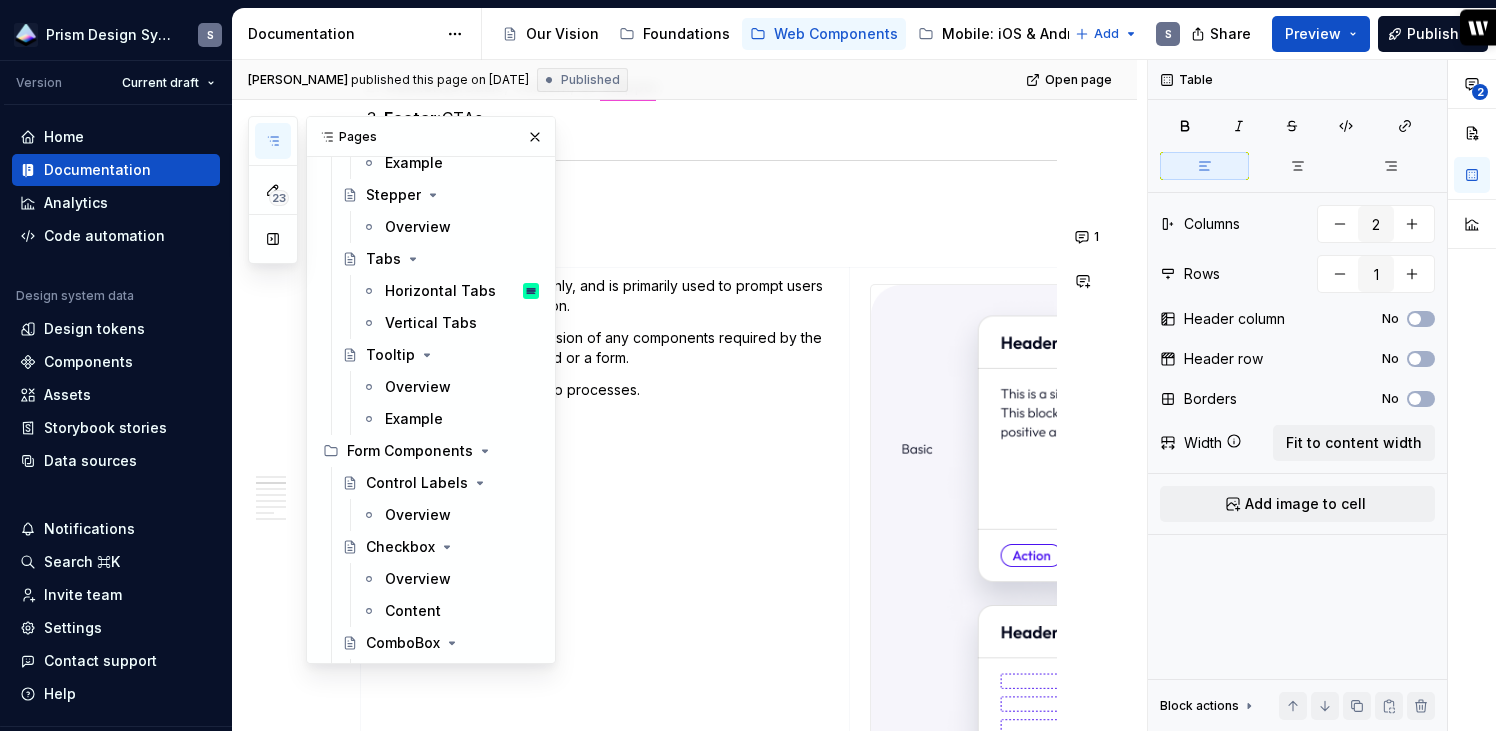 scroll, scrollTop: 2815, scrollLeft: 0, axis: vertical 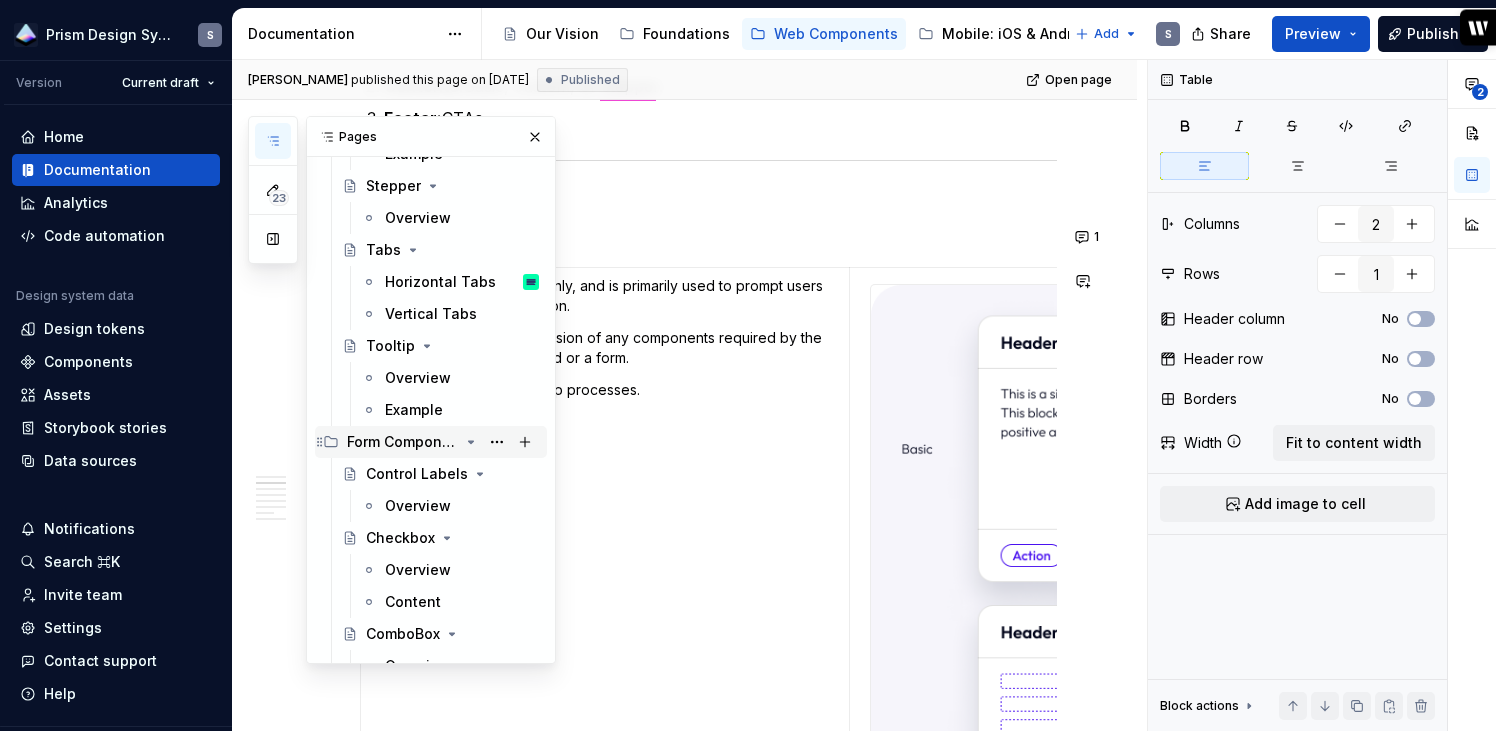 click on "Form Components" at bounding box center (403, 442) 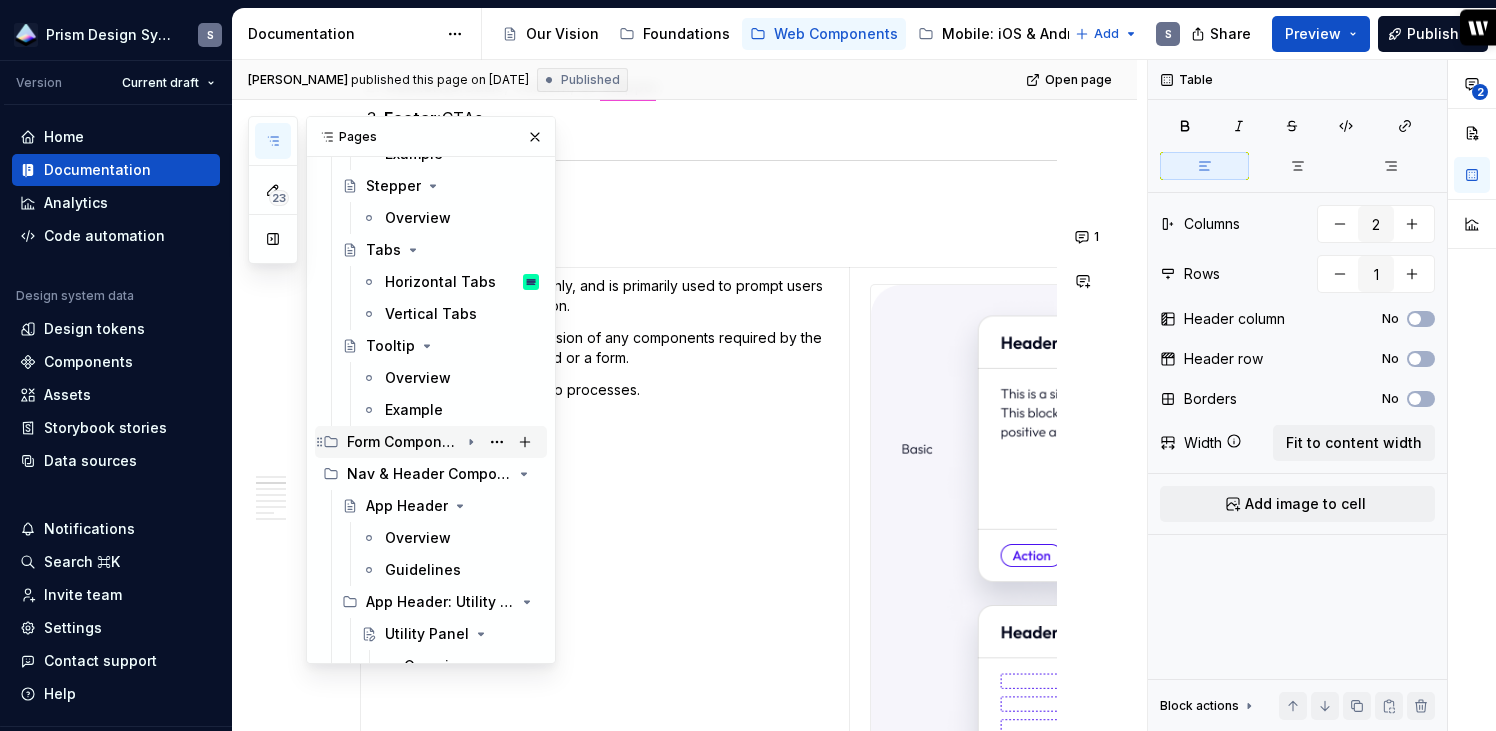 click on "Form Components" at bounding box center [403, 442] 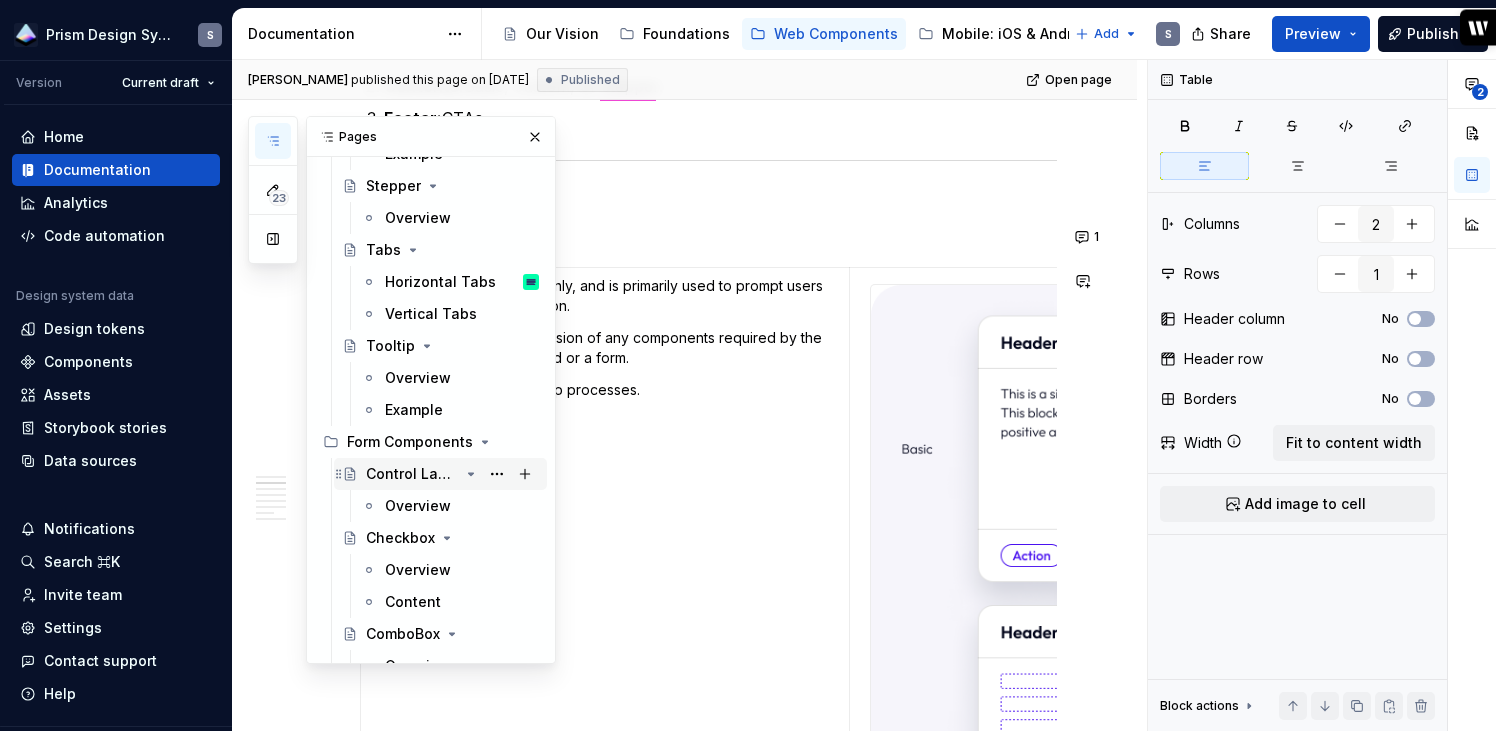click on "Control Labels" at bounding box center [412, 474] 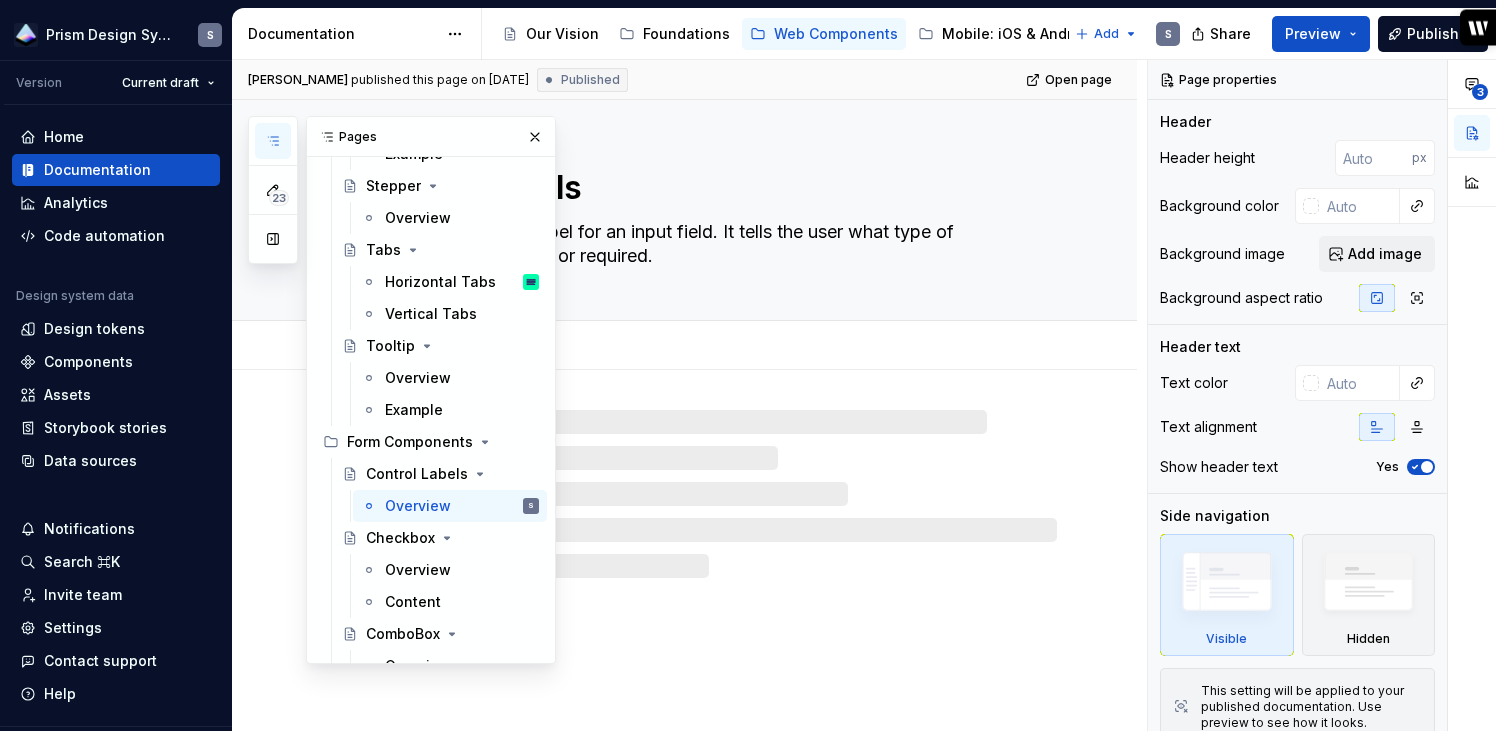 click on "Control Labels" at bounding box center (704, 188) 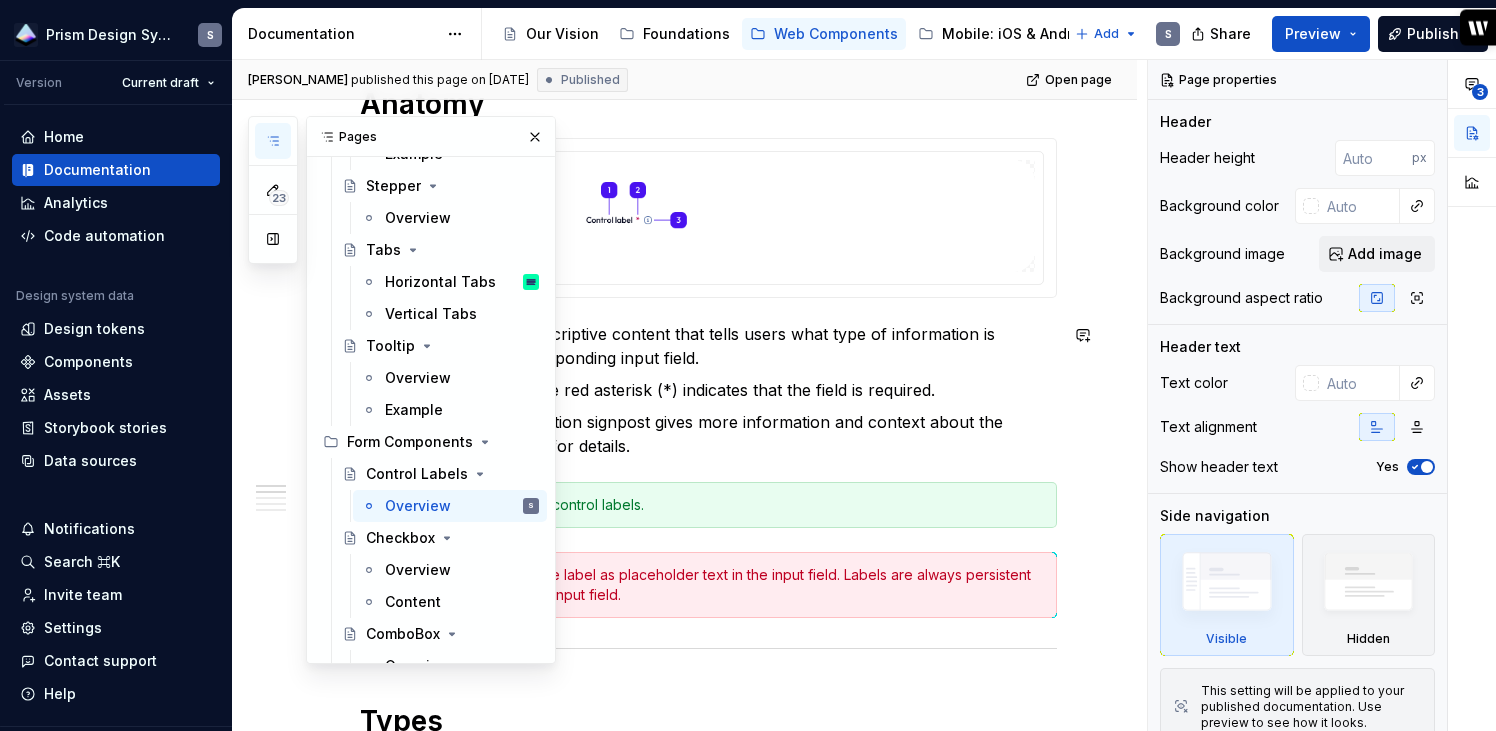 scroll, scrollTop: 327, scrollLeft: 0, axis: vertical 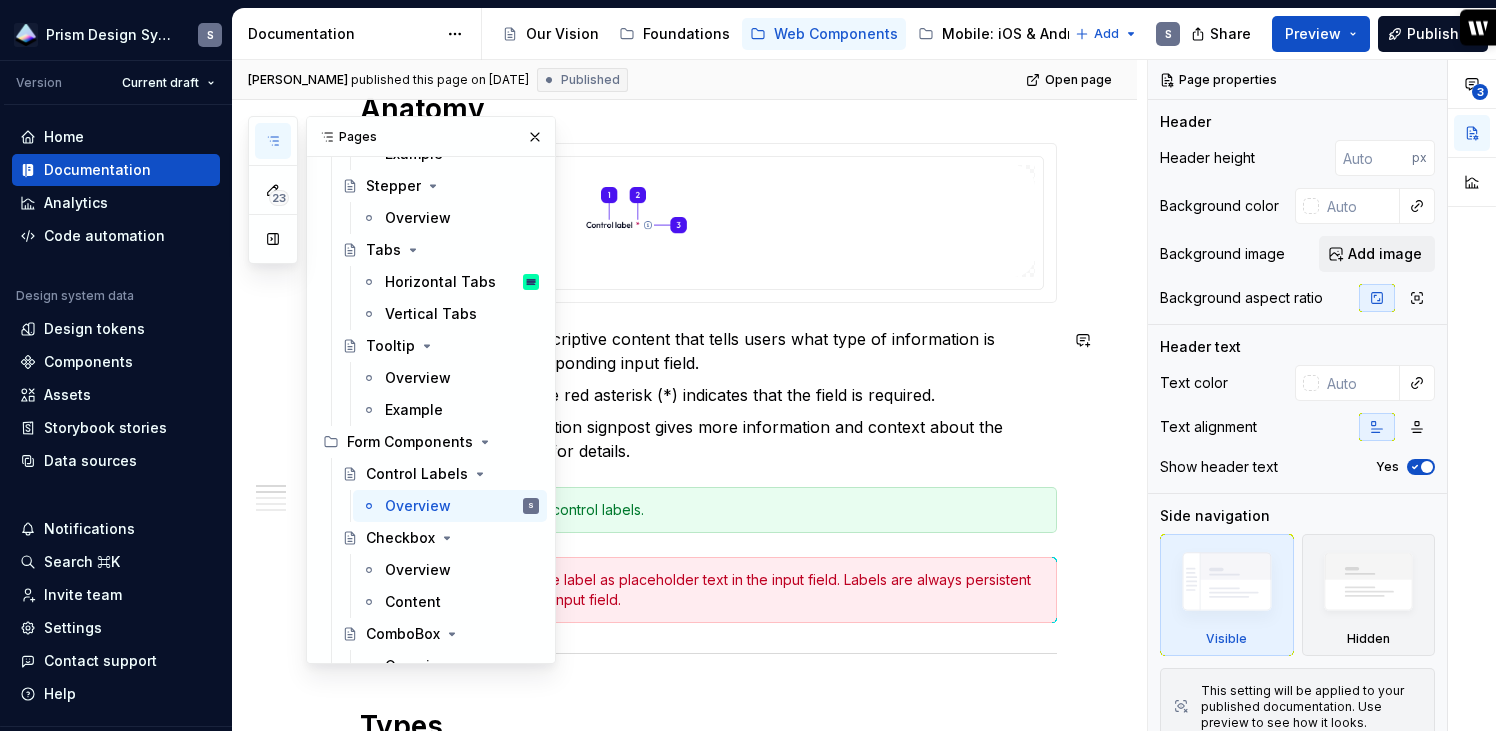 click on "Control label:  The descriptive content that tells users what type of information is expected in the corresponding input field. Required asterisk:  The red asterisk (*) indicates that the field is required.  Signpost:  The information signpost gives more information and context about the control. See  Signposts  for details." at bounding box center (720, 395) 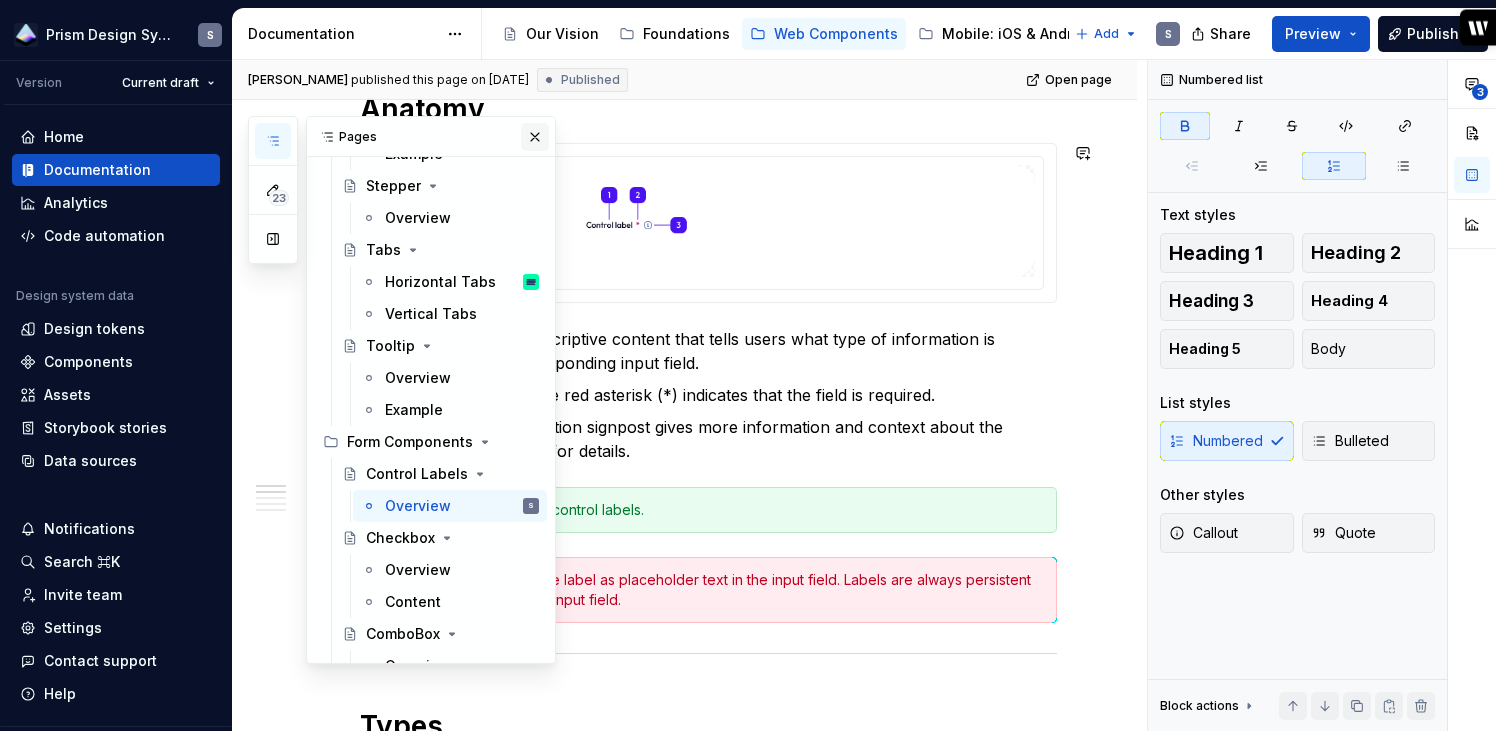 click at bounding box center [535, 137] 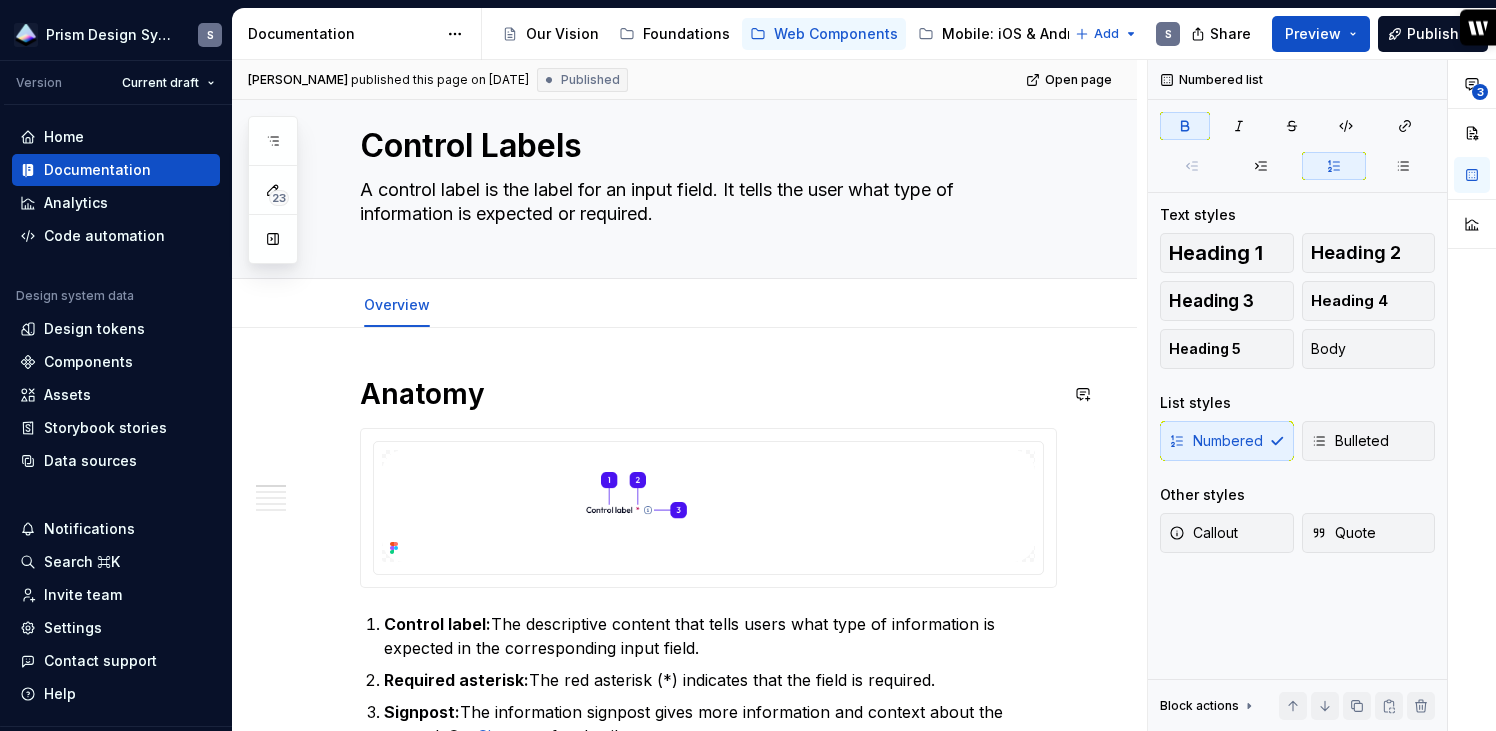 scroll, scrollTop: 0, scrollLeft: 0, axis: both 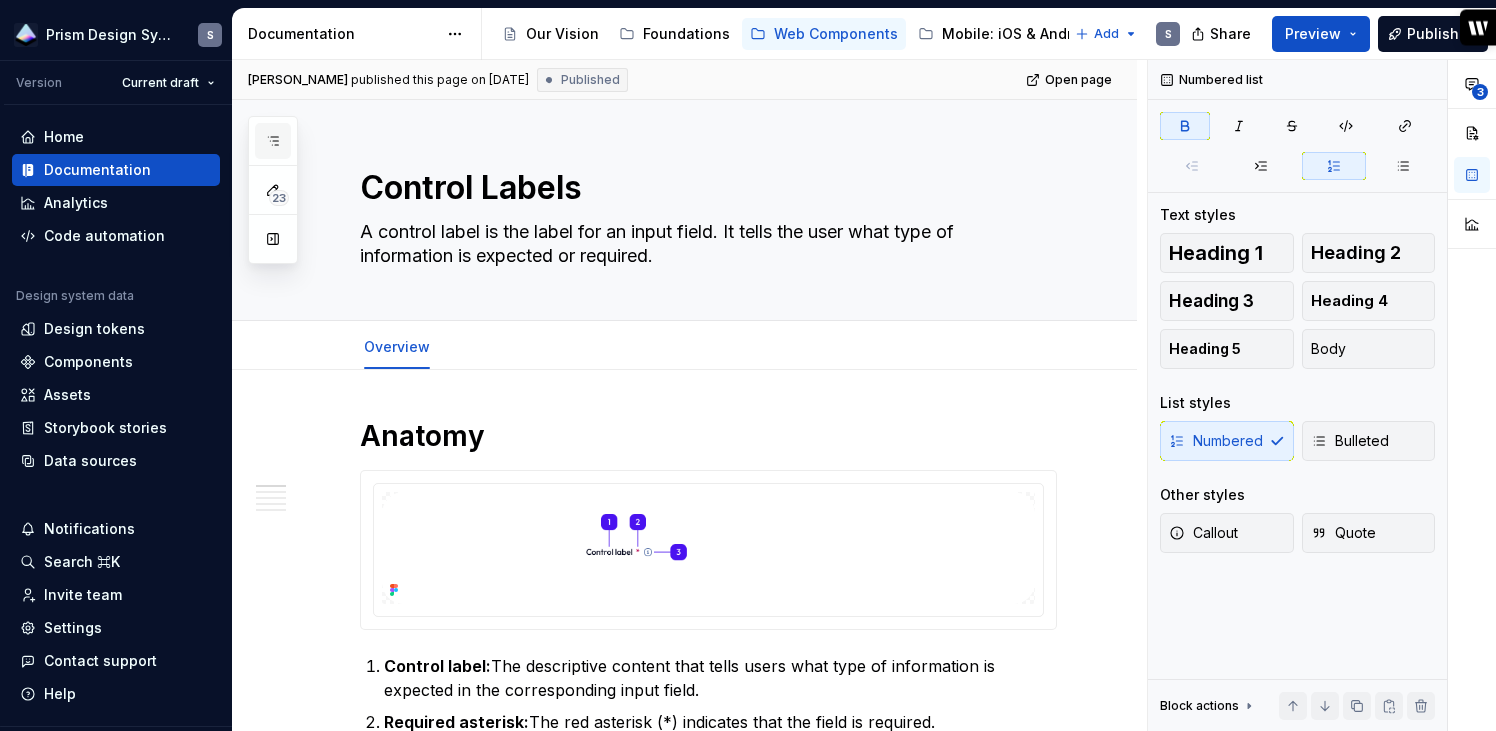 click 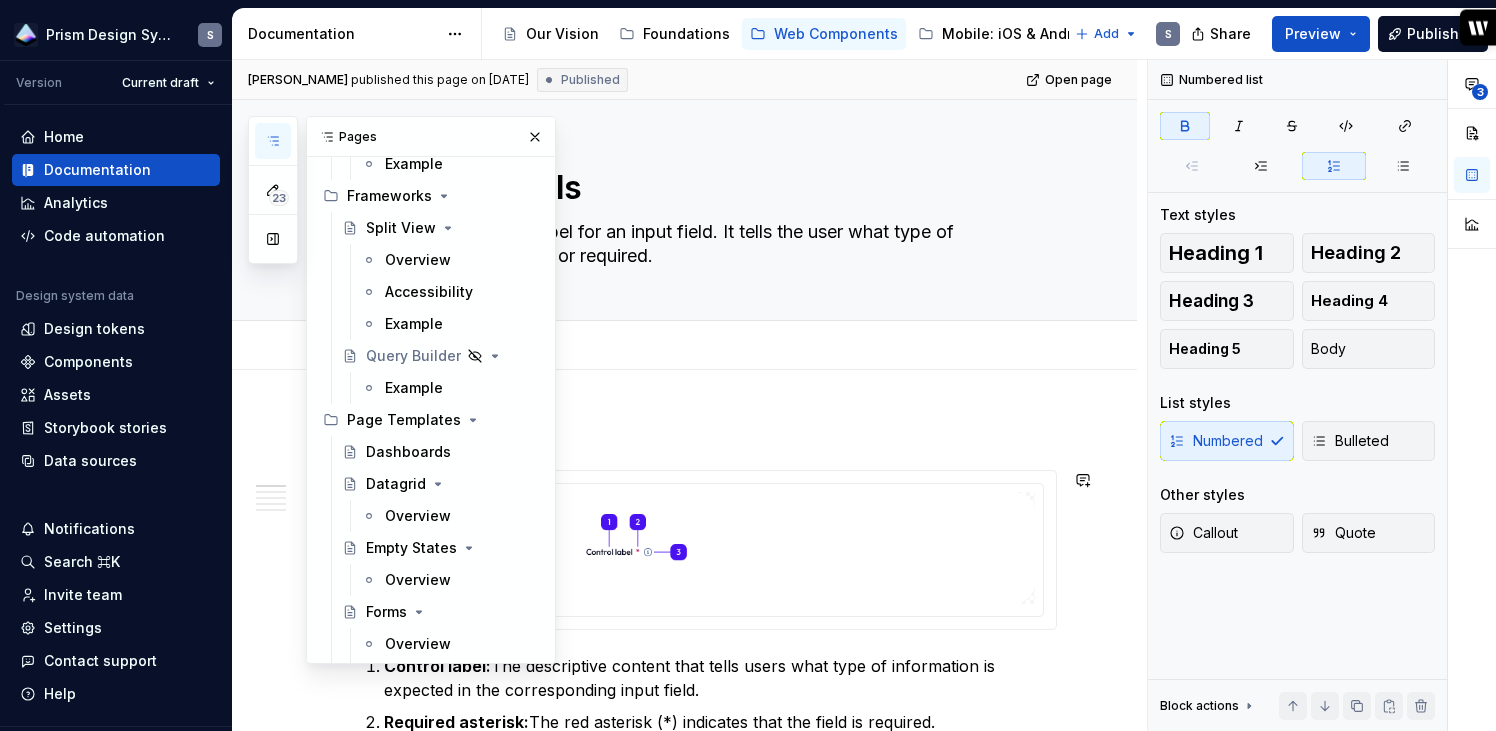 scroll, scrollTop: 5685, scrollLeft: 0, axis: vertical 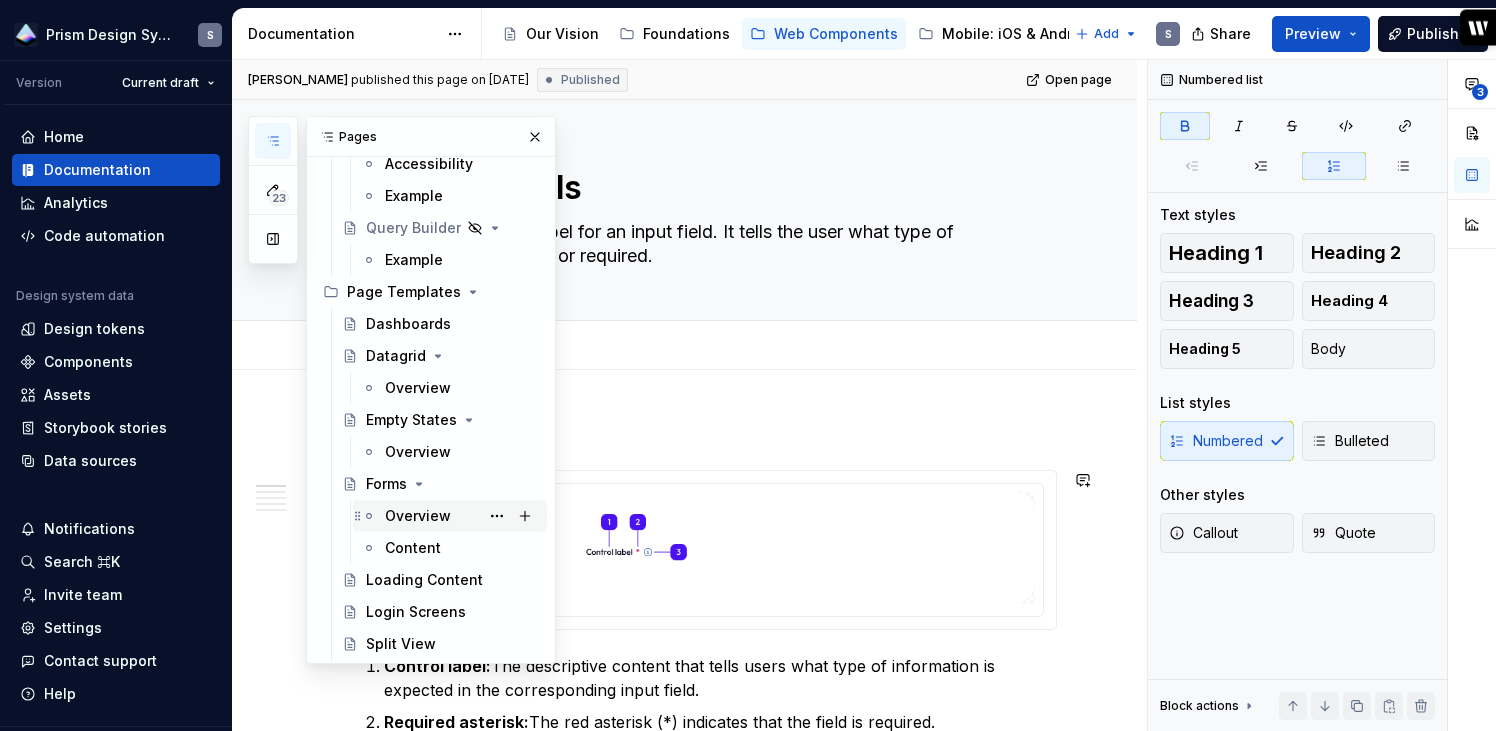 click on "Overview" at bounding box center (418, 516) 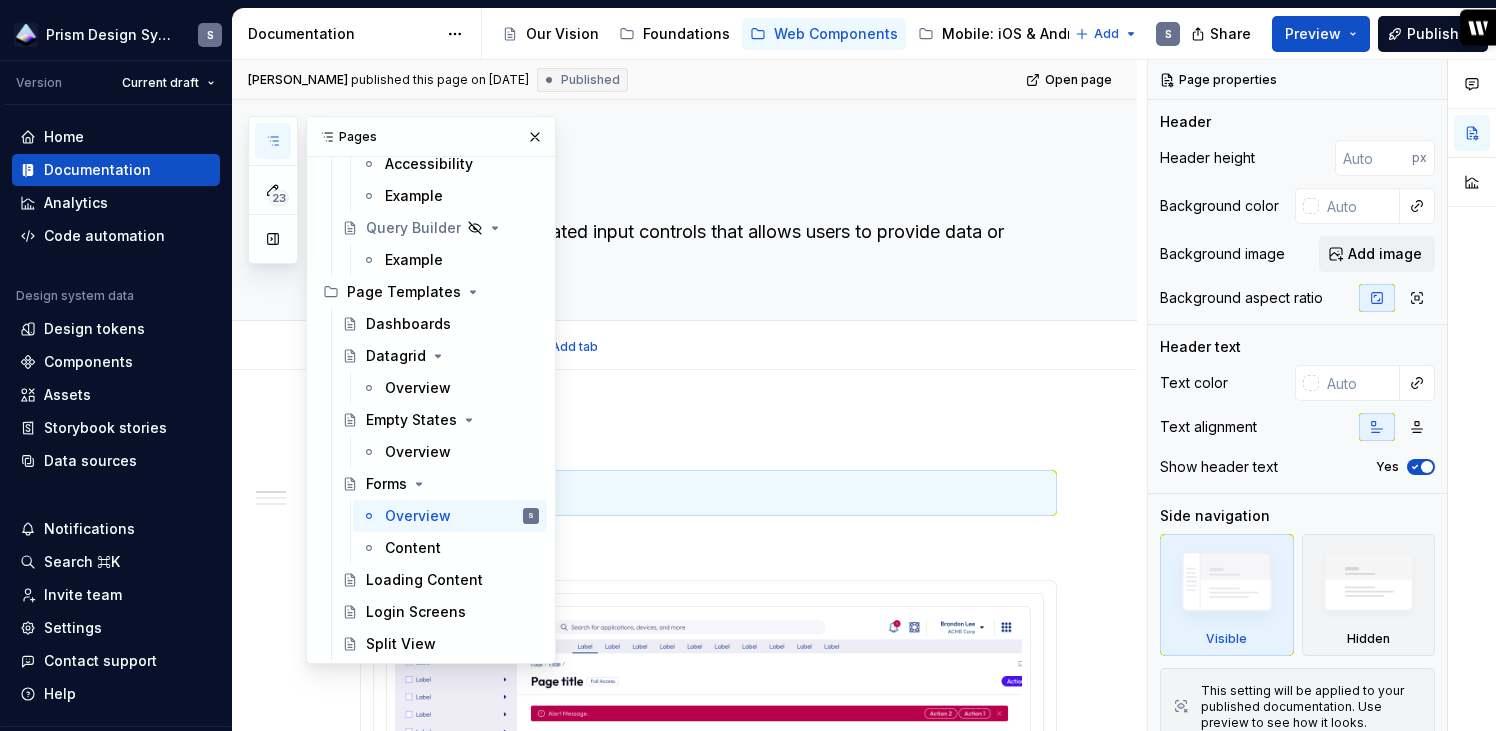 click on "Overview Content Add tab" at bounding box center (708, 347) 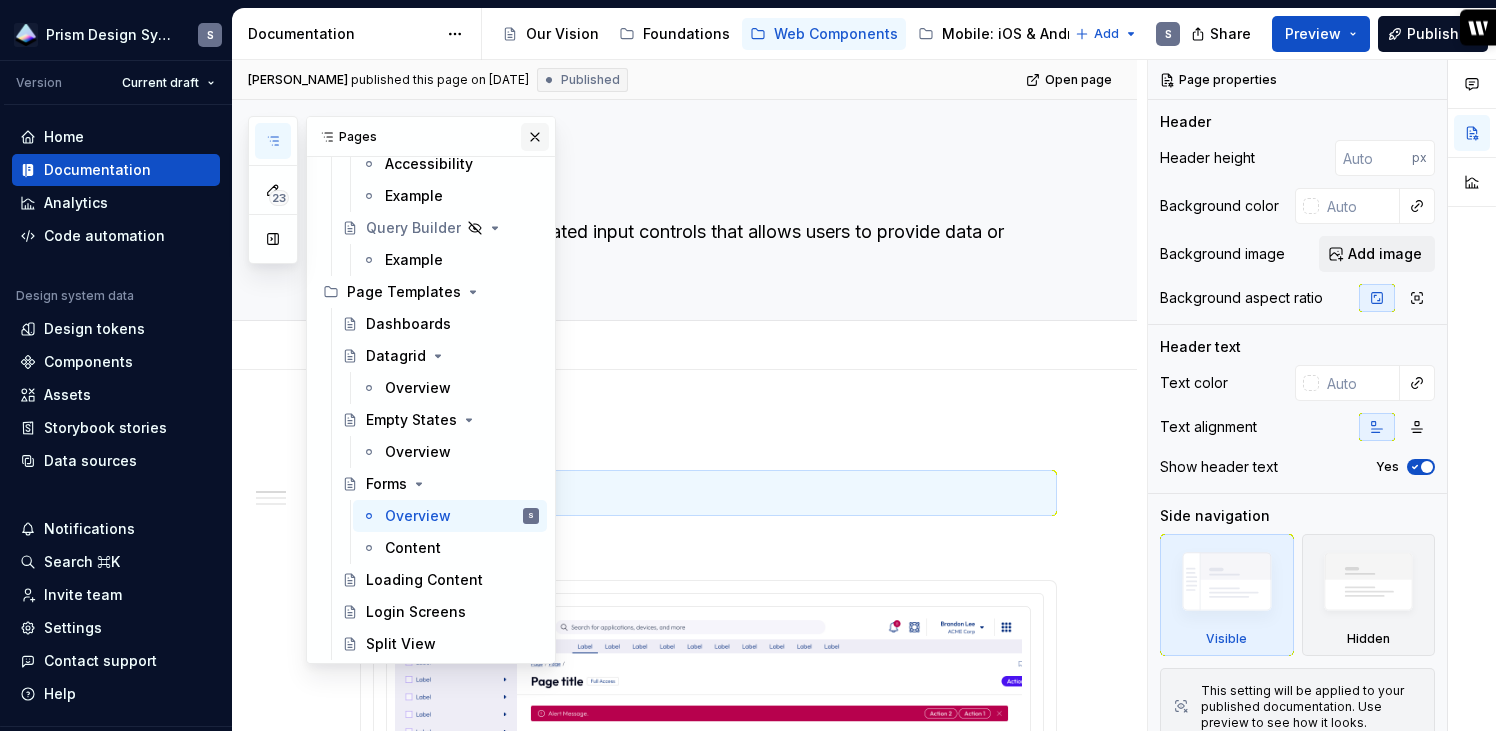 click at bounding box center [535, 137] 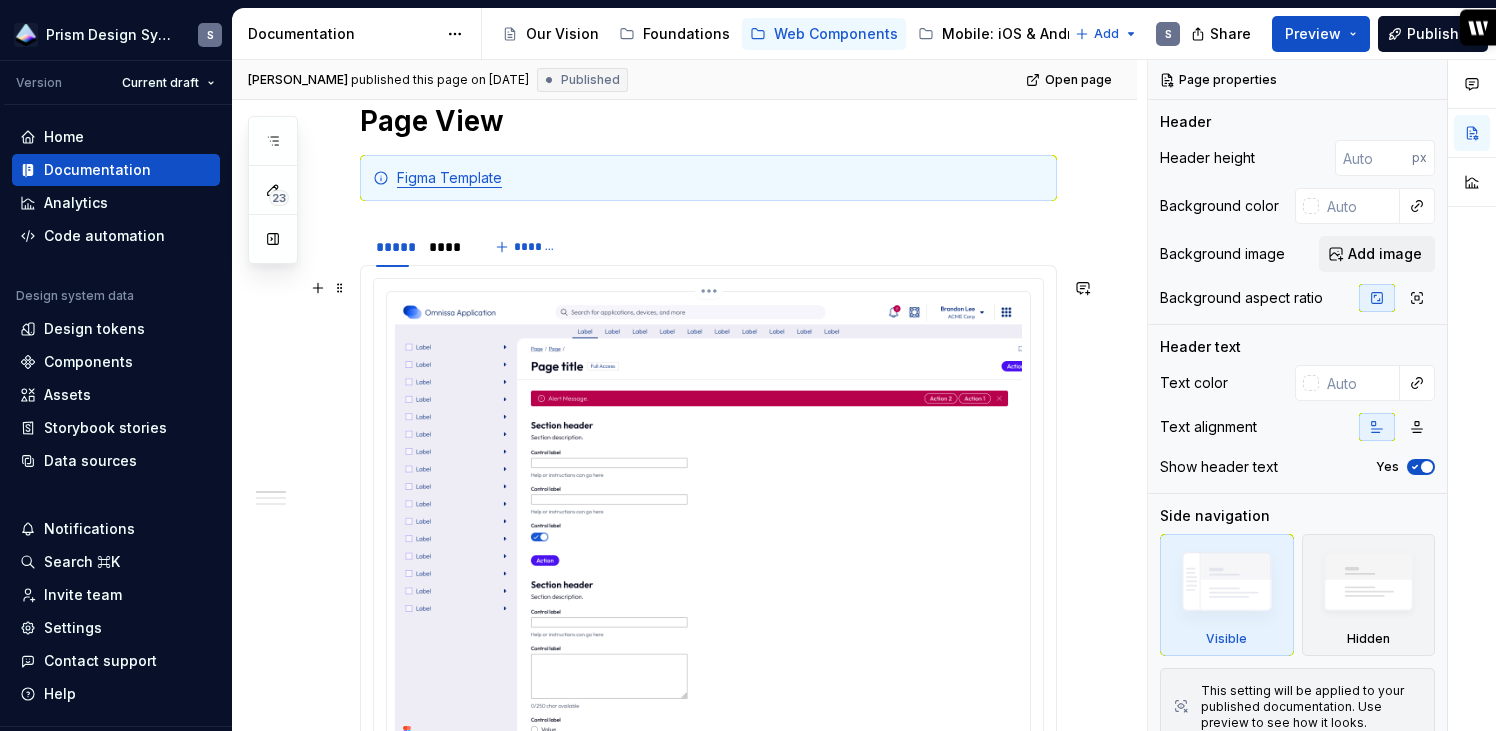 scroll, scrollTop: 0, scrollLeft: 0, axis: both 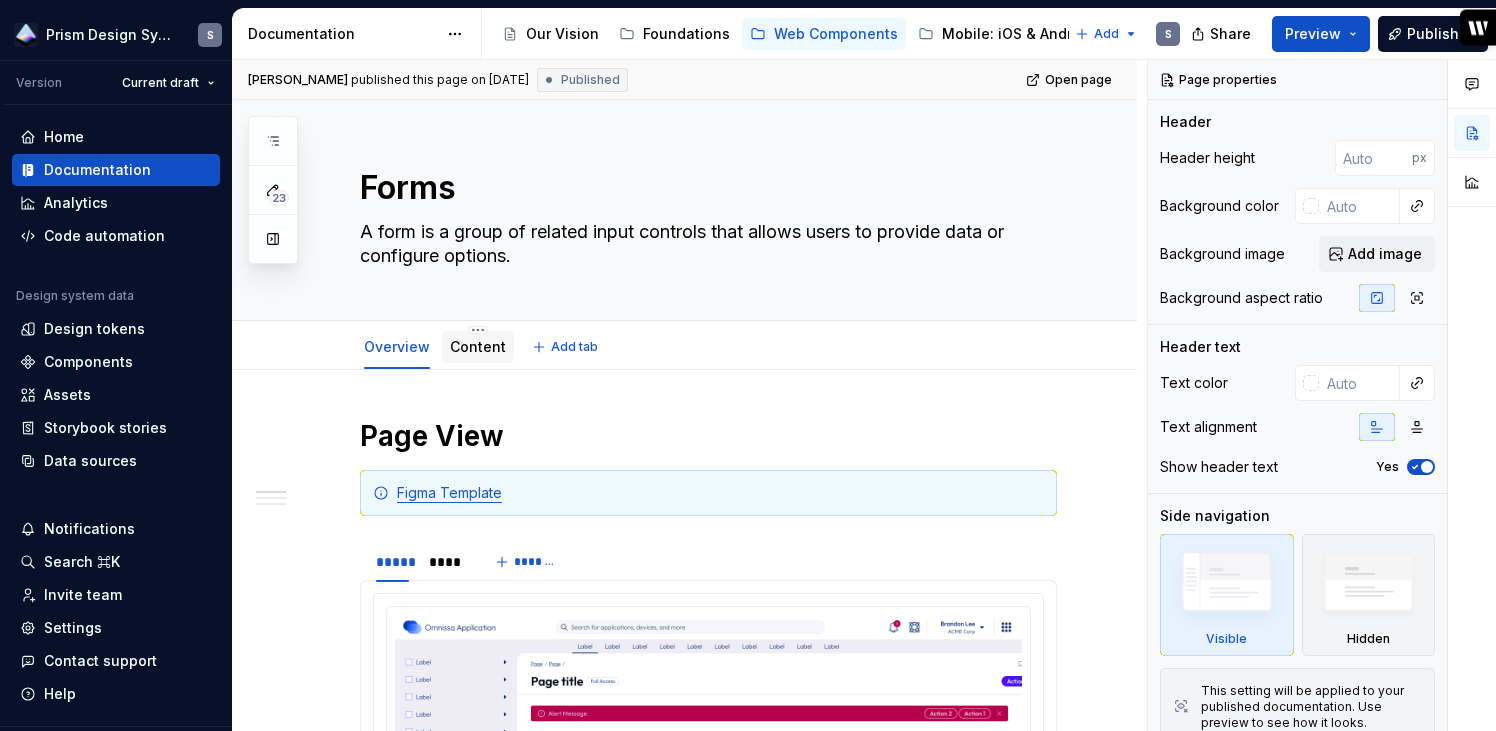 click on "Content" at bounding box center (478, 346) 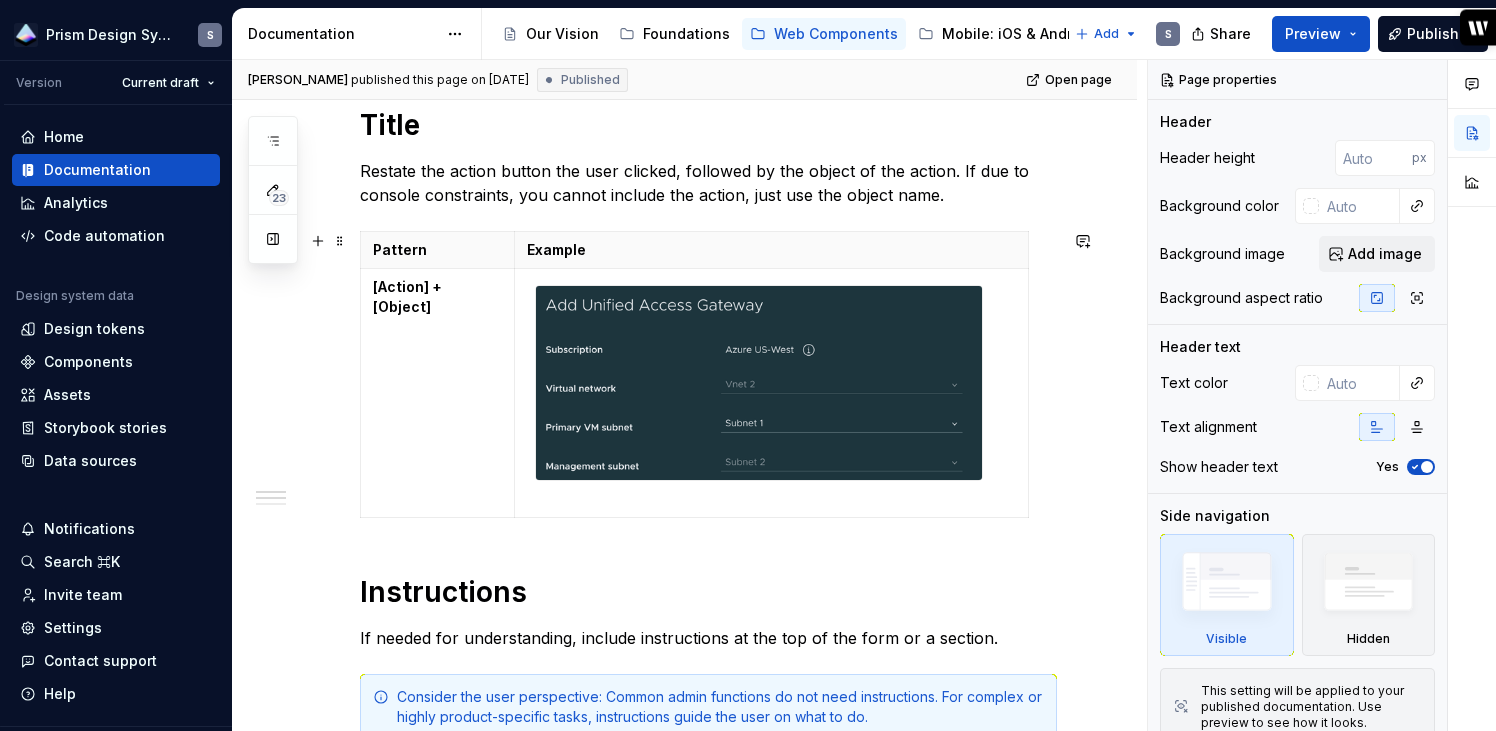 scroll, scrollTop: 266, scrollLeft: 0, axis: vertical 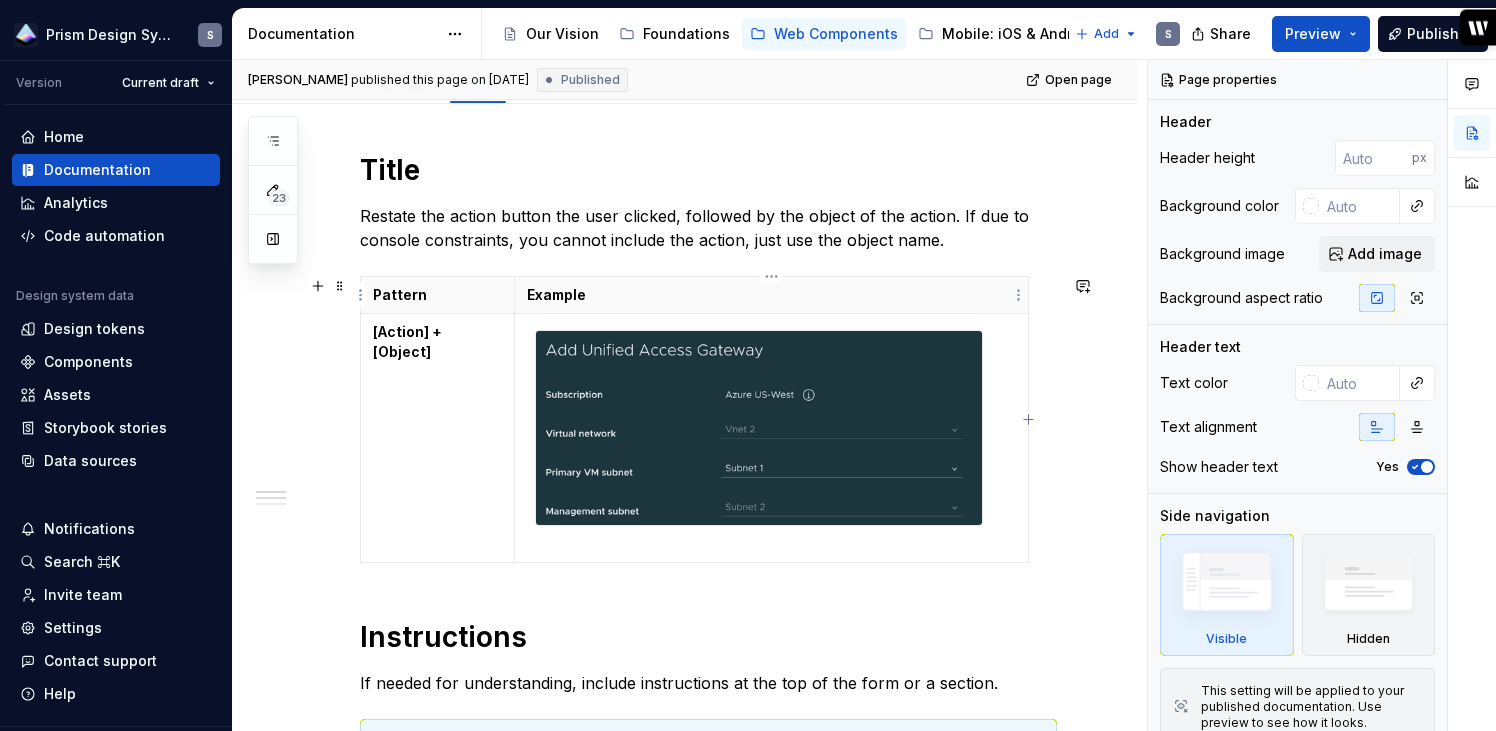click at bounding box center (759, 428) 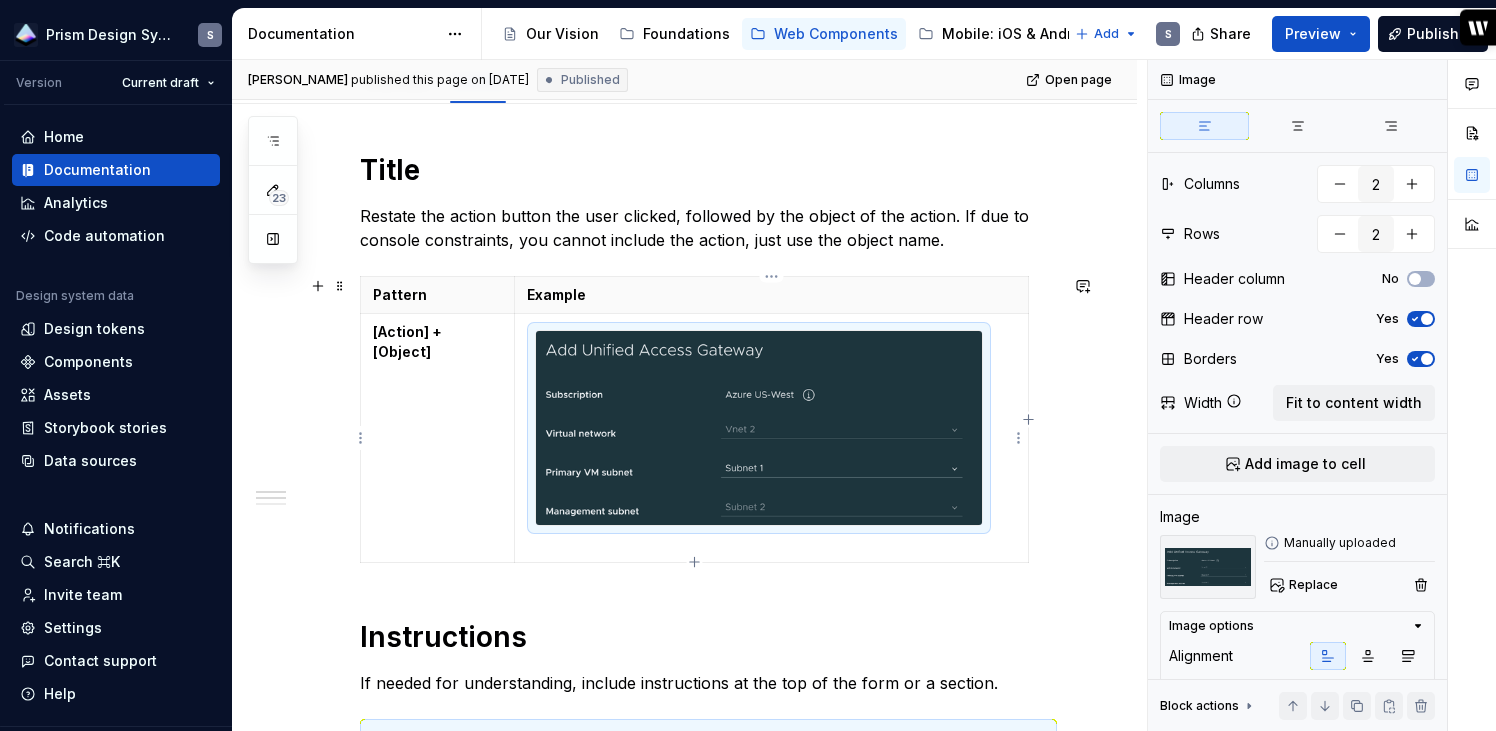 click at bounding box center [759, 428] 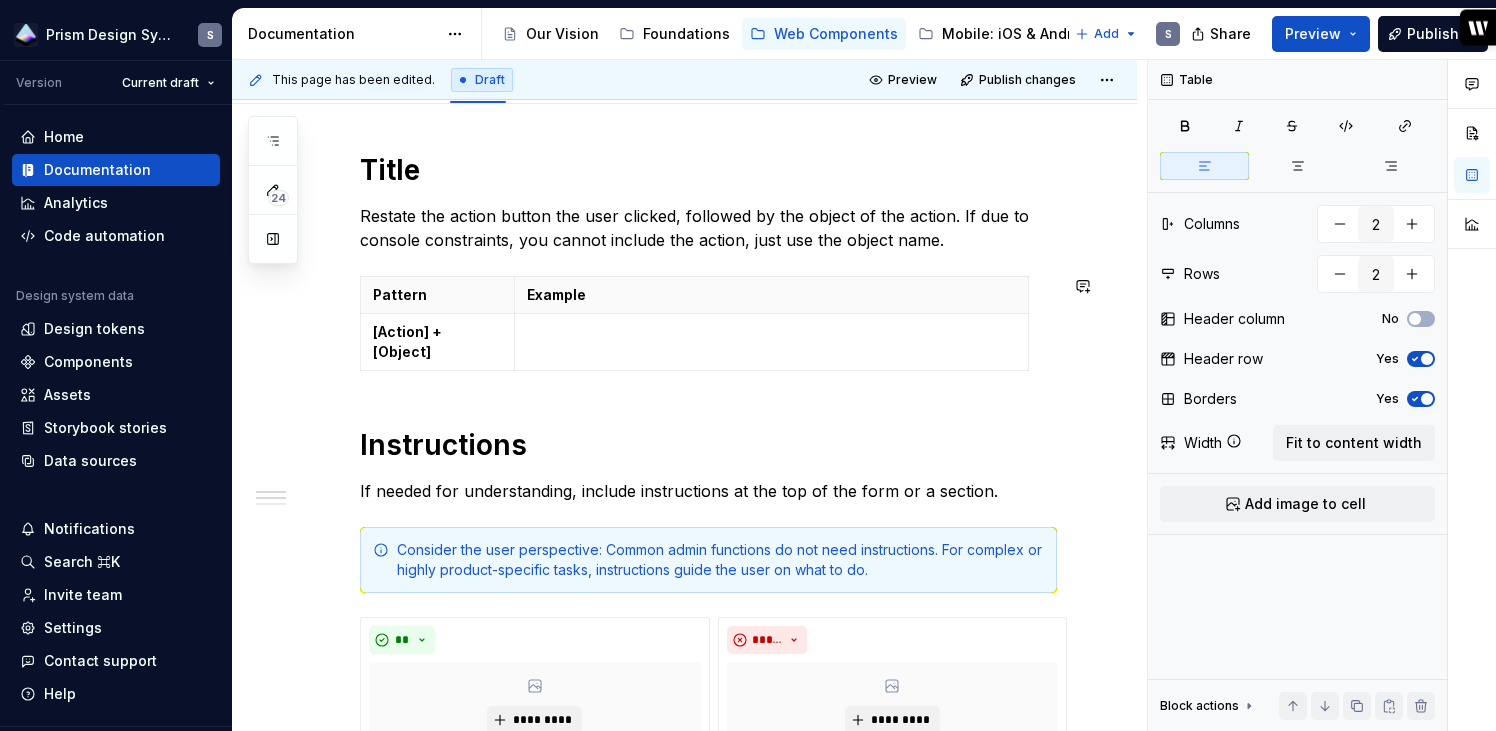 type 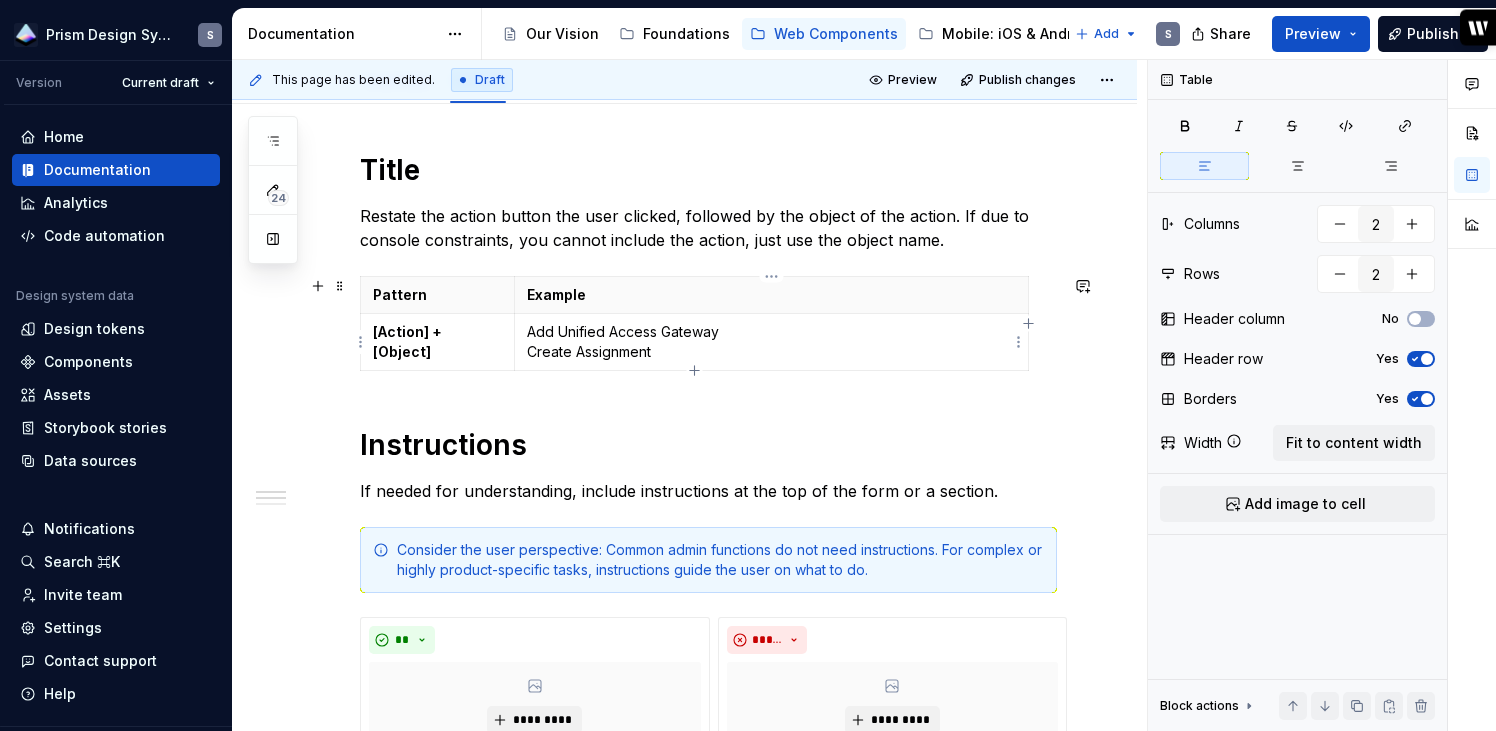 click on "Example" at bounding box center (771, 295) 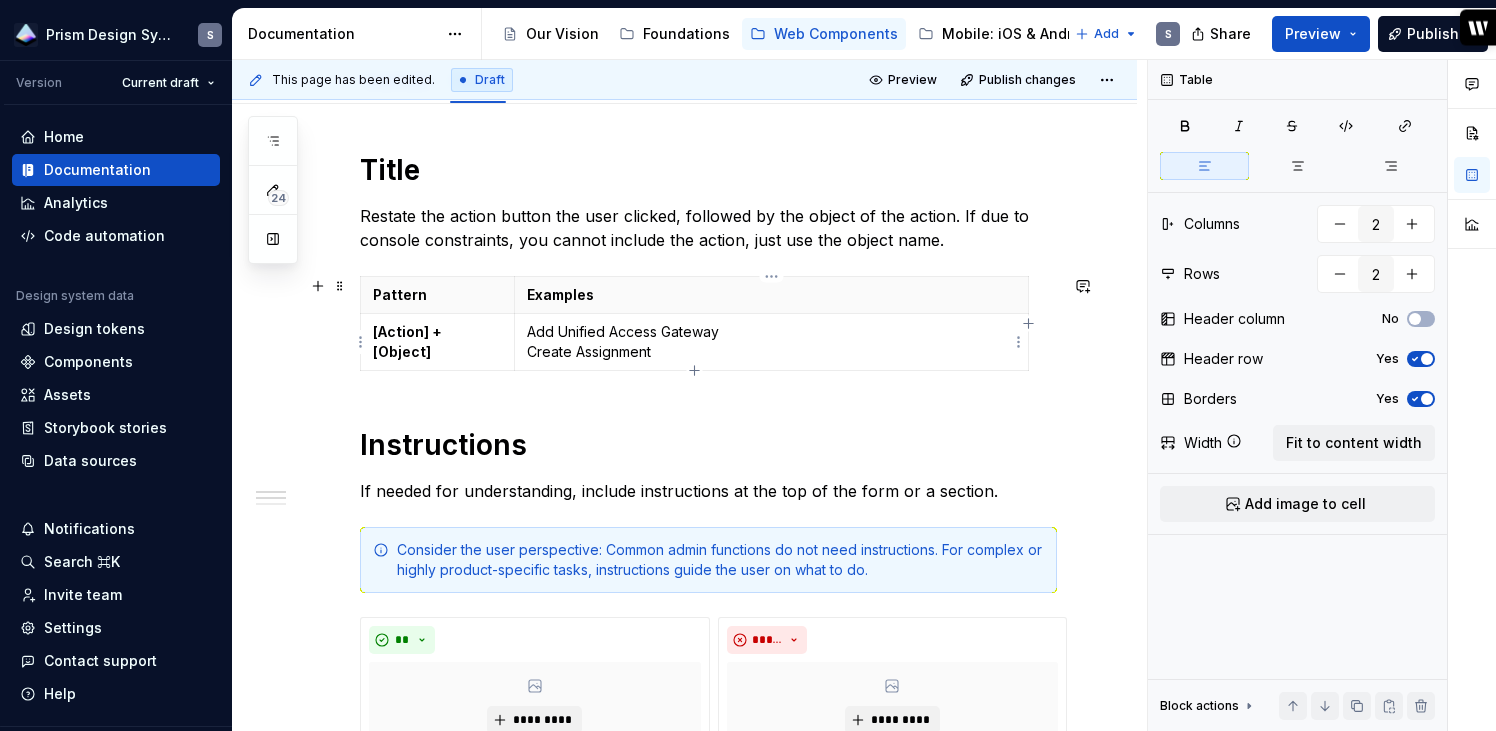 click on "Add Unified Access Gateway Create Assignment" at bounding box center [771, 342] 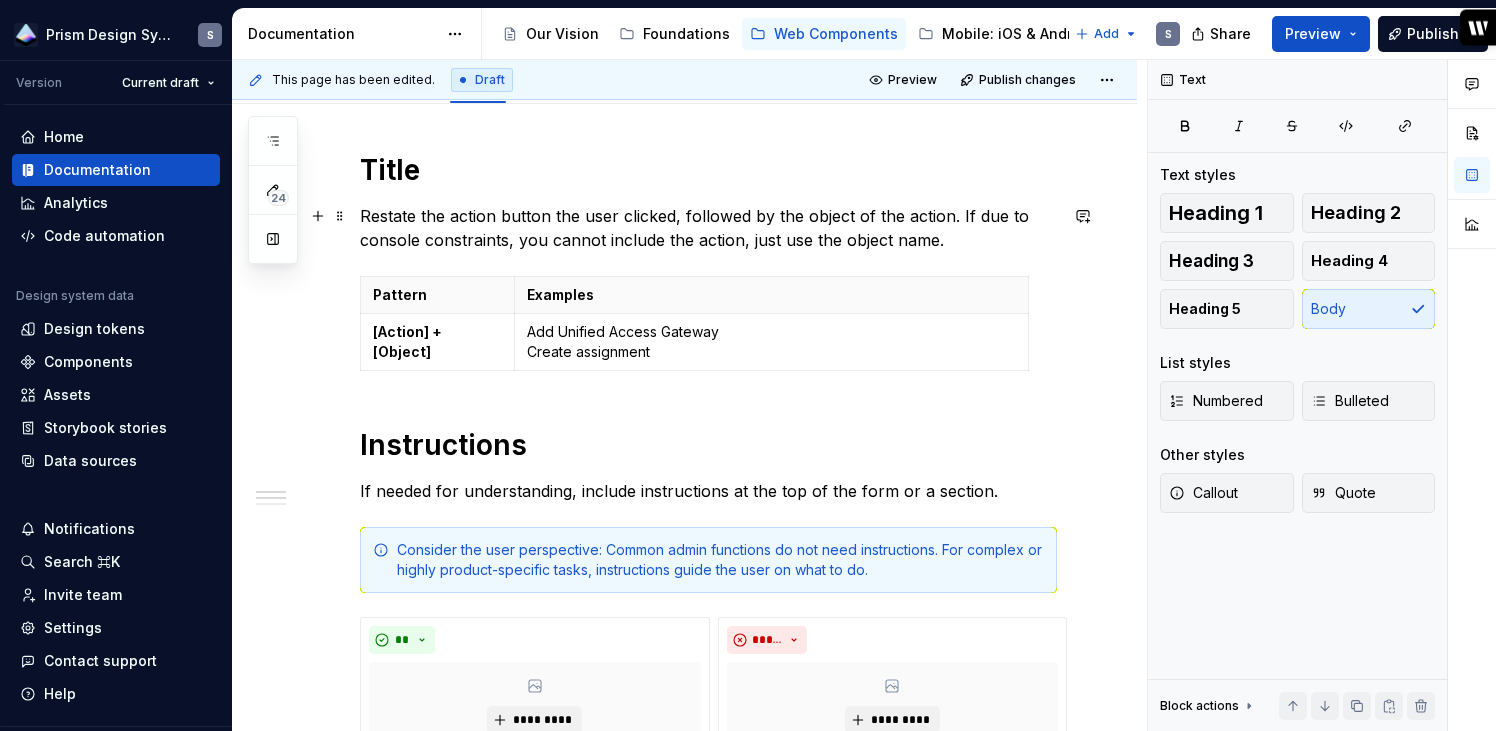 click on "Restate the action button the user clicked, followed by the object of the action. If due to console constraints, you cannot include the action, just use the object name." at bounding box center (708, 228) 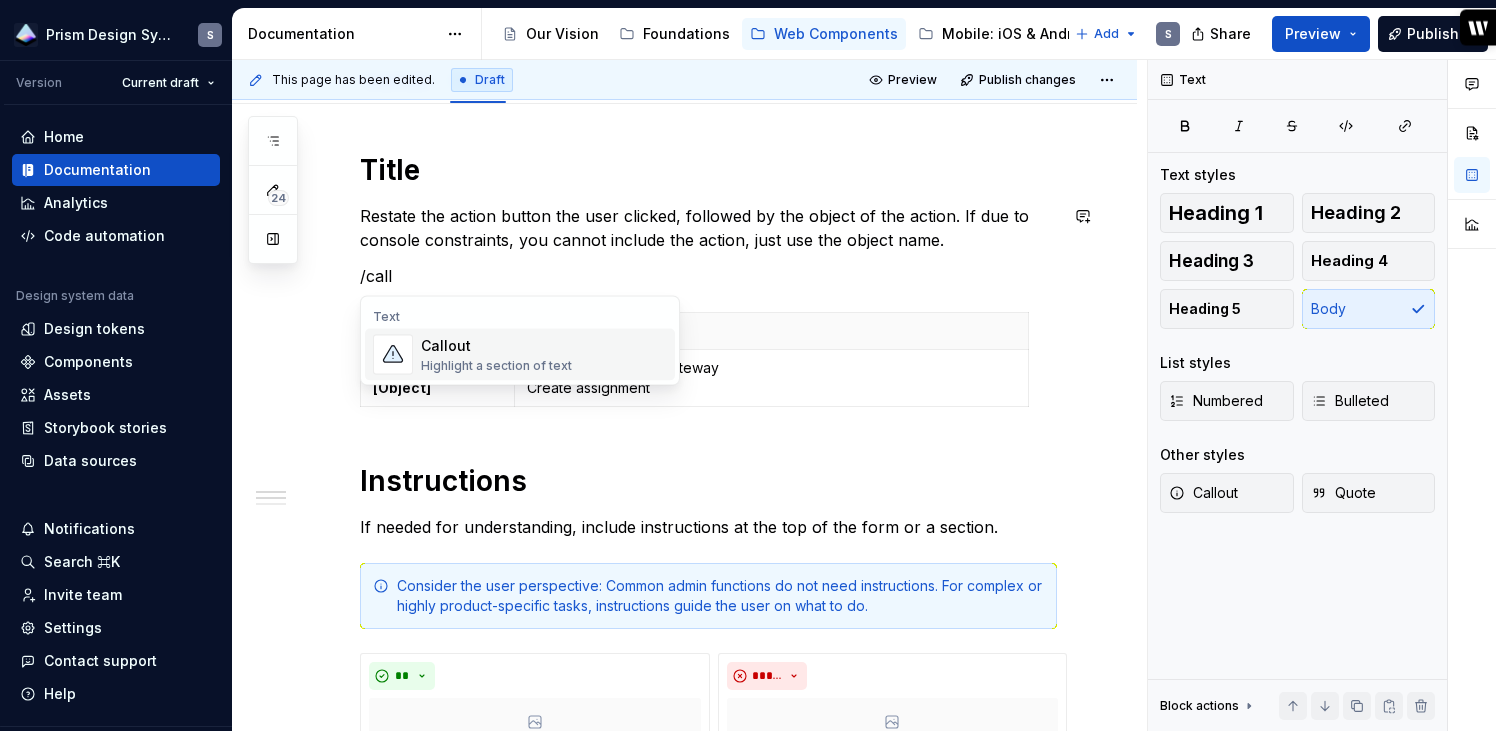 click on "Callout Highlight a section of text" at bounding box center [544, 355] 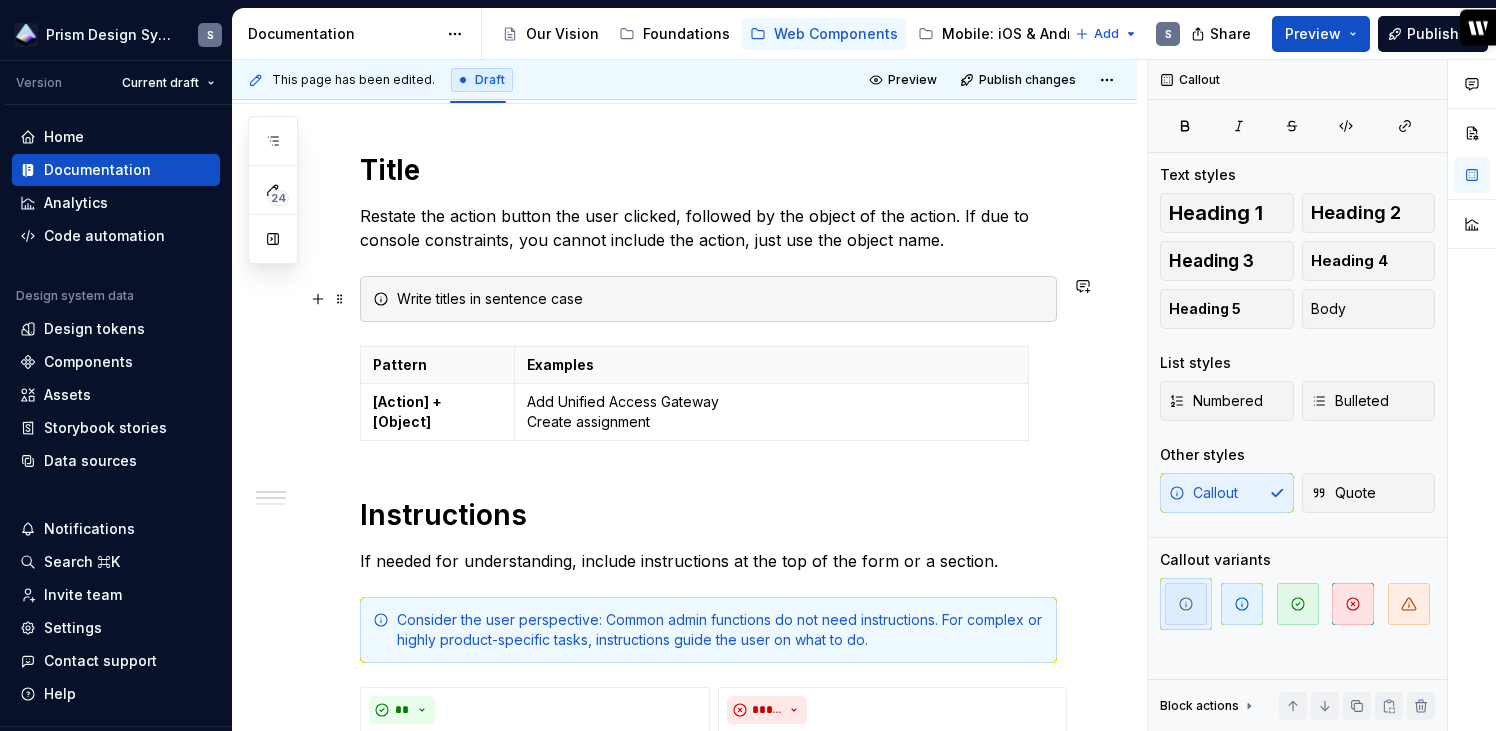 click 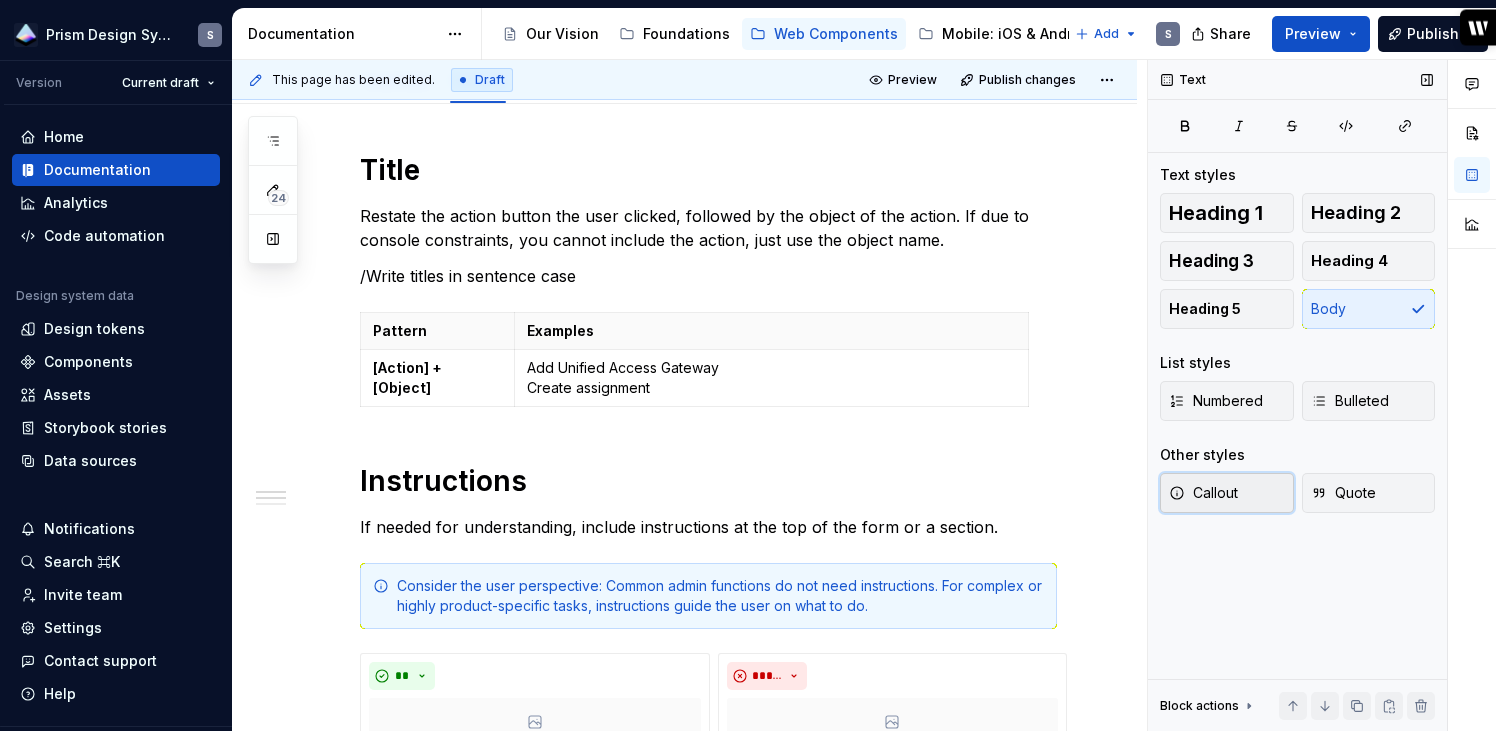 click on "Callout" at bounding box center (1227, 493) 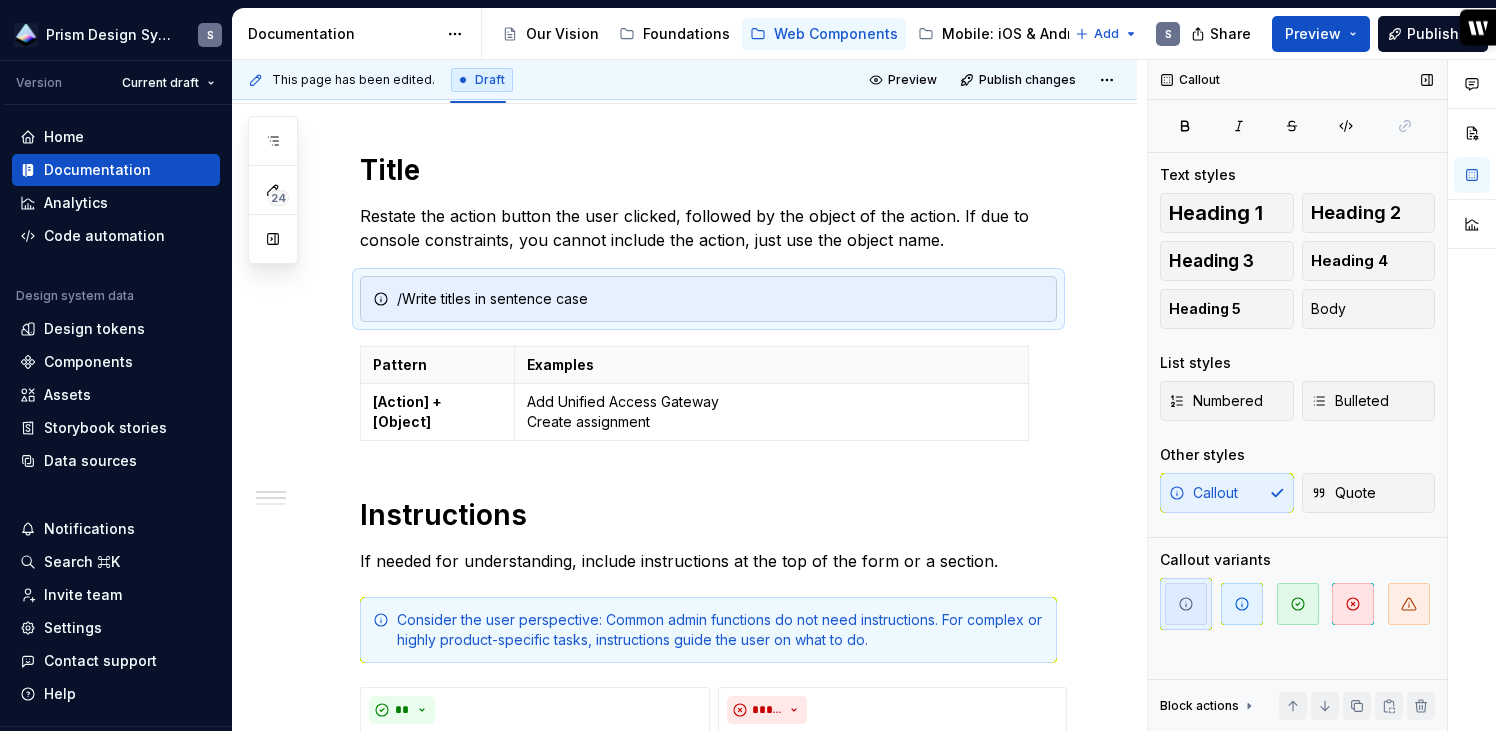 click on "Callout Quote" at bounding box center (1297, 493) 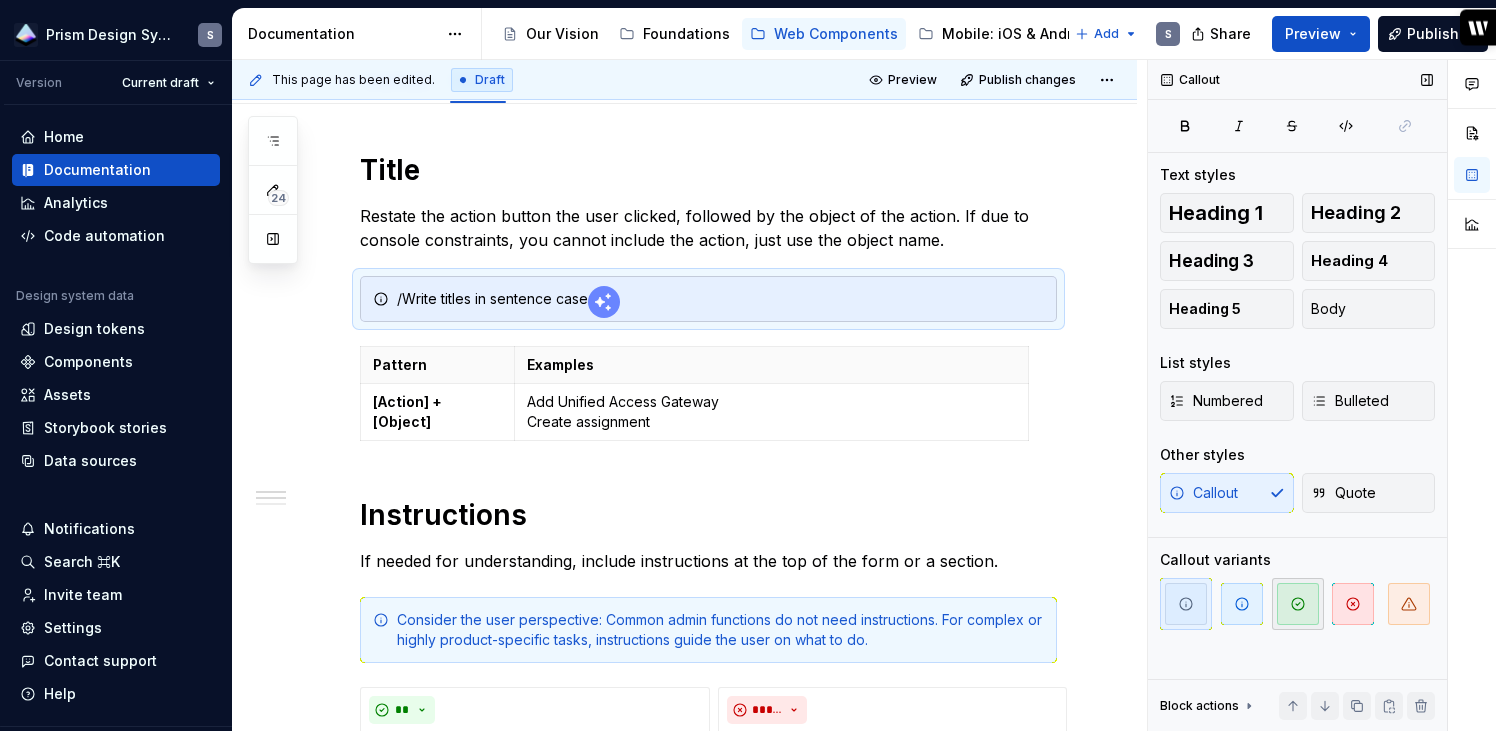 click at bounding box center (1298, 604) 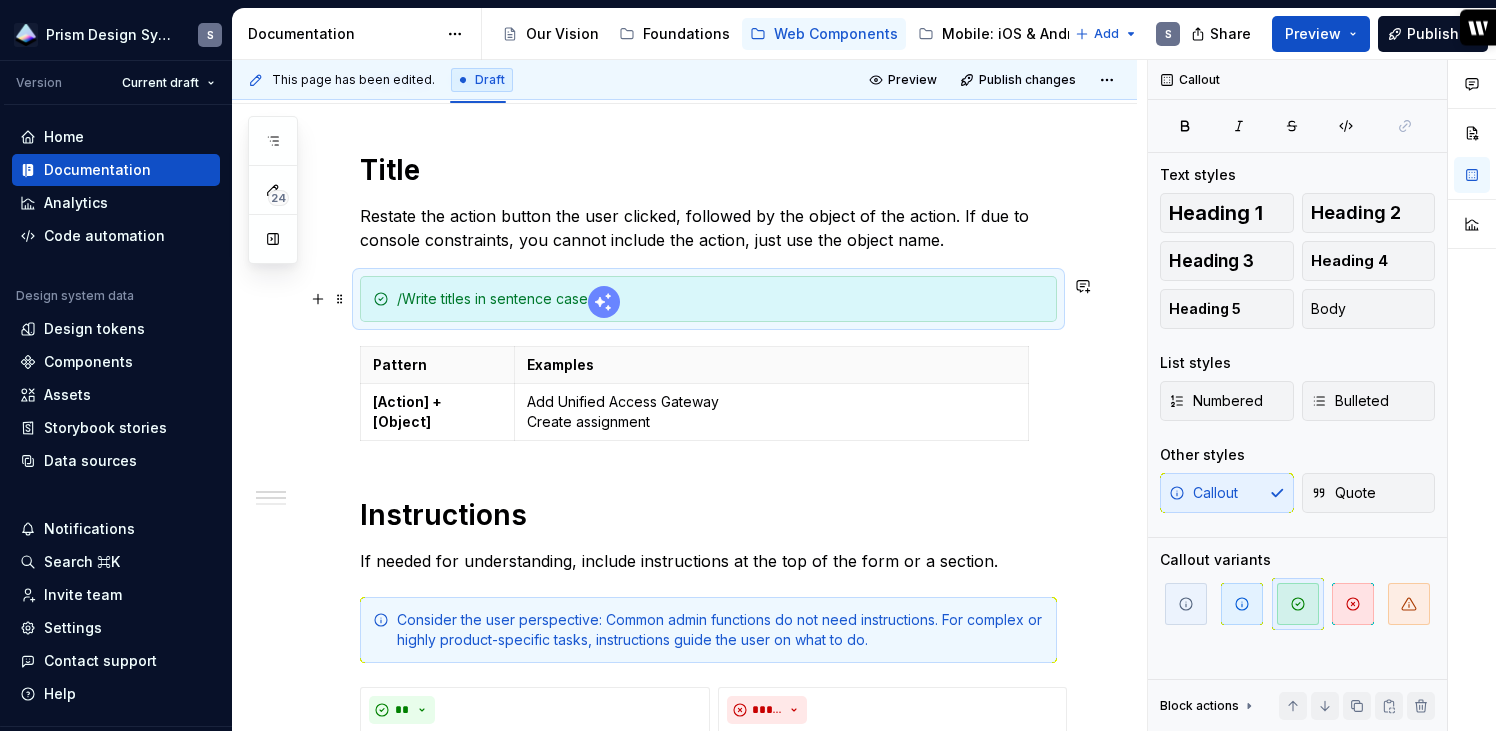 click on "/Write titles in sentence case" at bounding box center [720, 299] 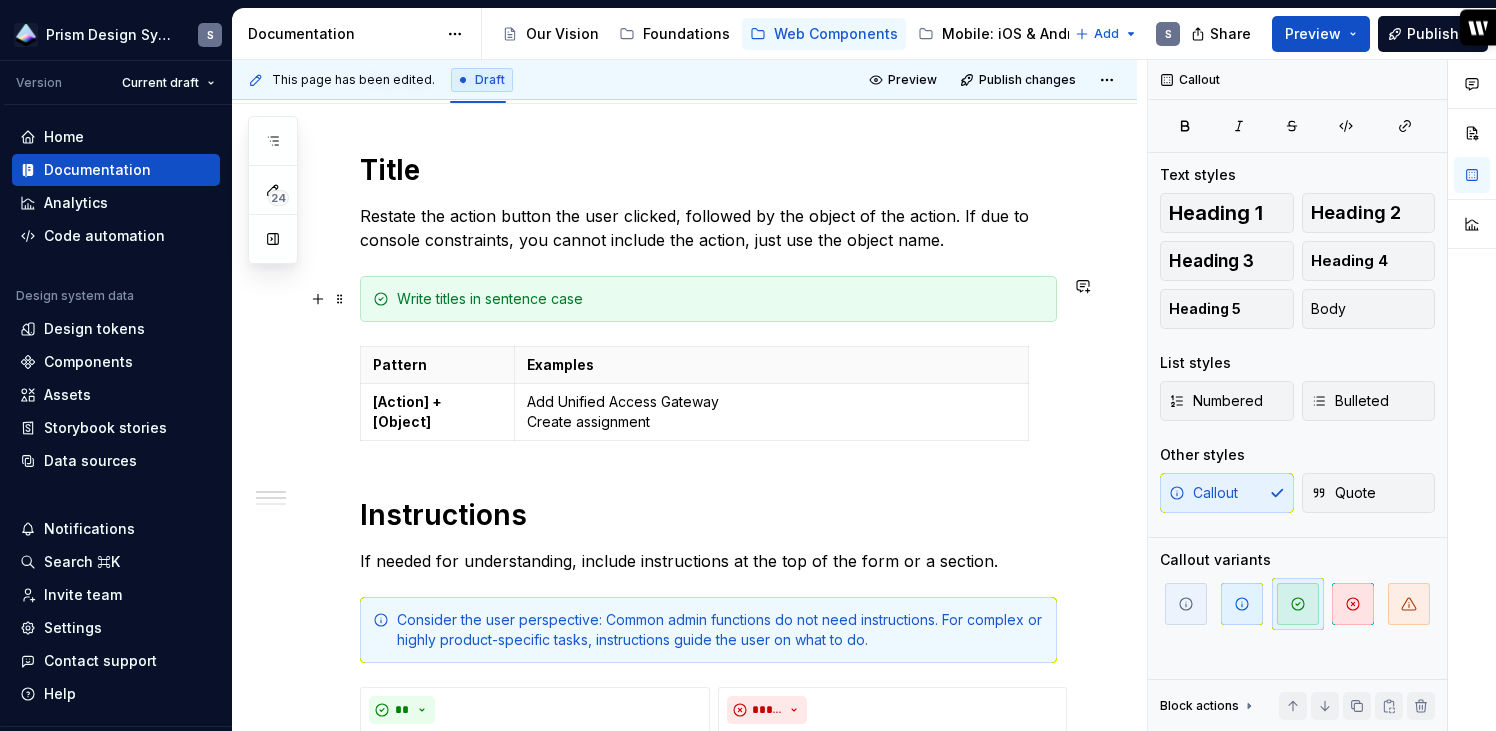 click on "Write titles in sentence case" at bounding box center (720, 299) 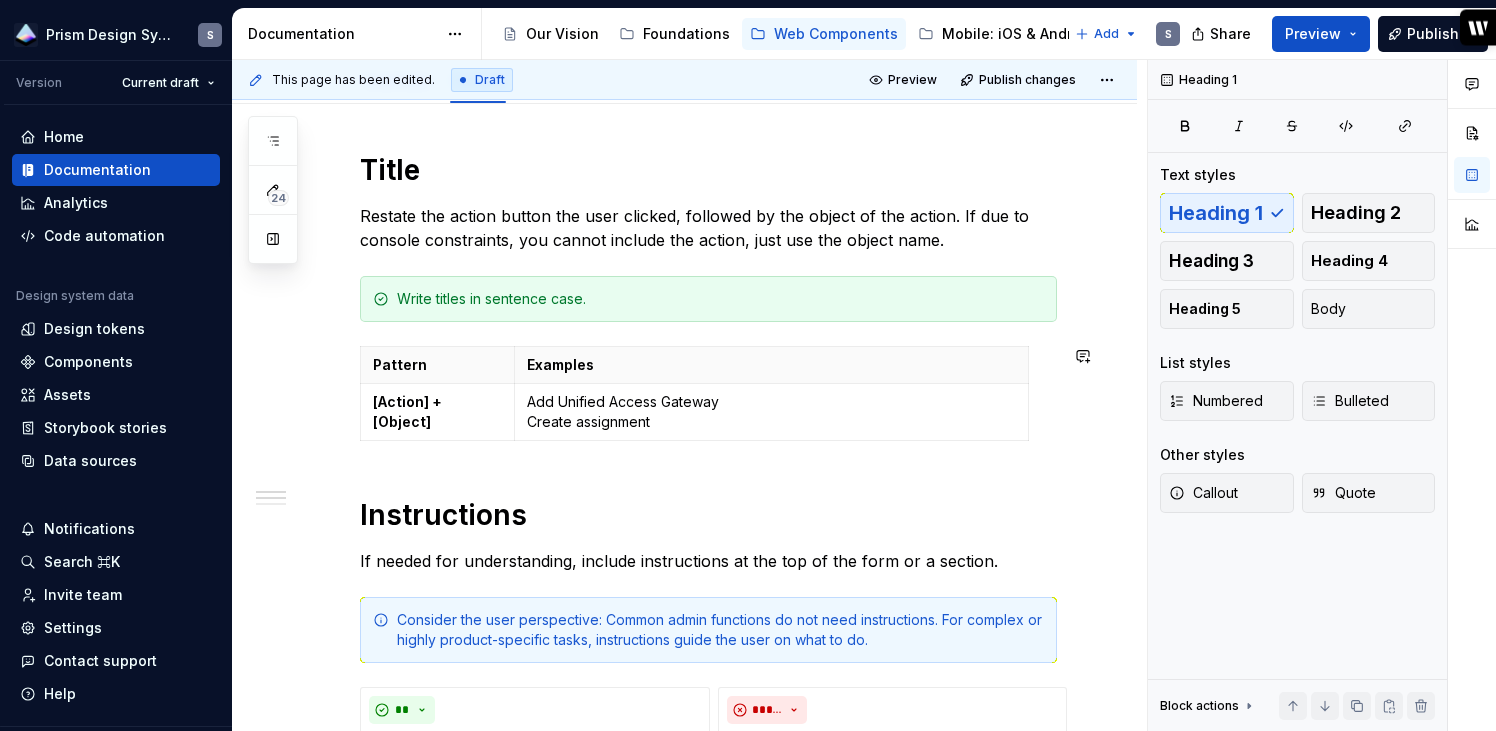 click on "**********" at bounding box center [708, 961] 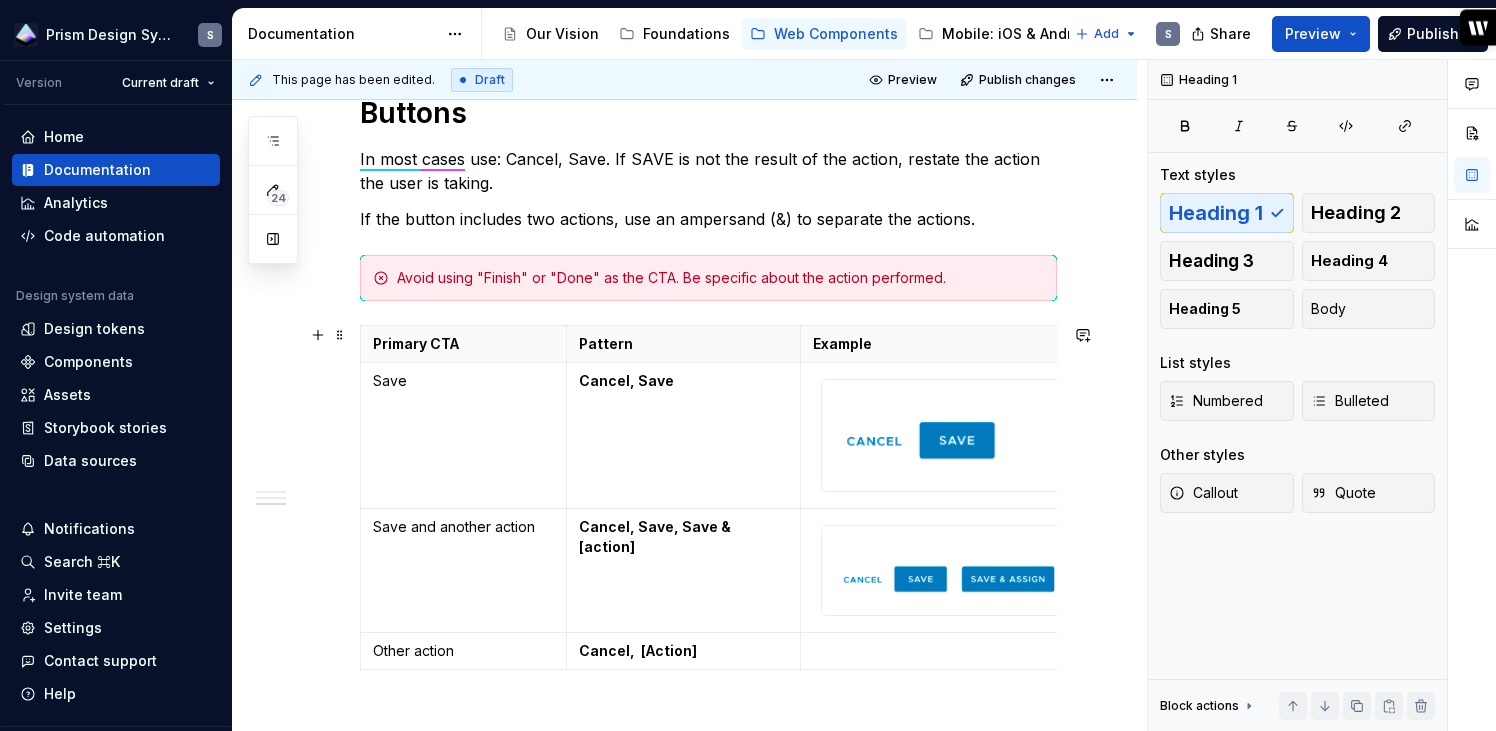 scroll, scrollTop: 1302, scrollLeft: 0, axis: vertical 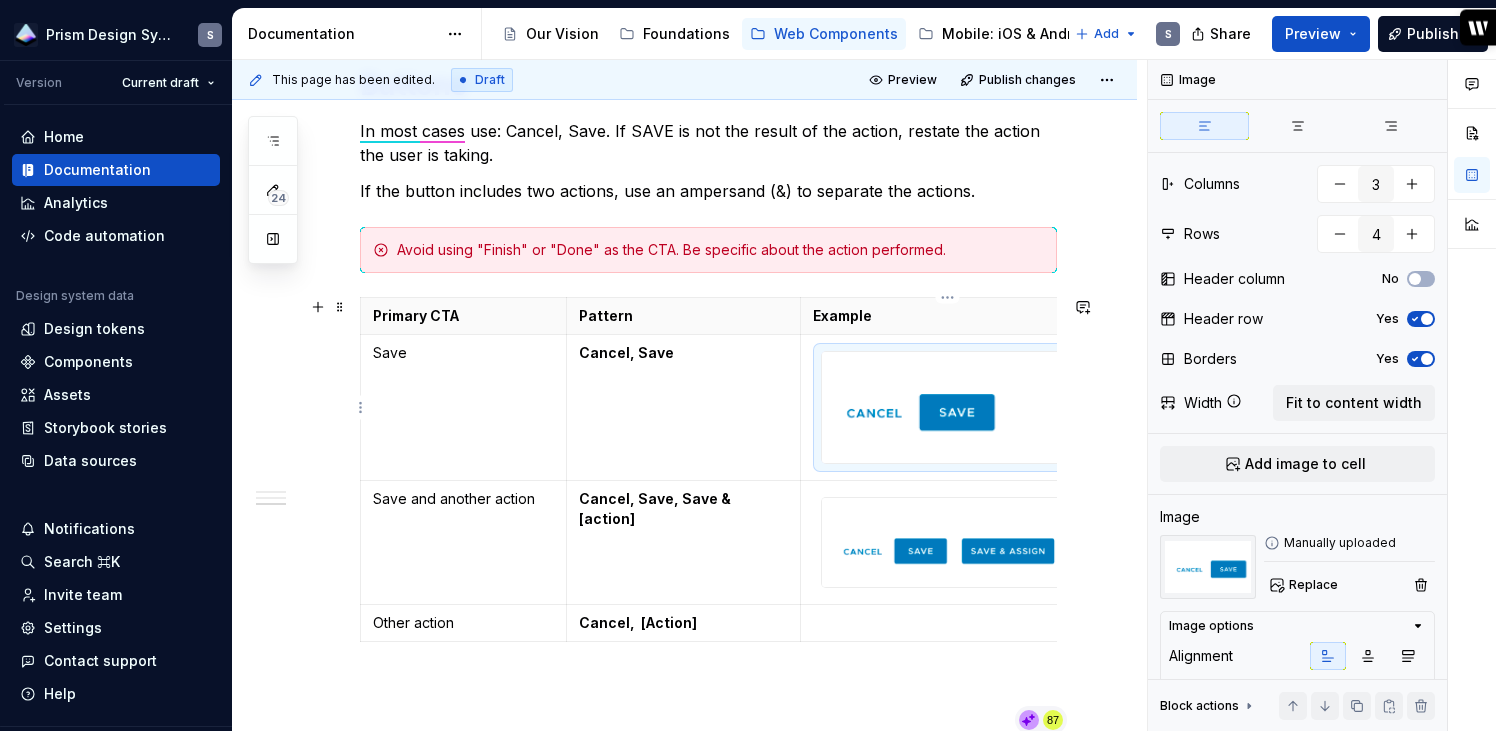 click at bounding box center [913, 407] 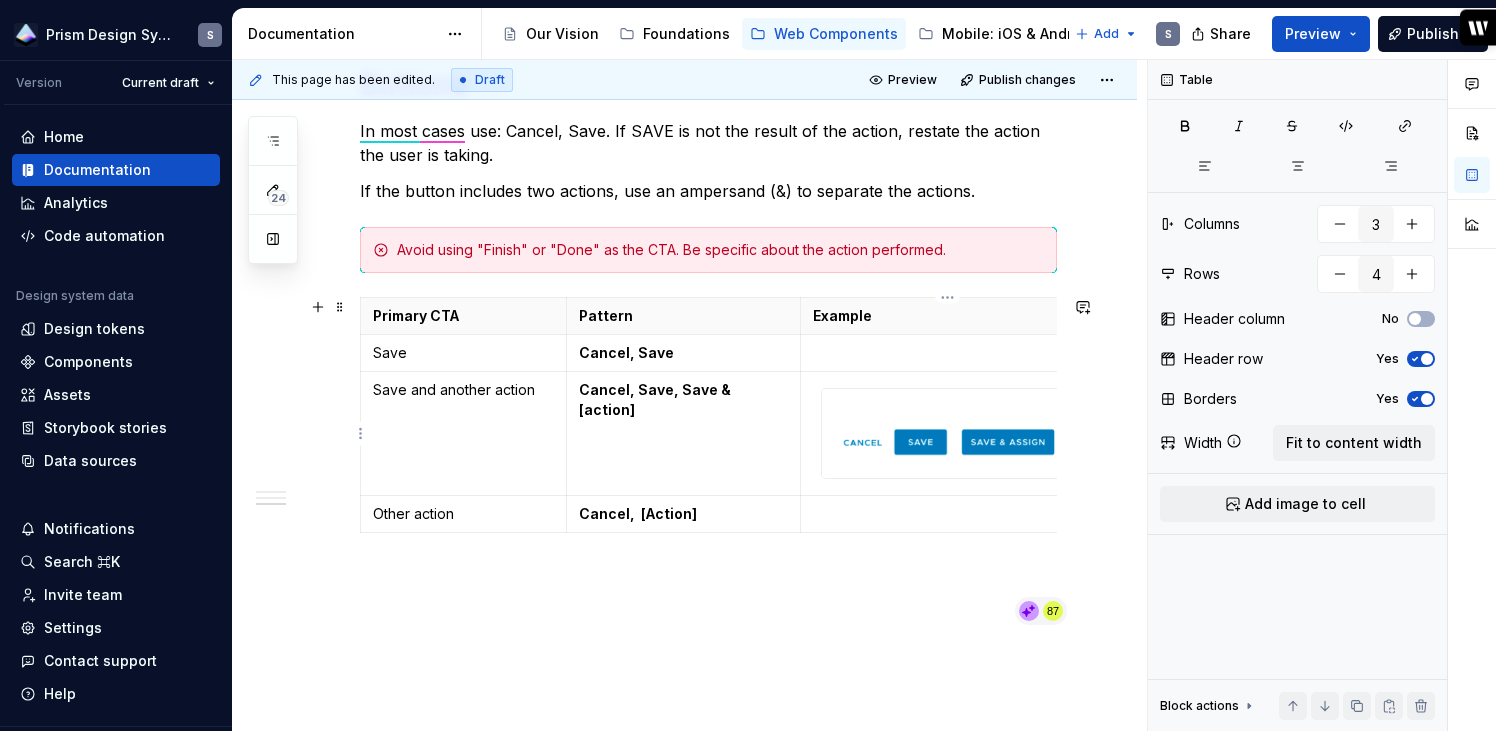 click at bounding box center [947, 433] 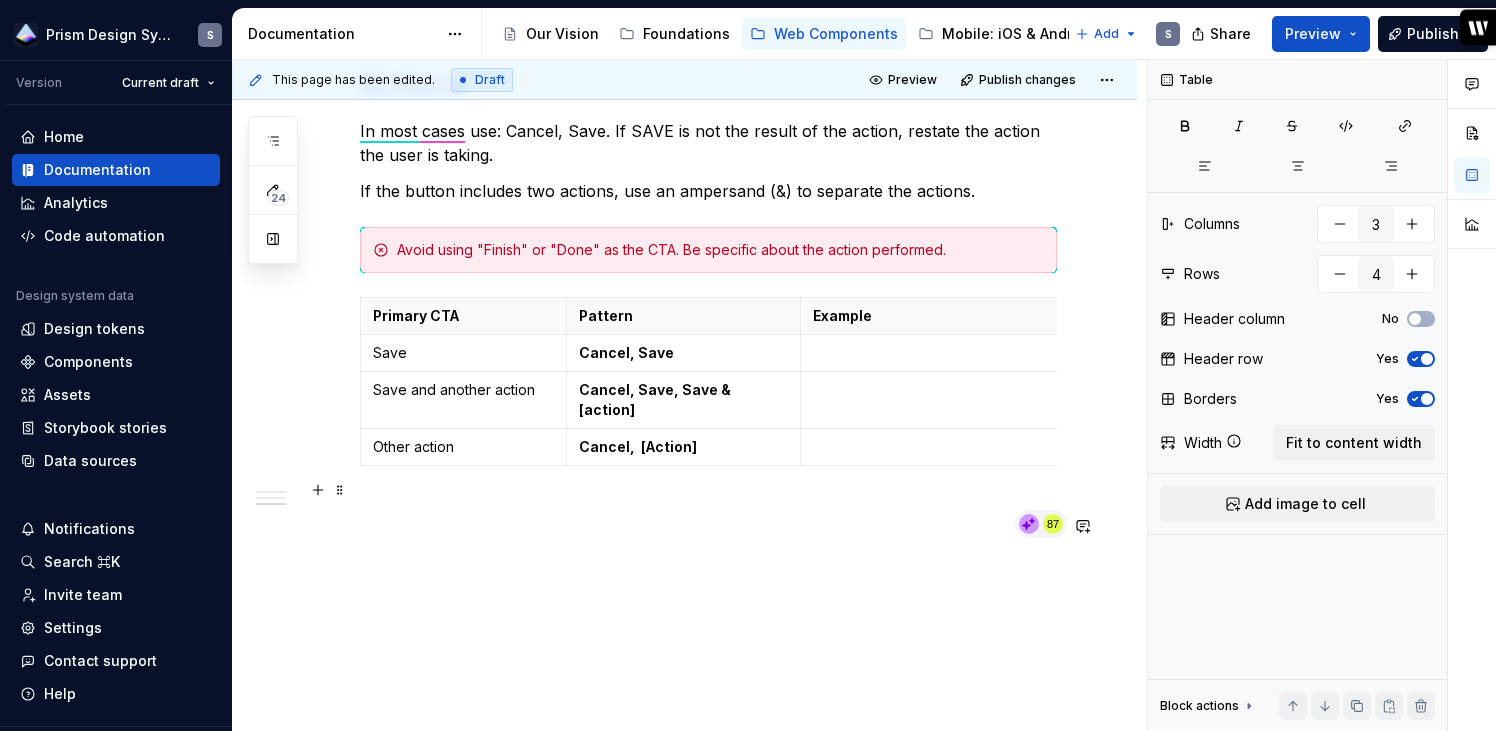 type on "*" 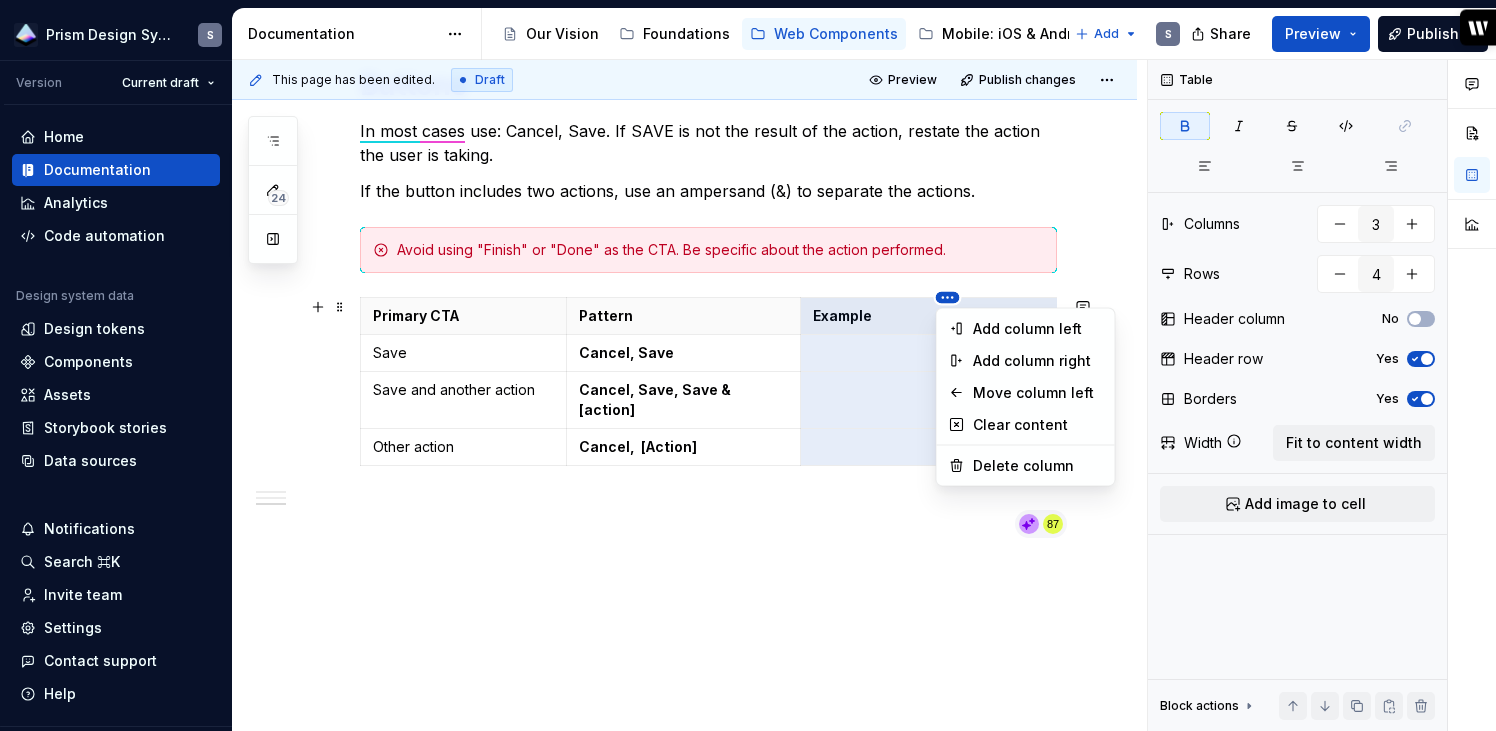 click on "Prism Design System S Version Current draft Home Documentation Analytics Code automation Design system data Design tokens Components Assets Storybook stories Data sources Notifications Search ⌘K Invite team Settings Contact support Help Documentation
Accessibility guide for tree Page tree.
Navigate the tree with the arrow keys. Common tree hotkeys apply. Further keybindings are available:
enter to execute primary action on focused item
f2 to start renaming the focused item
escape to abort renaming an item
control+d to start dragging selected items
Our Vision  Foundations Web Components Mobile: iOS & Android Tools & Resources Component Status Add S Share Preview Publish 24 Pages Add
Accessibility guide for tree Page tree.
Navigate the tree with the arrow keys. Common tree hotkeys apply. Further keybindings are available:
enter to execute primary action on focused item
S" at bounding box center [748, 365] 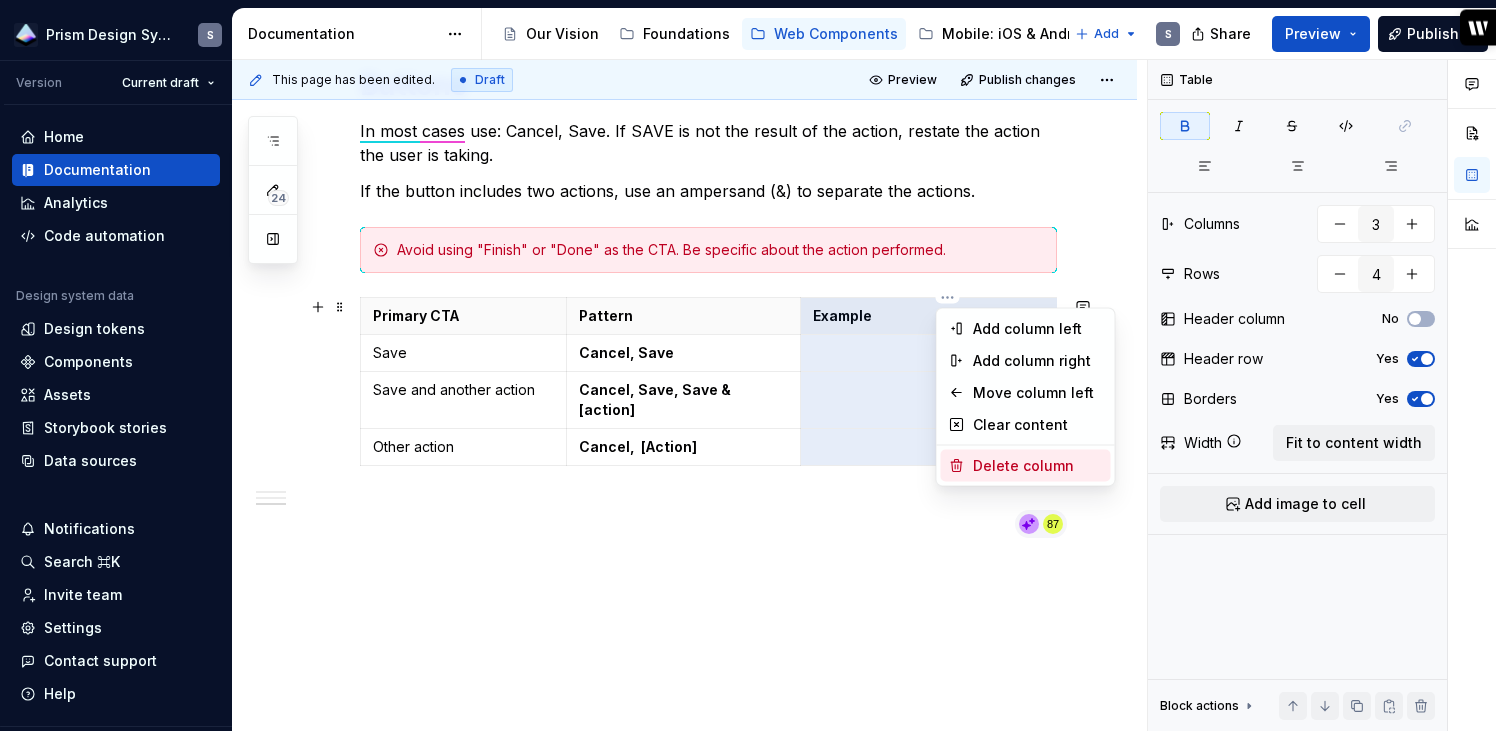 click on "Delete column" at bounding box center (1026, 466) 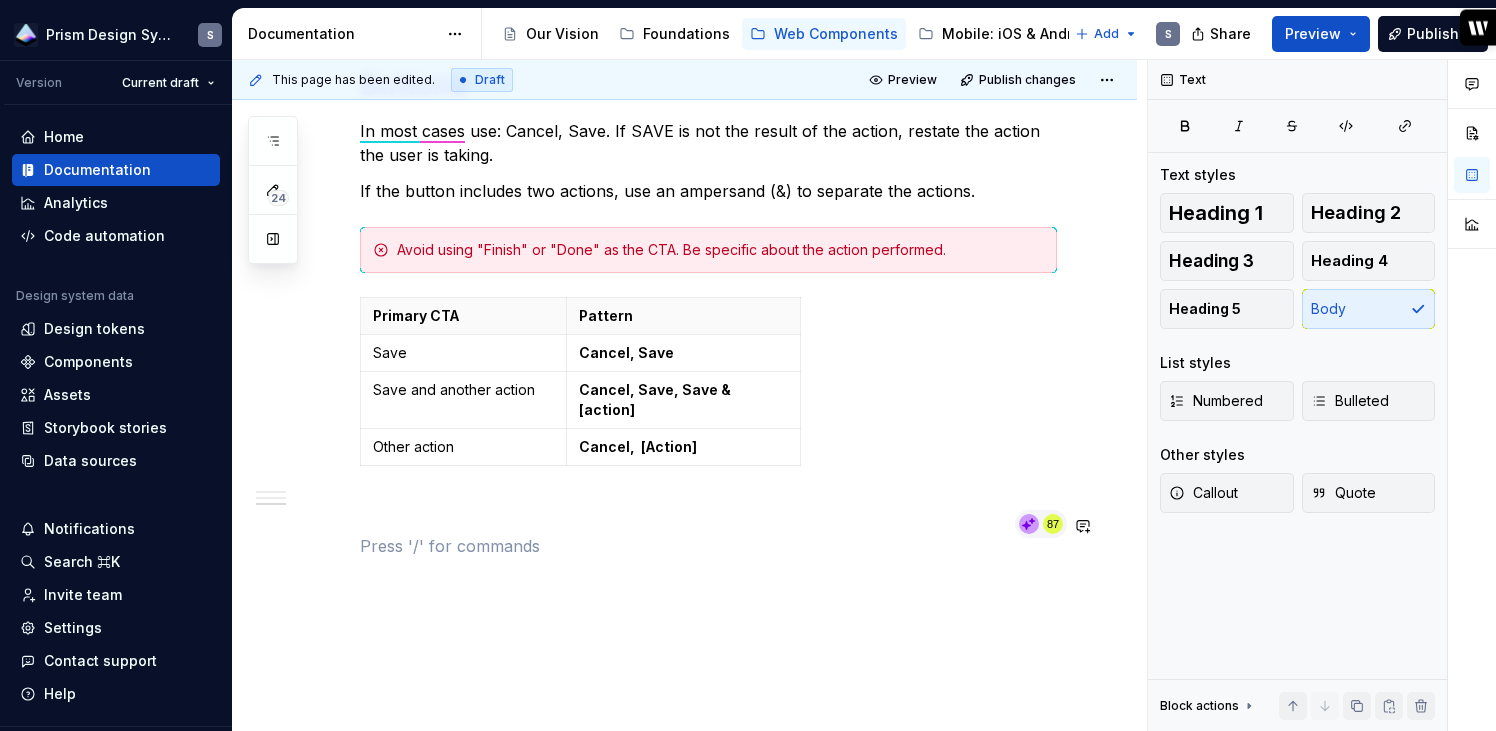 click on "**********" at bounding box center (708, -151) 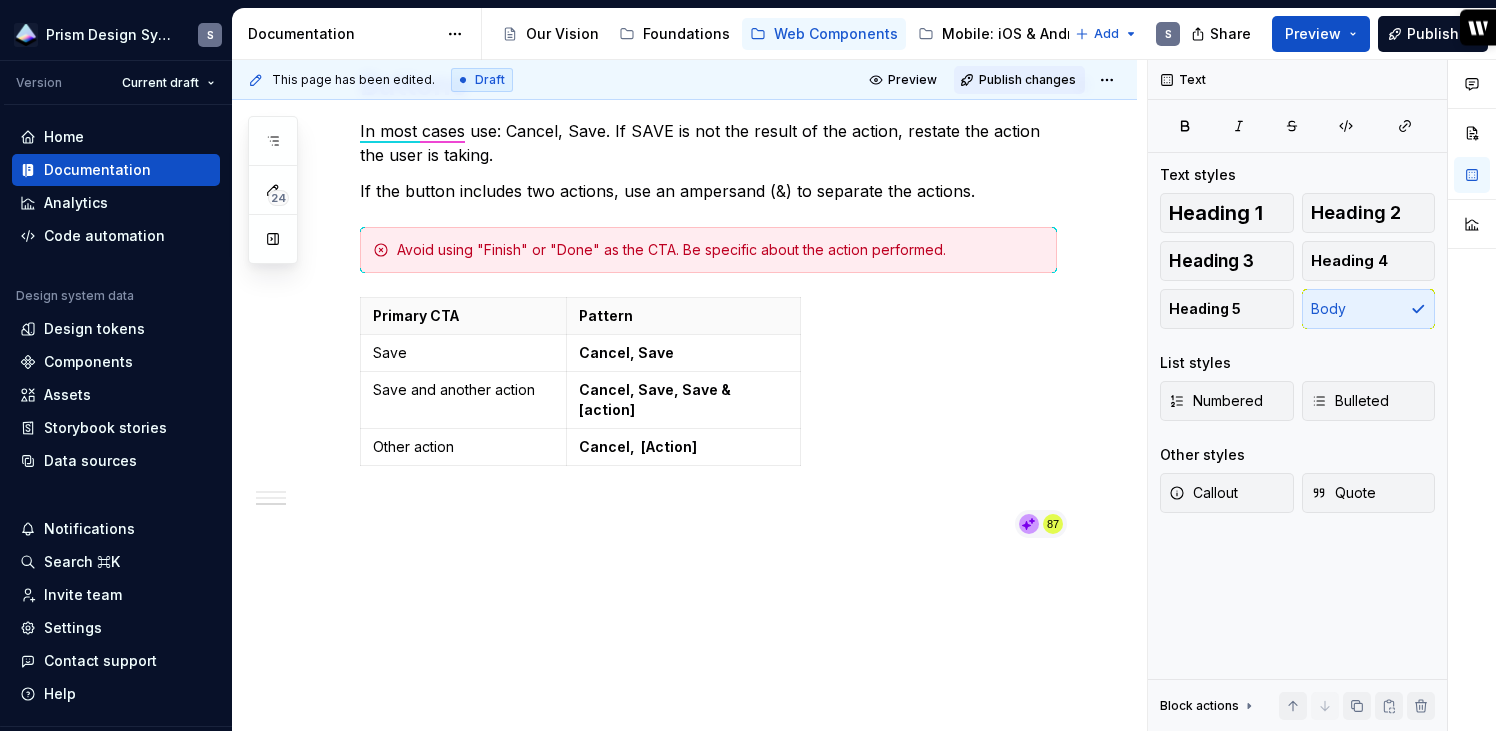click on "Publish changes" at bounding box center [1019, 80] 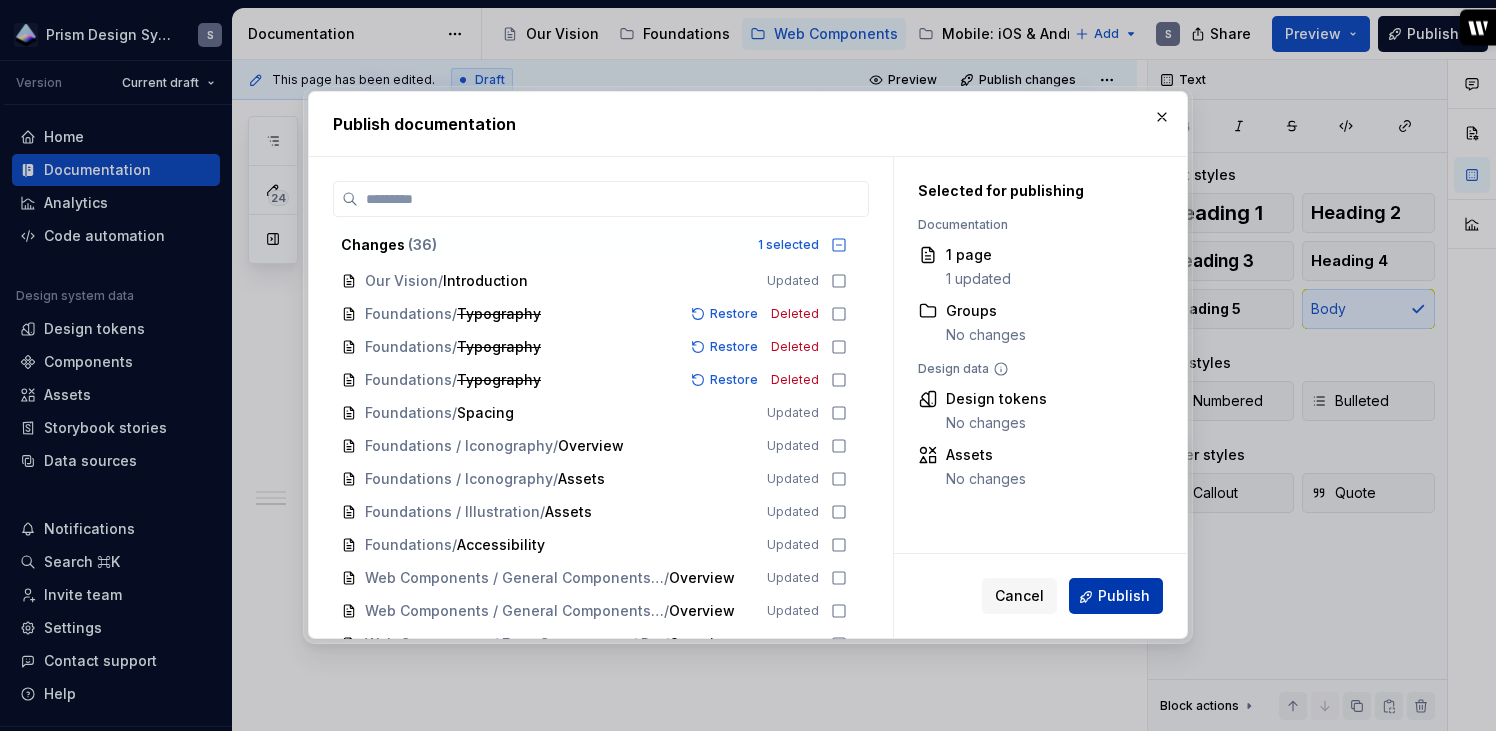 click on "Publish" at bounding box center (1124, 597) 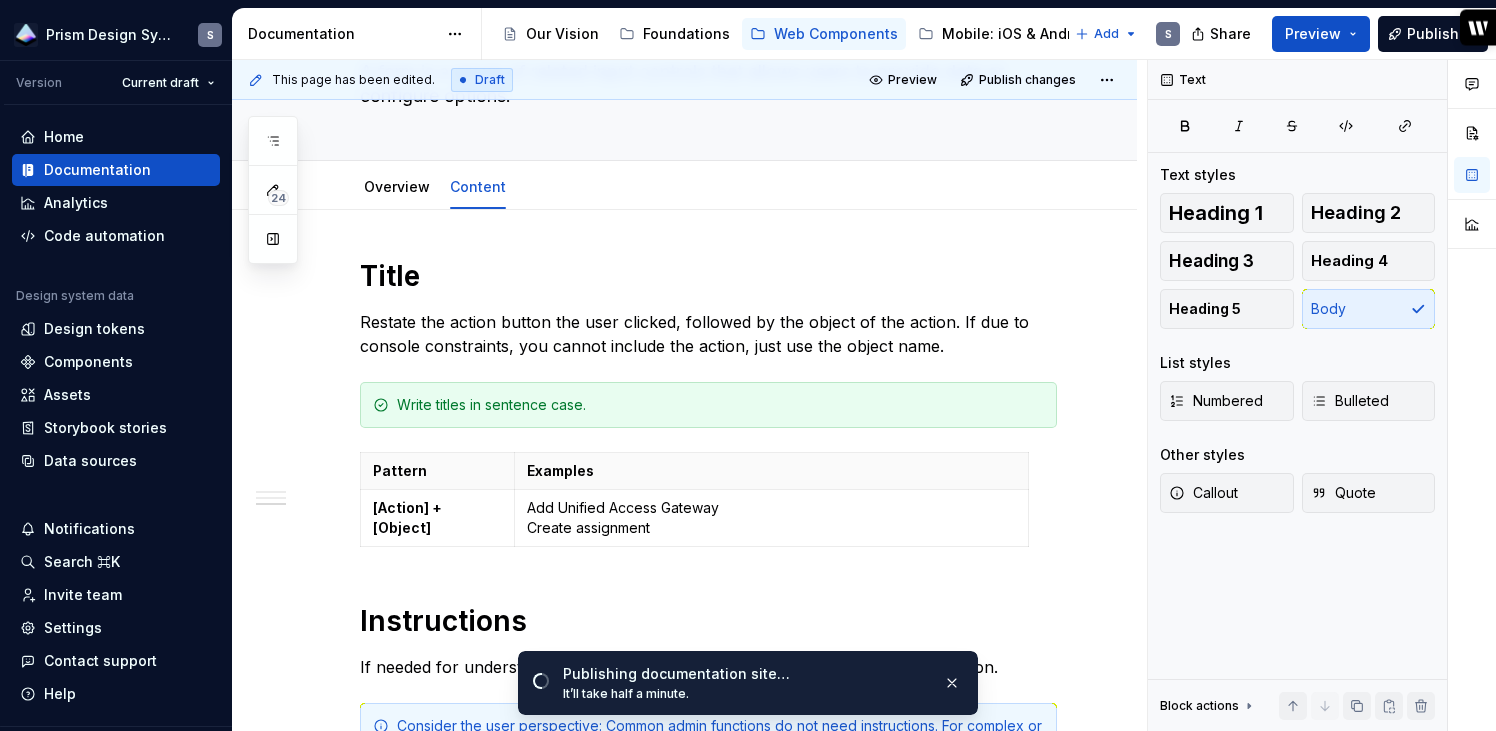 scroll, scrollTop: 0, scrollLeft: 0, axis: both 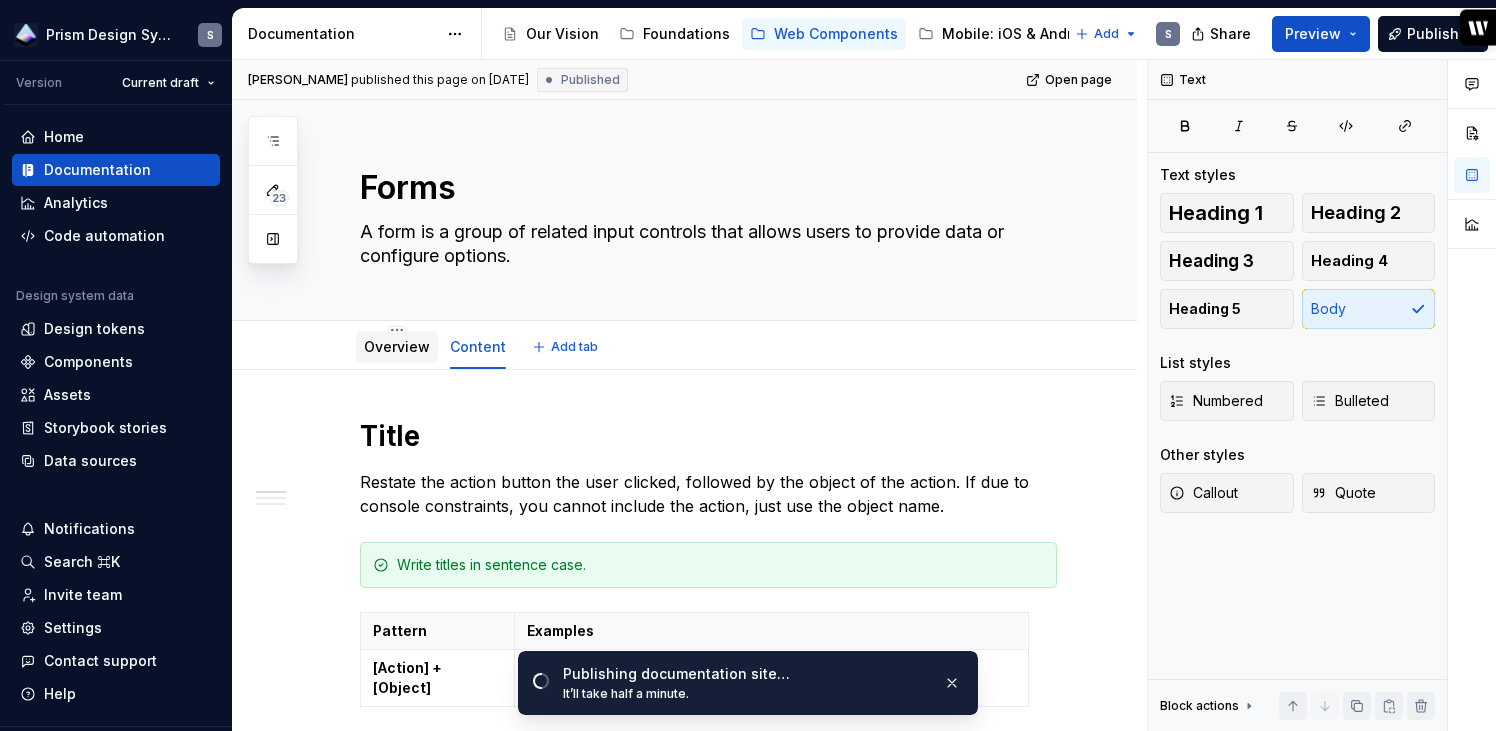 click on "Overview" at bounding box center [397, 346] 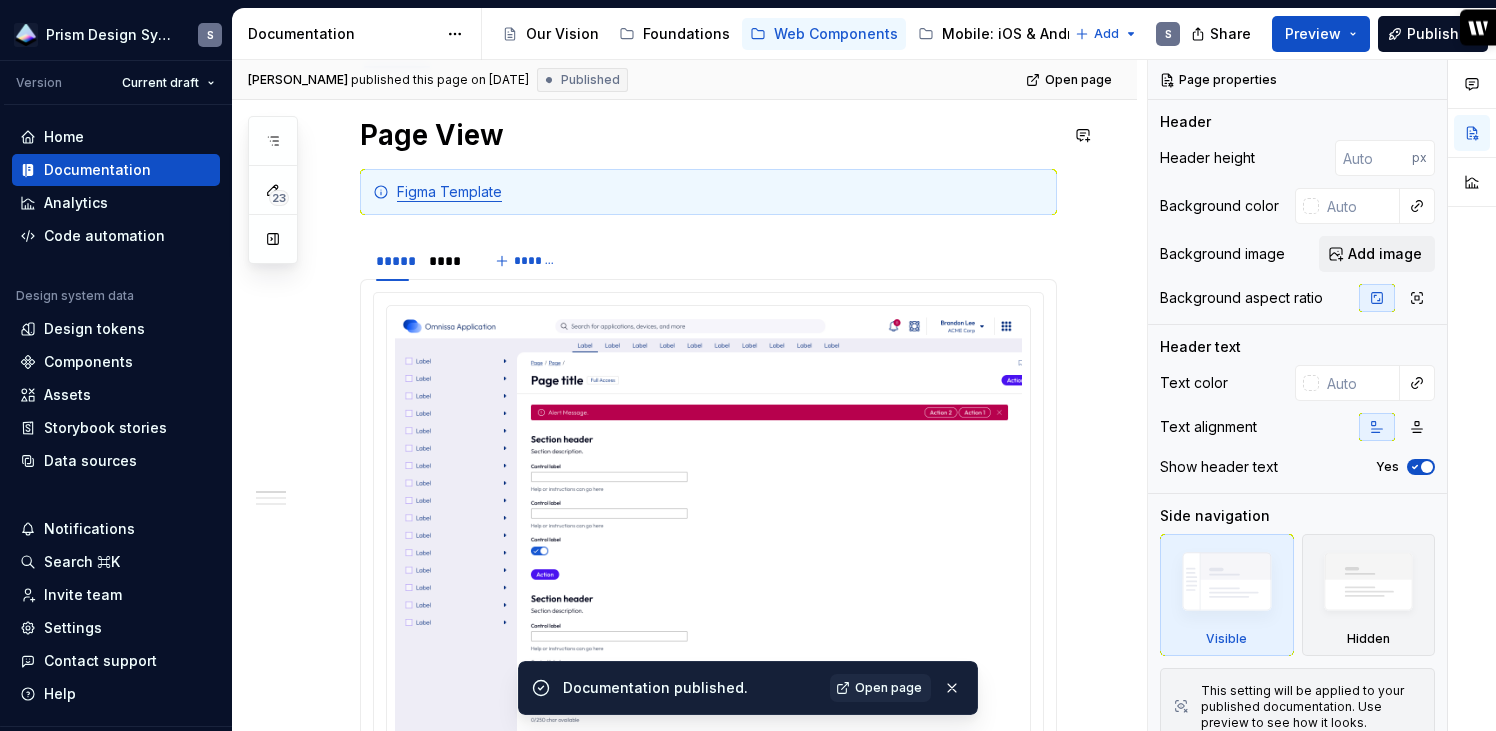 scroll, scrollTop: 306, scrollLeft: 0, axis: vertical 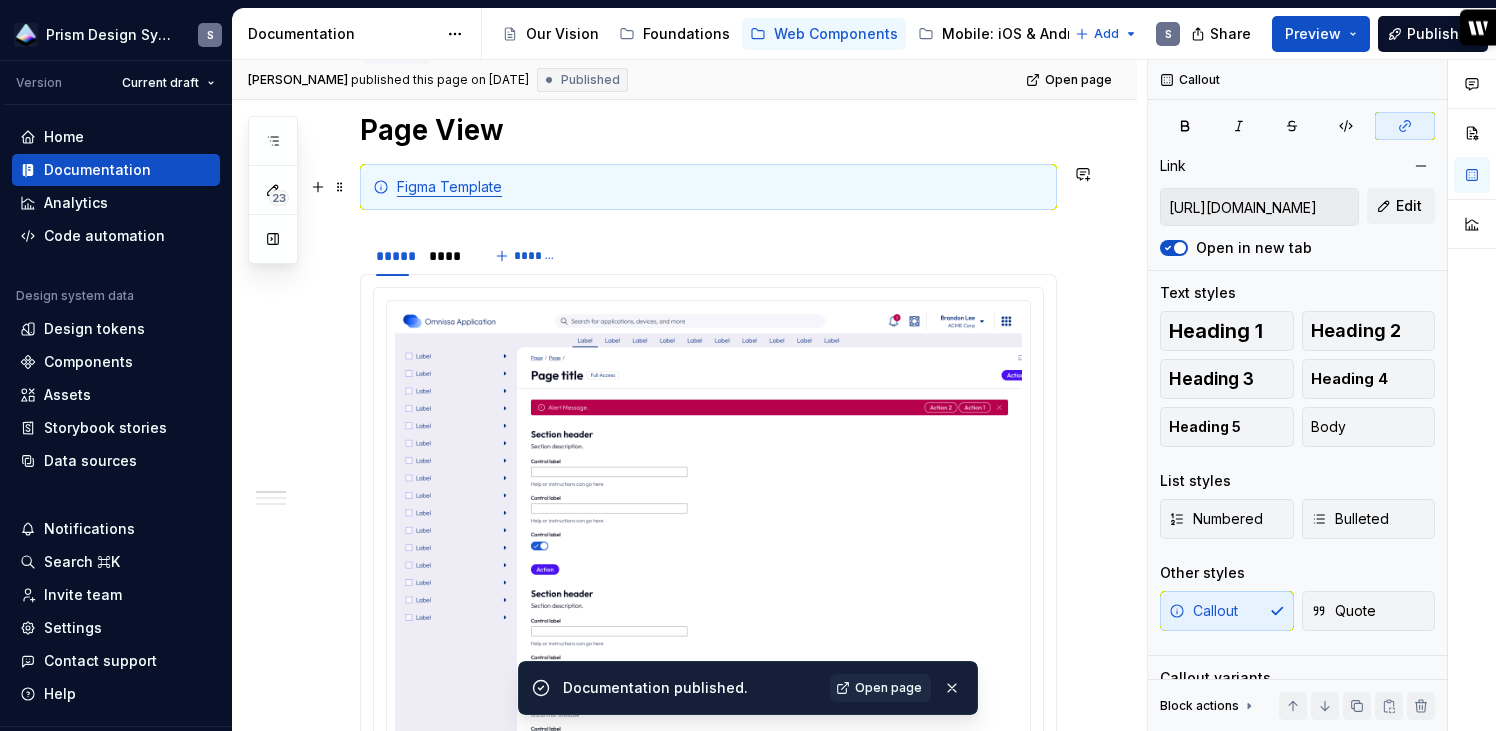 click on "Figma Template" at bounding box center [449, 186] 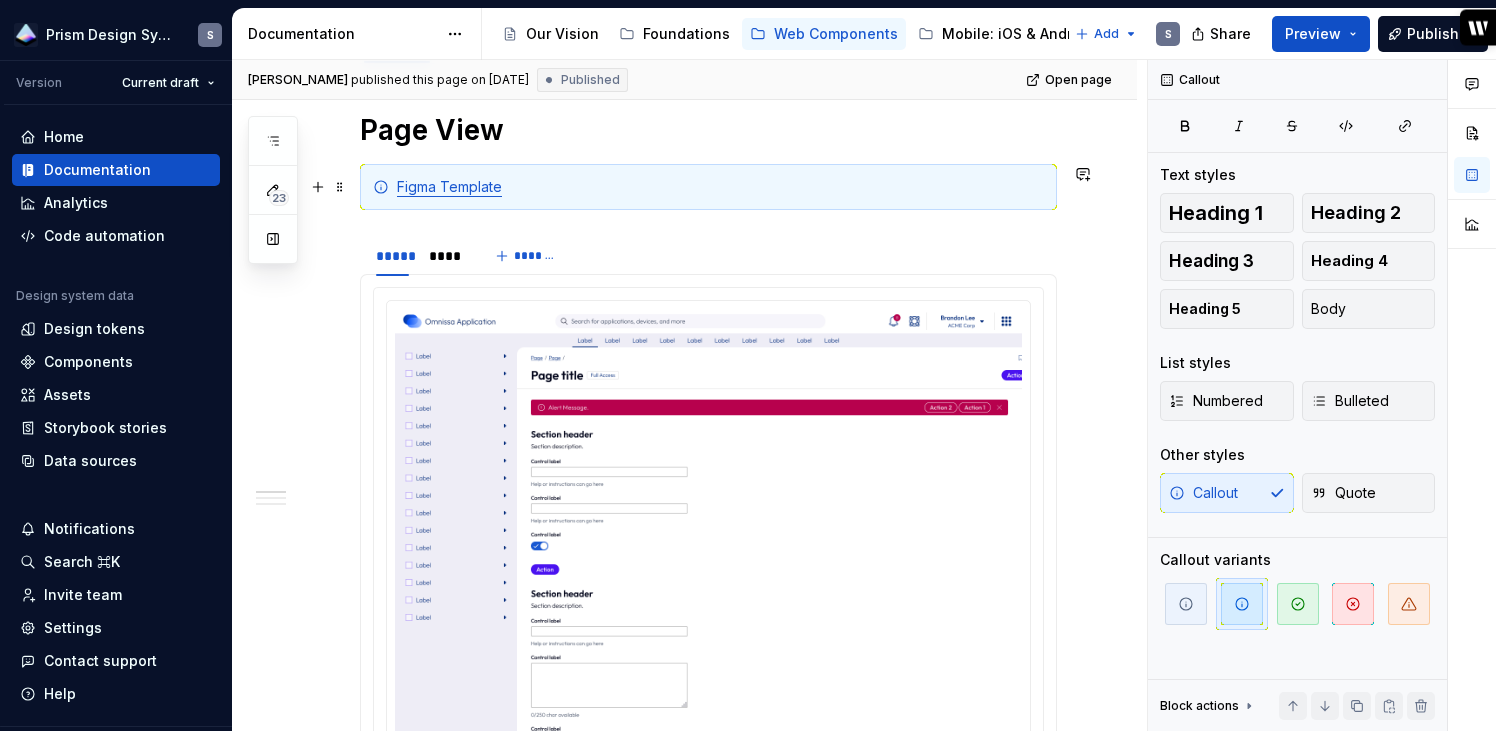 click on "Figma Template" at bounding box center (449, 186) 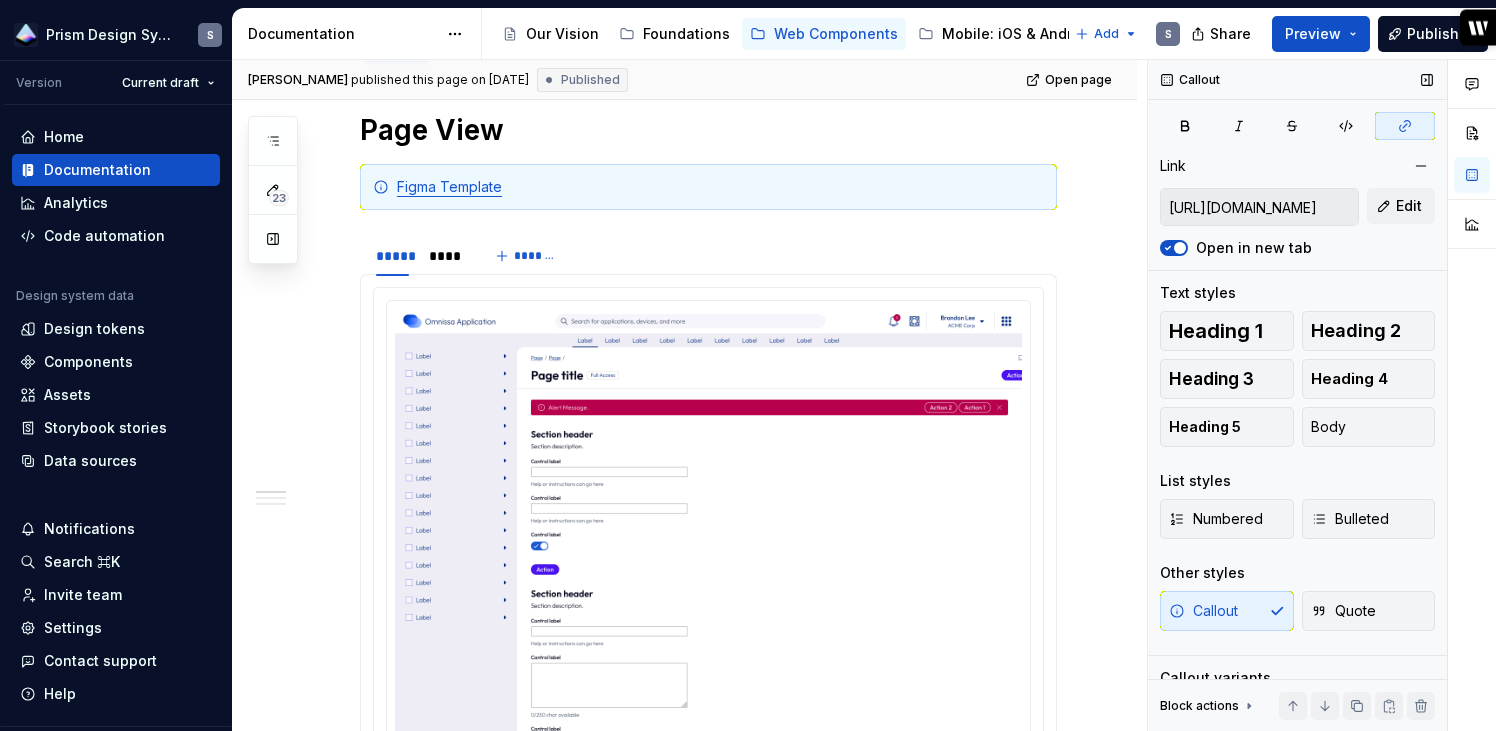 click on "https://www.figma.com/design/n7hvyWeMwFAEfSXZIOSZ0C/Vision-Page-Templates?m=auto&node-id=7703-46963&t=XRVYEzVt5yz1nU2L-1" at bounding box center (1259, 207) 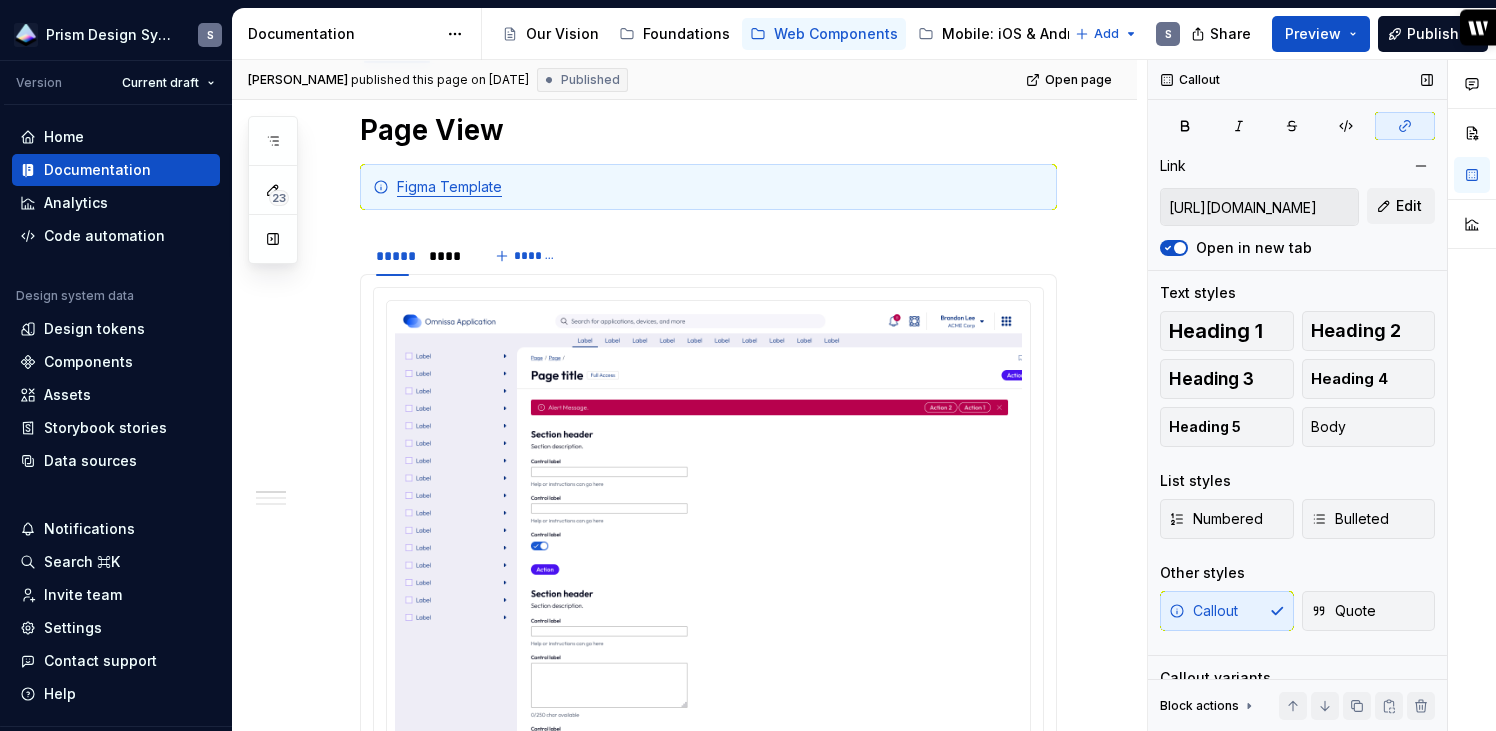 click on "https://www.figma.com/design/n7hvyWeMwFAEfSXZIOSZ0C/Vision-Page-Templates?m=auto&node-id=7703-46963&t=XRVYEzVt5yz1nU2L-1" at bounding box center [1259, 207] 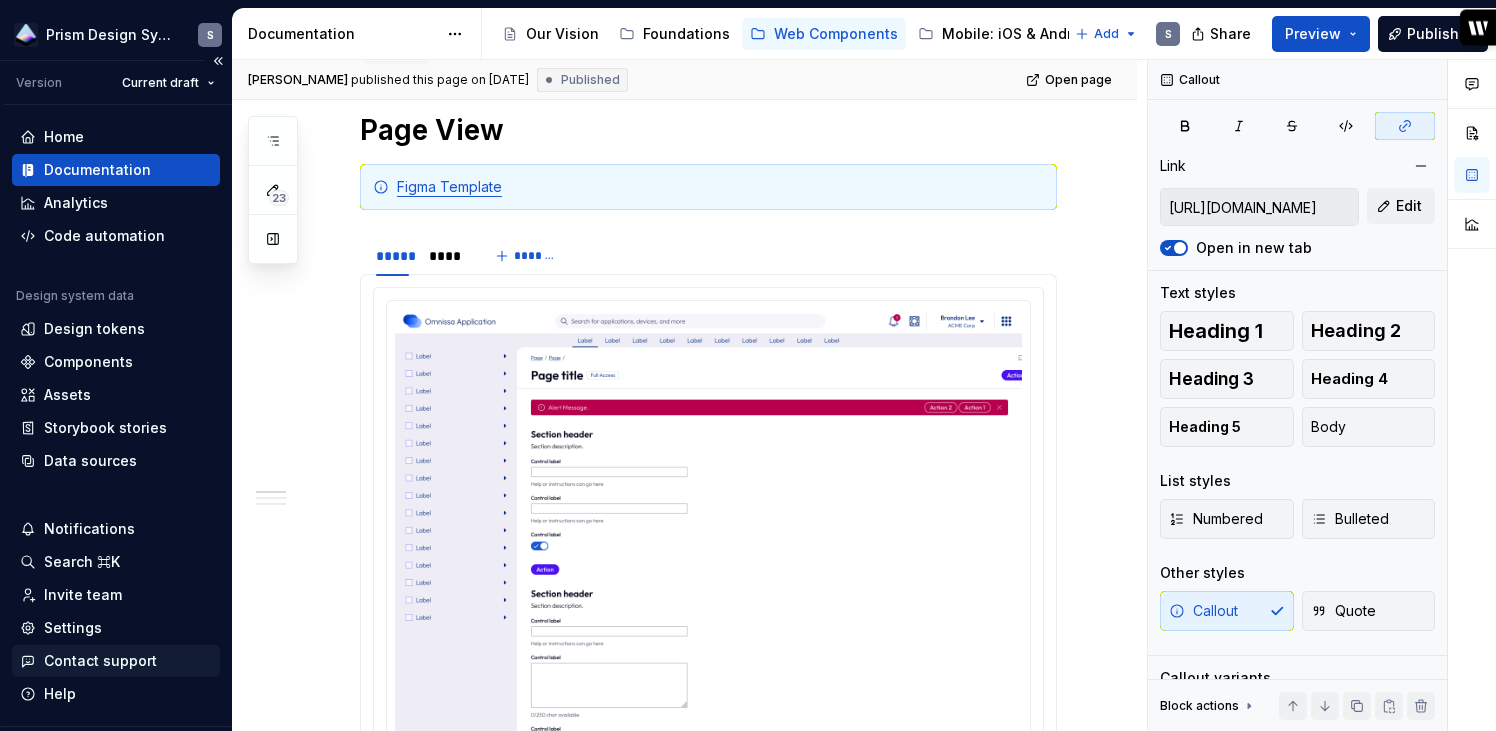 scroll, scrollTop: 48, scrollLeft: 0, axis: vertical 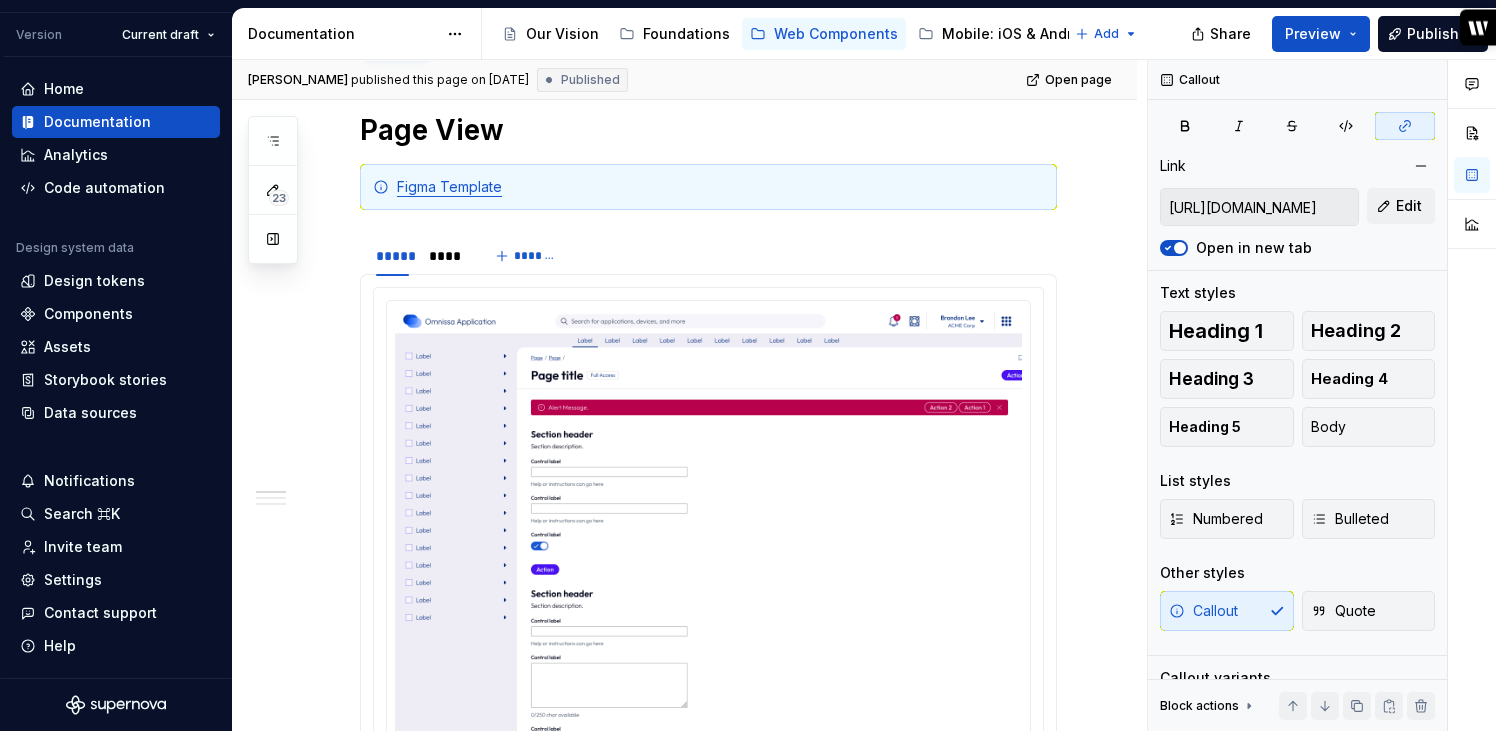 type on "*" 